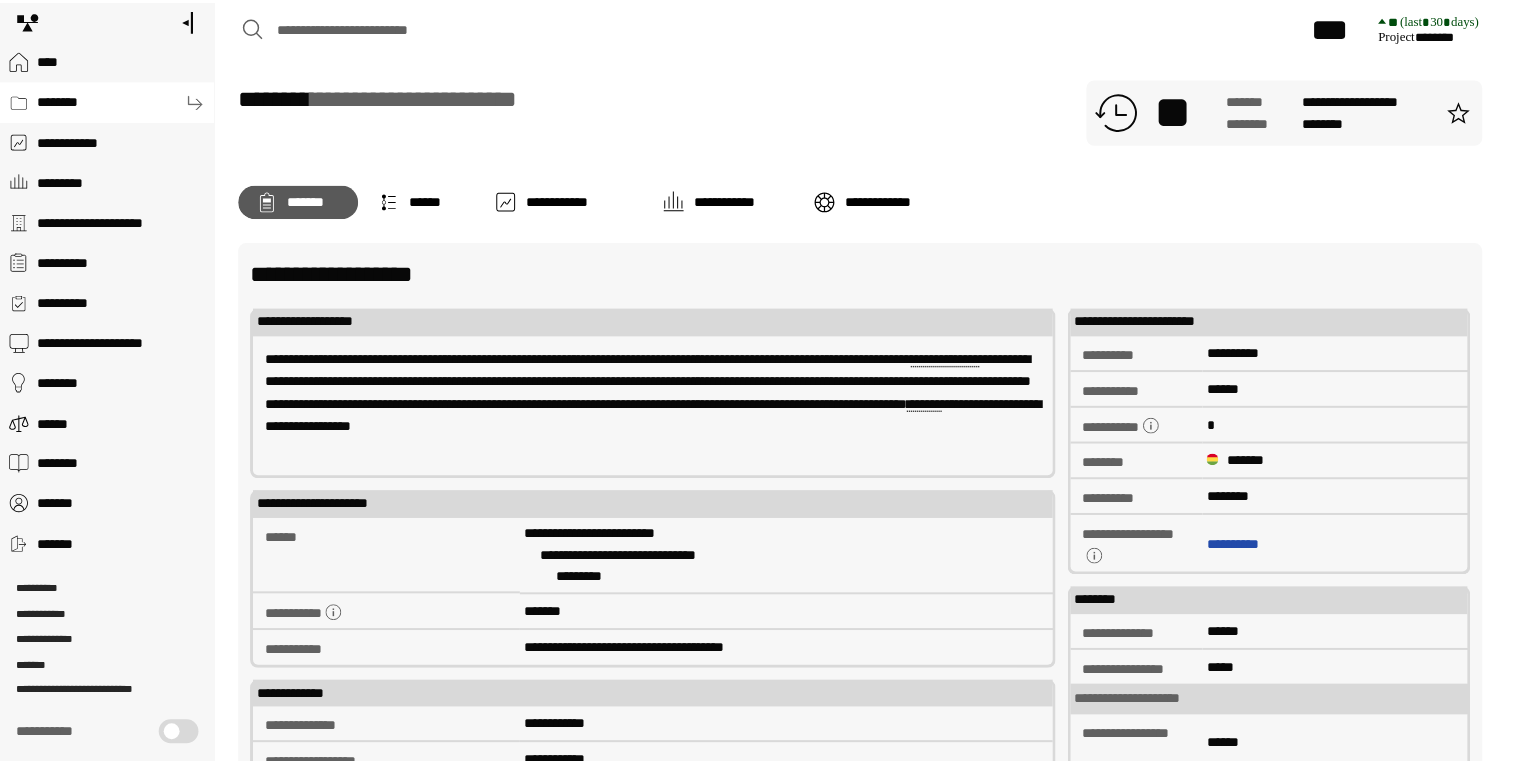 scroll, scrollTop: 0, scrollLeft: 0, axis: both 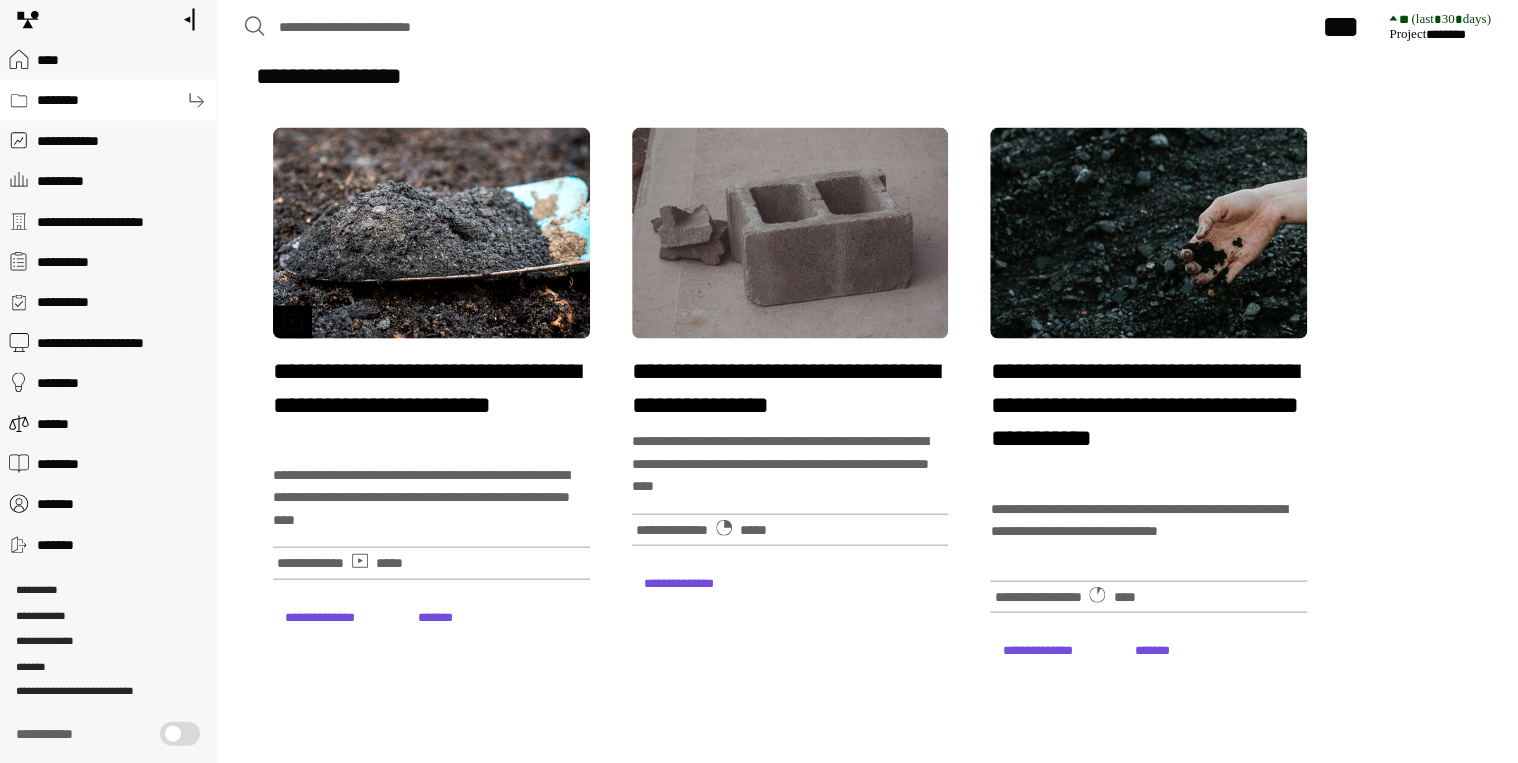 click on "**********" at bounding box center (1148, 422) 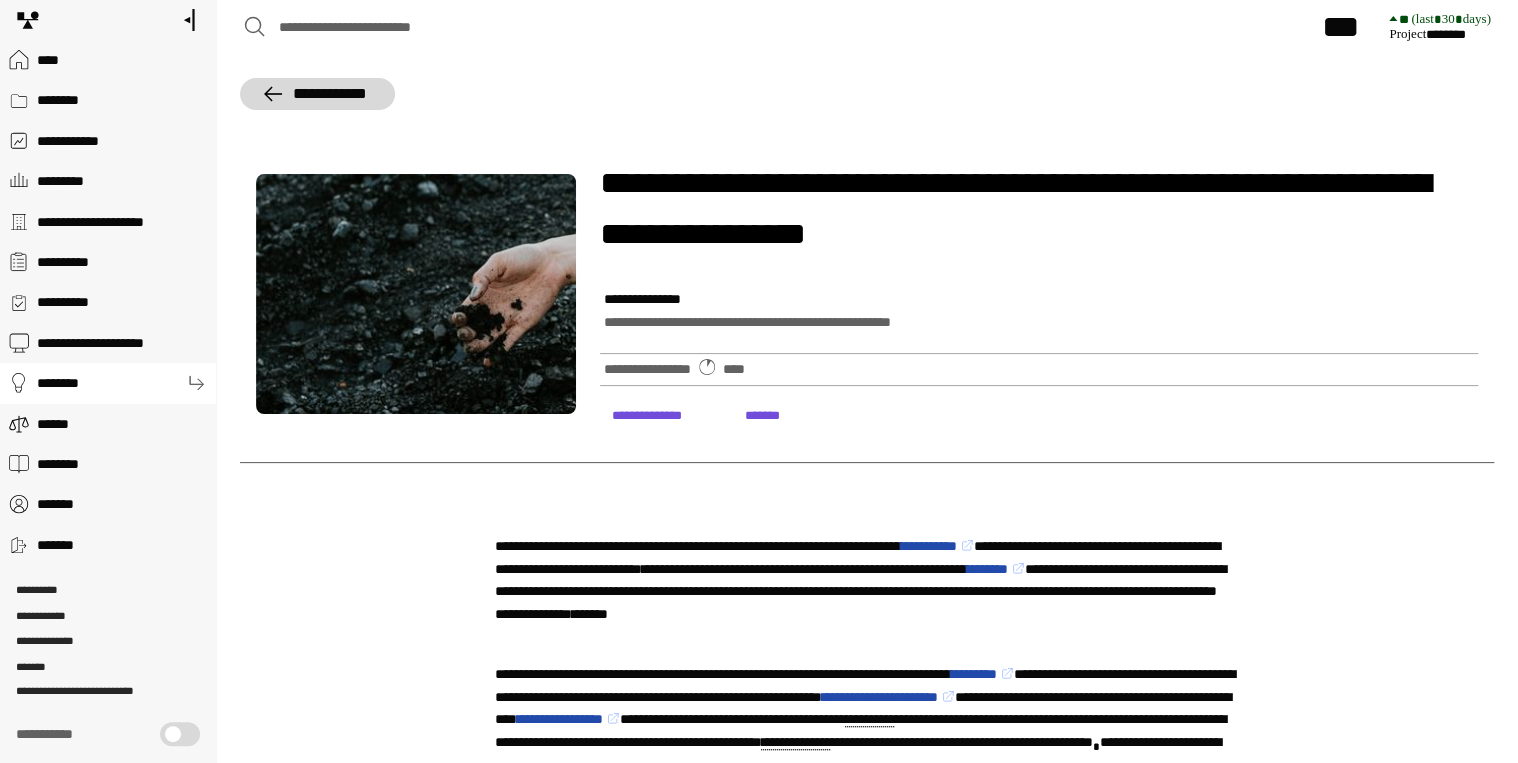 click on "****" at bounding box center (122, 60) 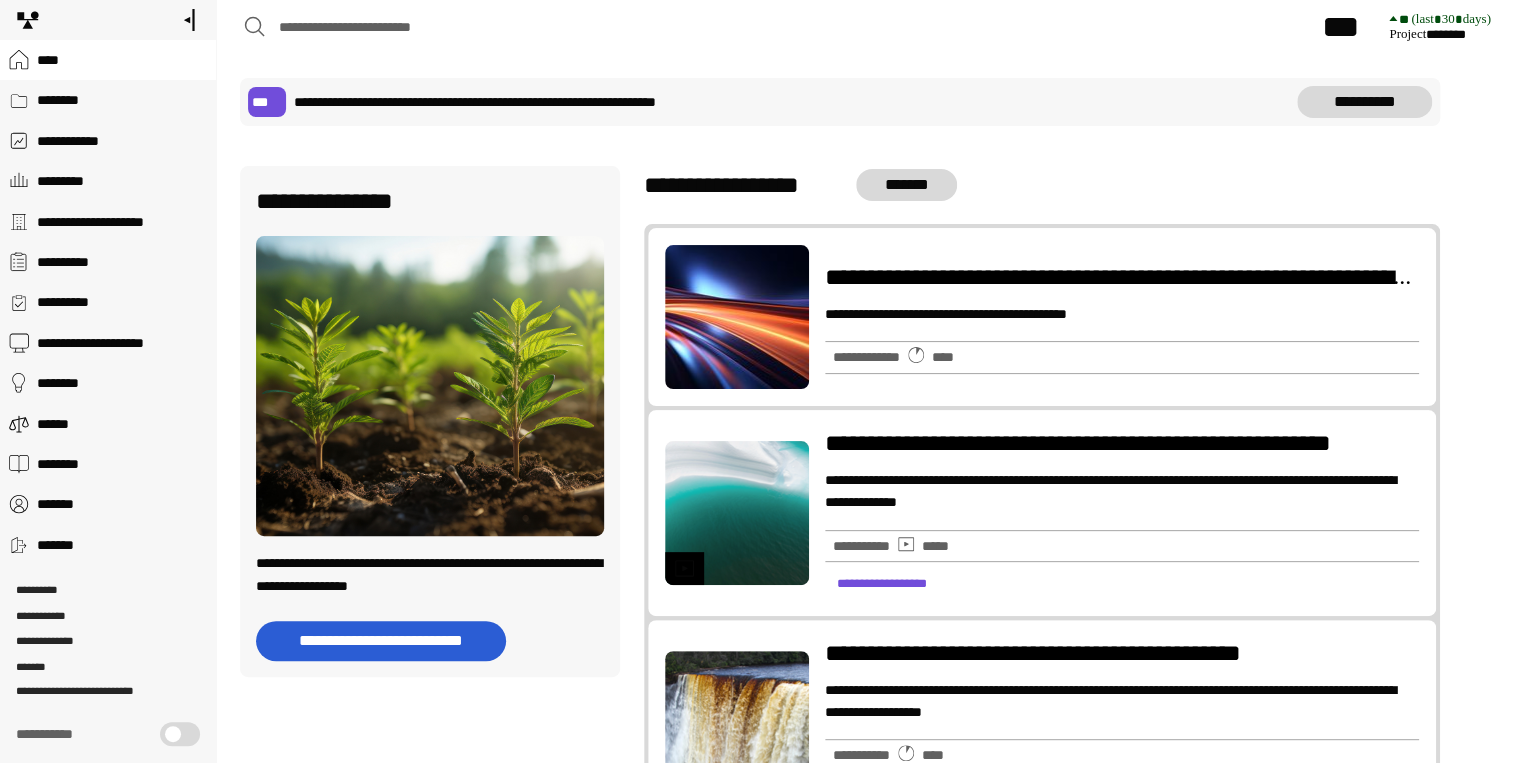 click on "**********" at bounding box center [122, 302] 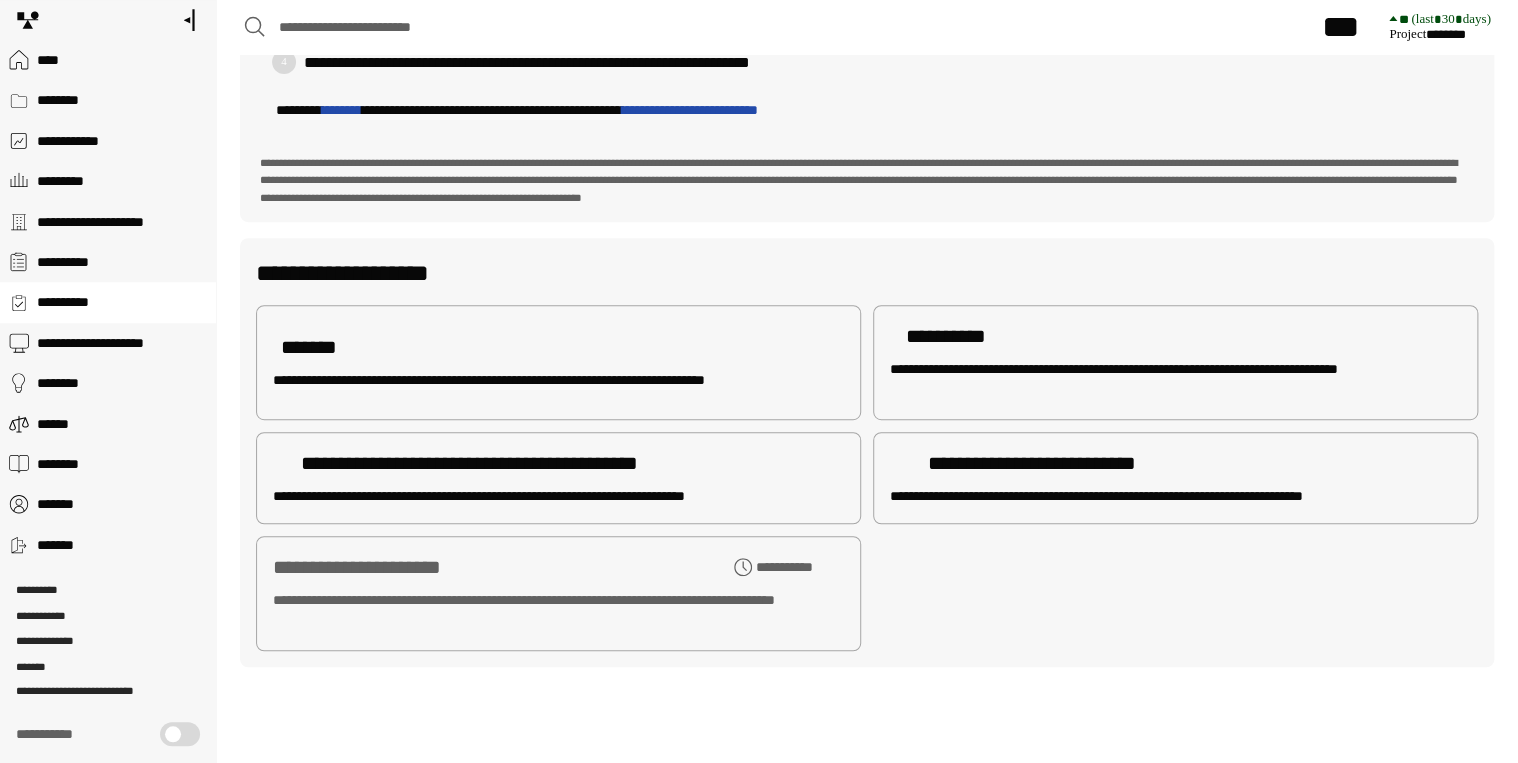 scroll, scrollTop: 400, scrollLeft: 0, axis: vertical 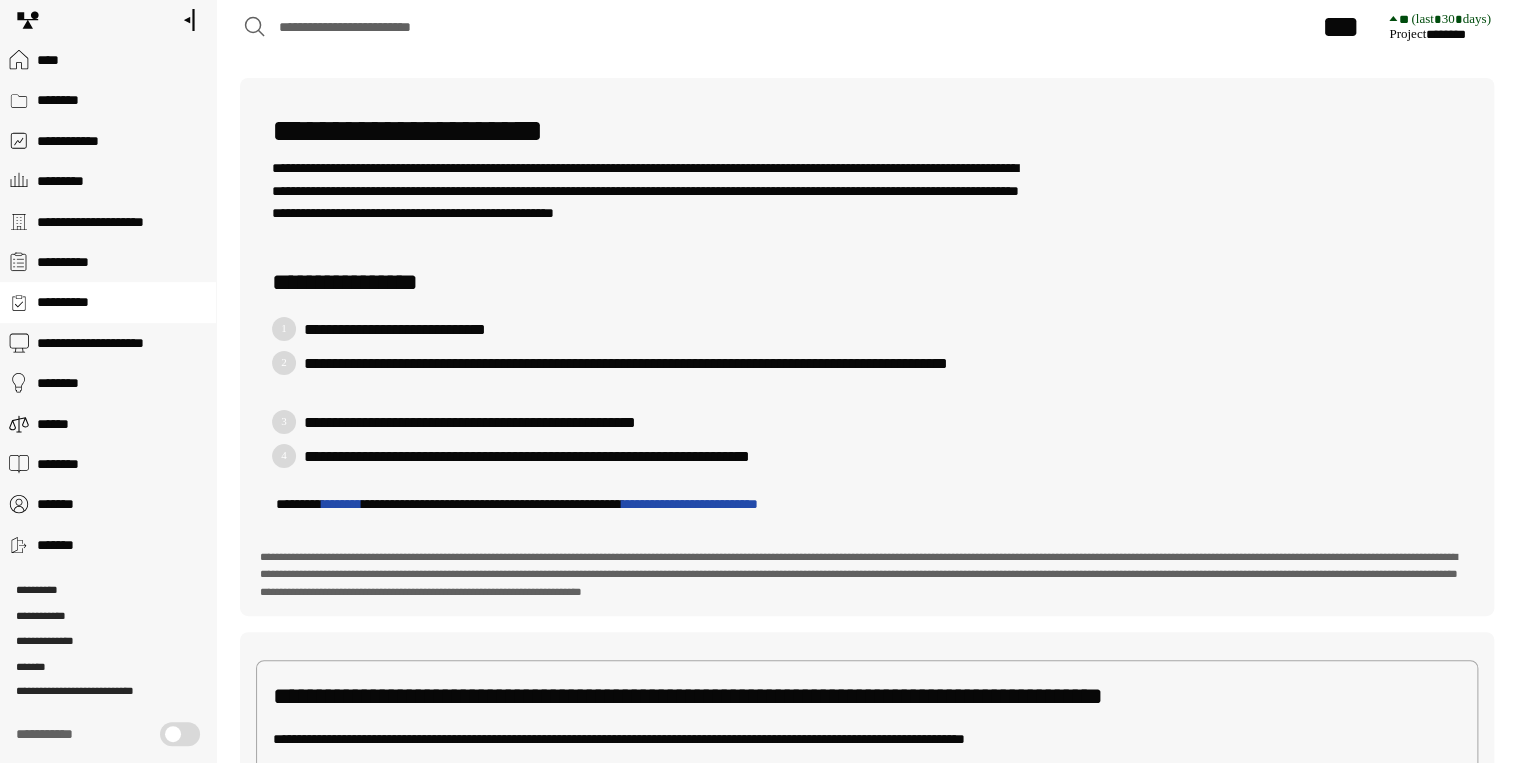 click on "[SYMBOL]" at bounding box center (122, 222) 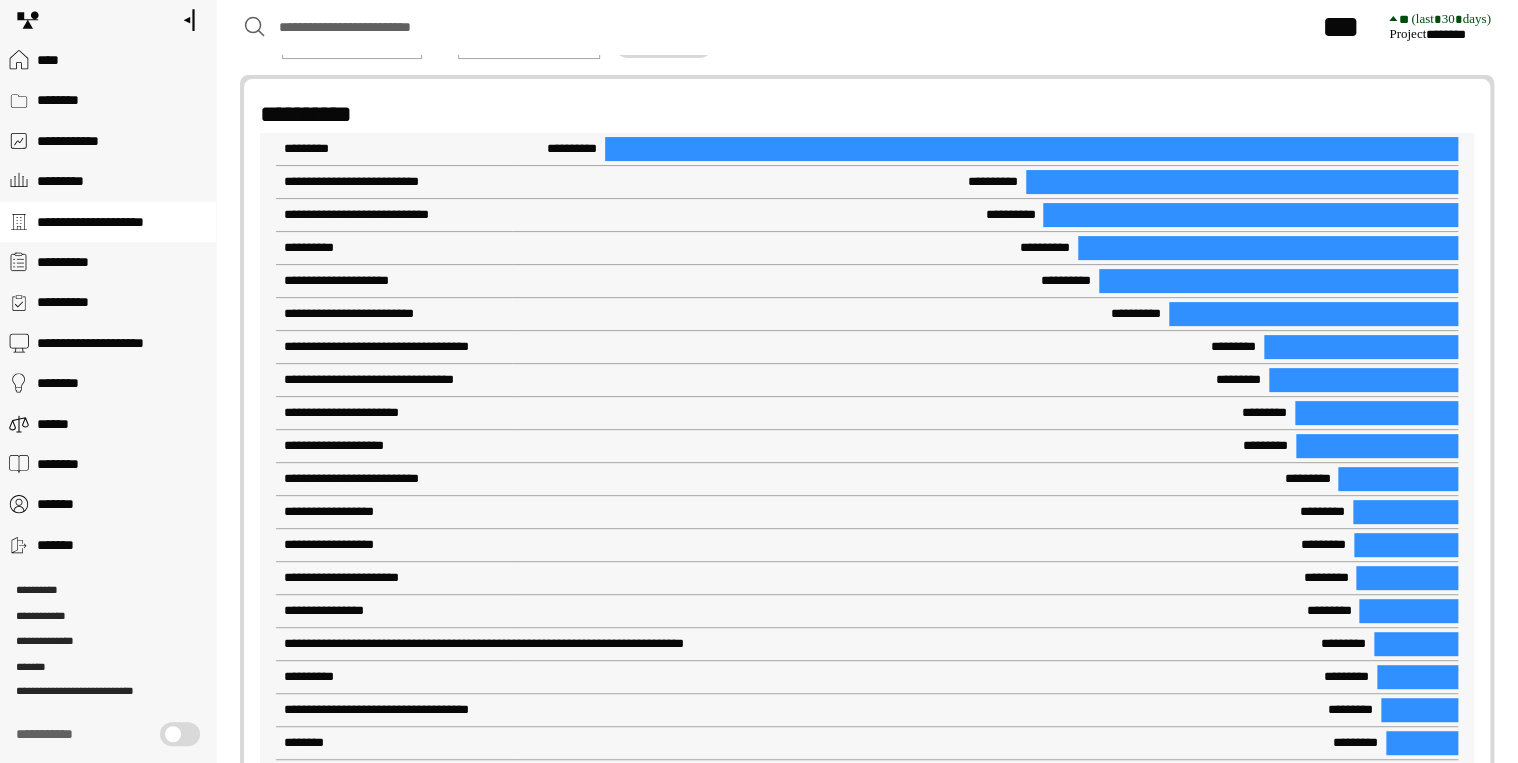 scroll, scrollTop: 160, scrollLeft: 0, axis: vertical 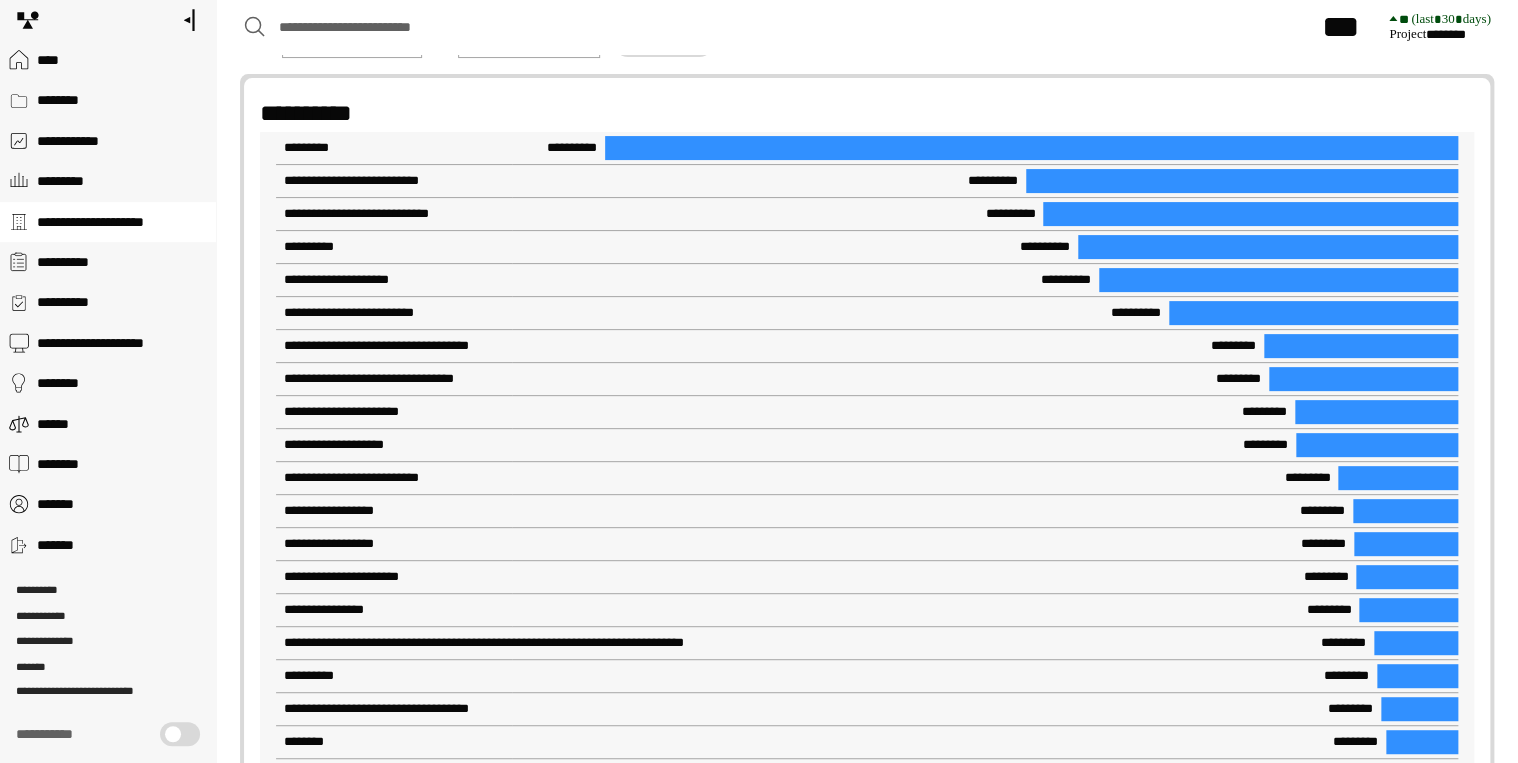click on "**********" at bounding box center (122, 262) 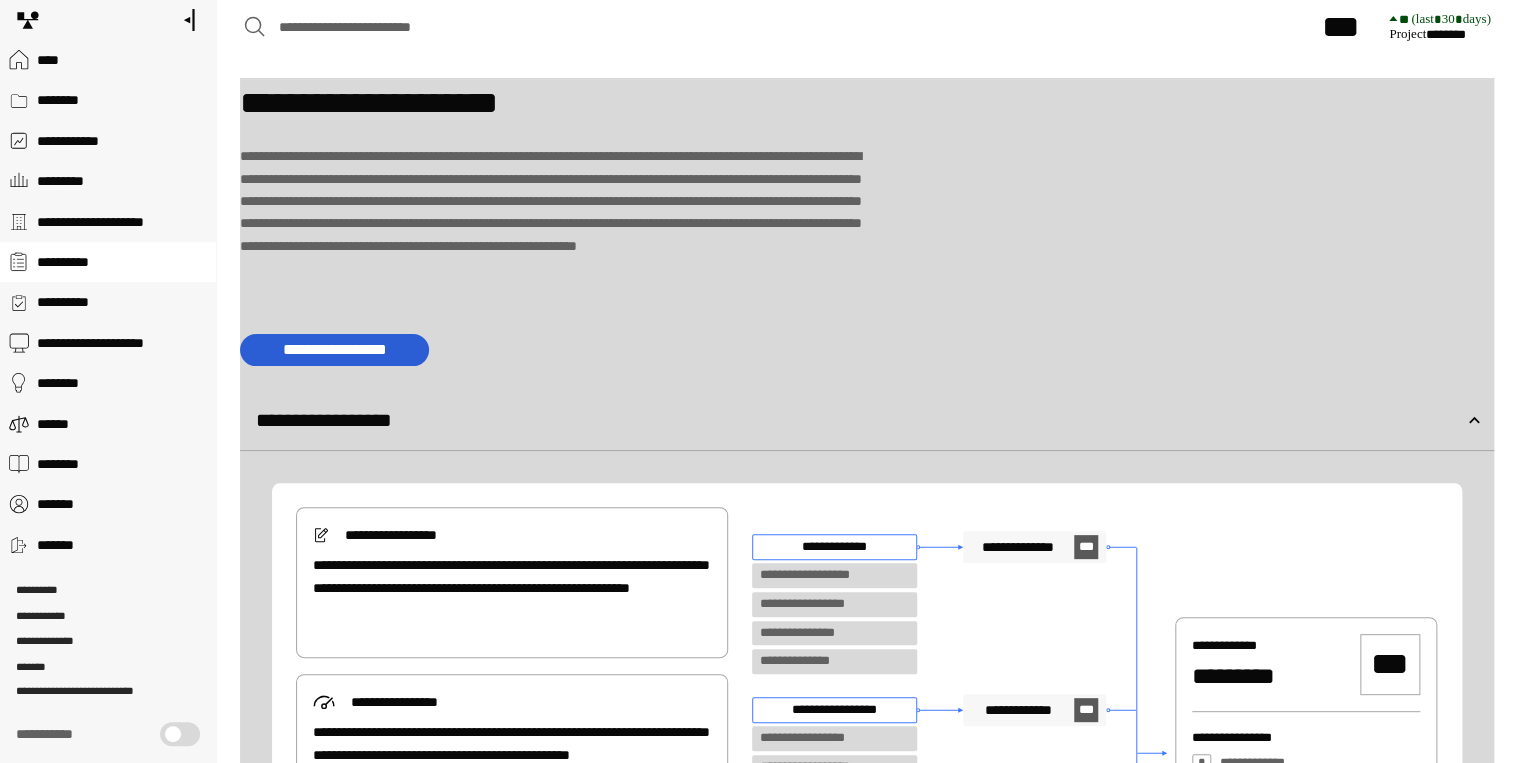 click on "**********" at bounding box center (122, 302) 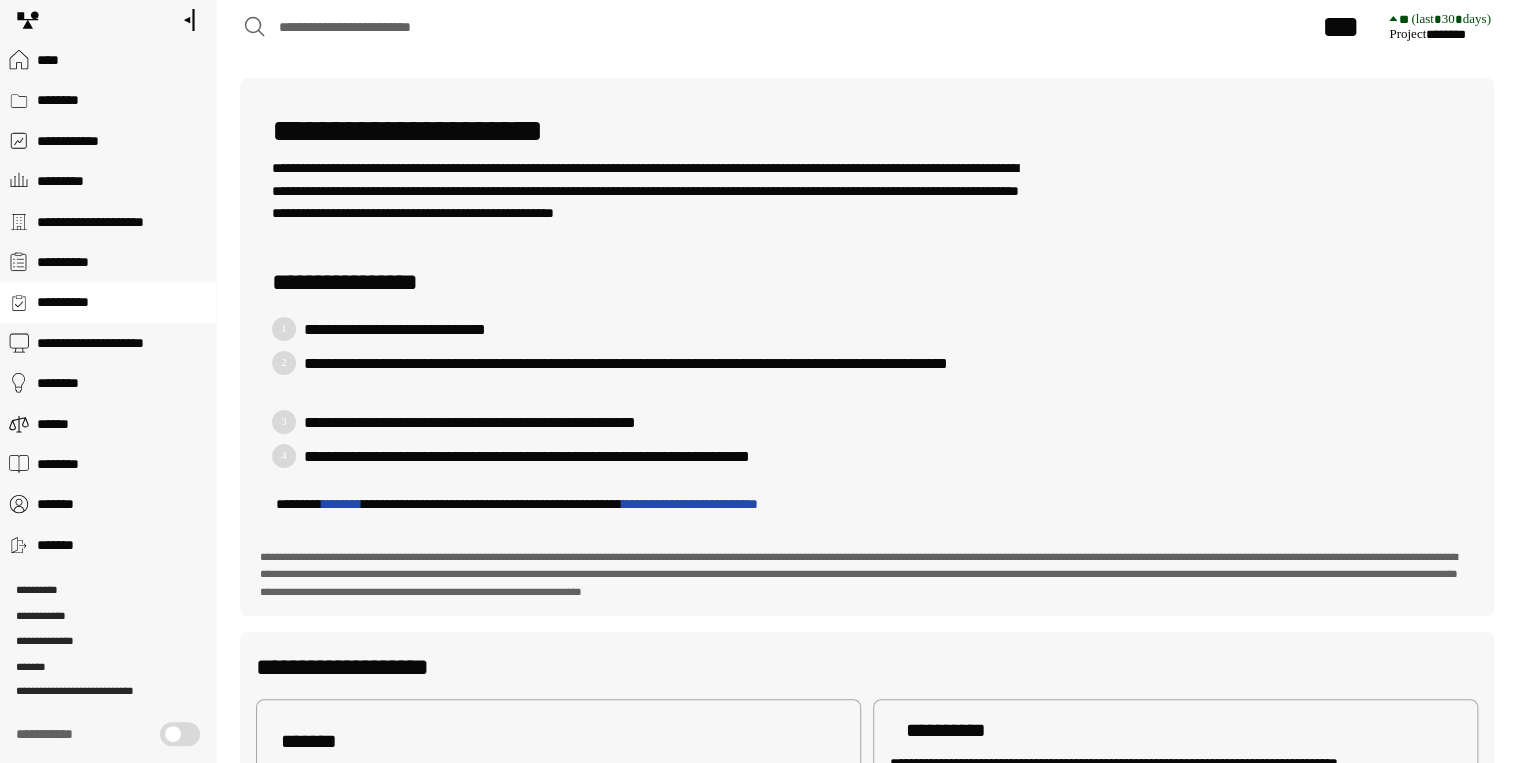 click on "**********" at bounding box center [108, 141] 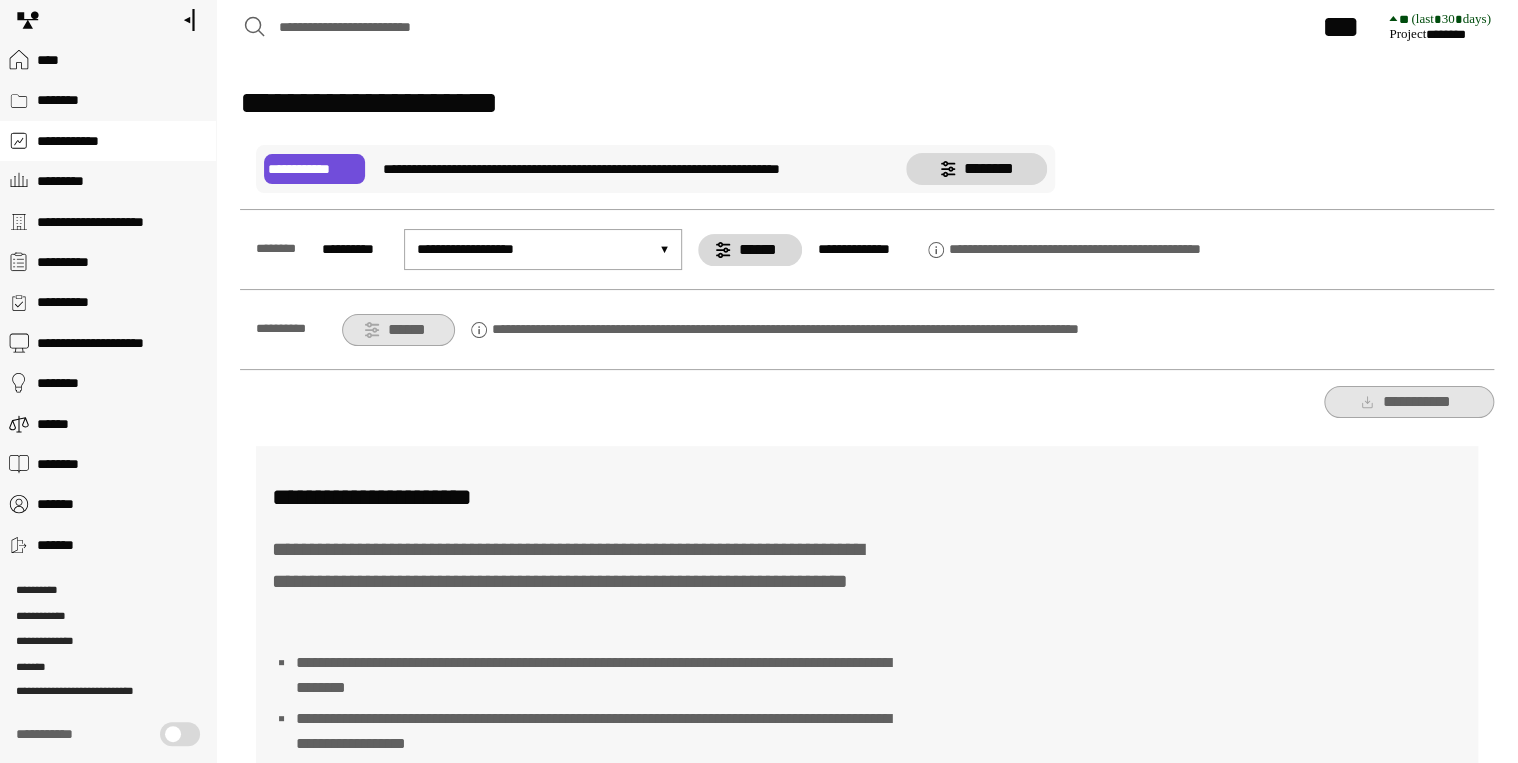 click on "********" at bounding box center (122, 100) 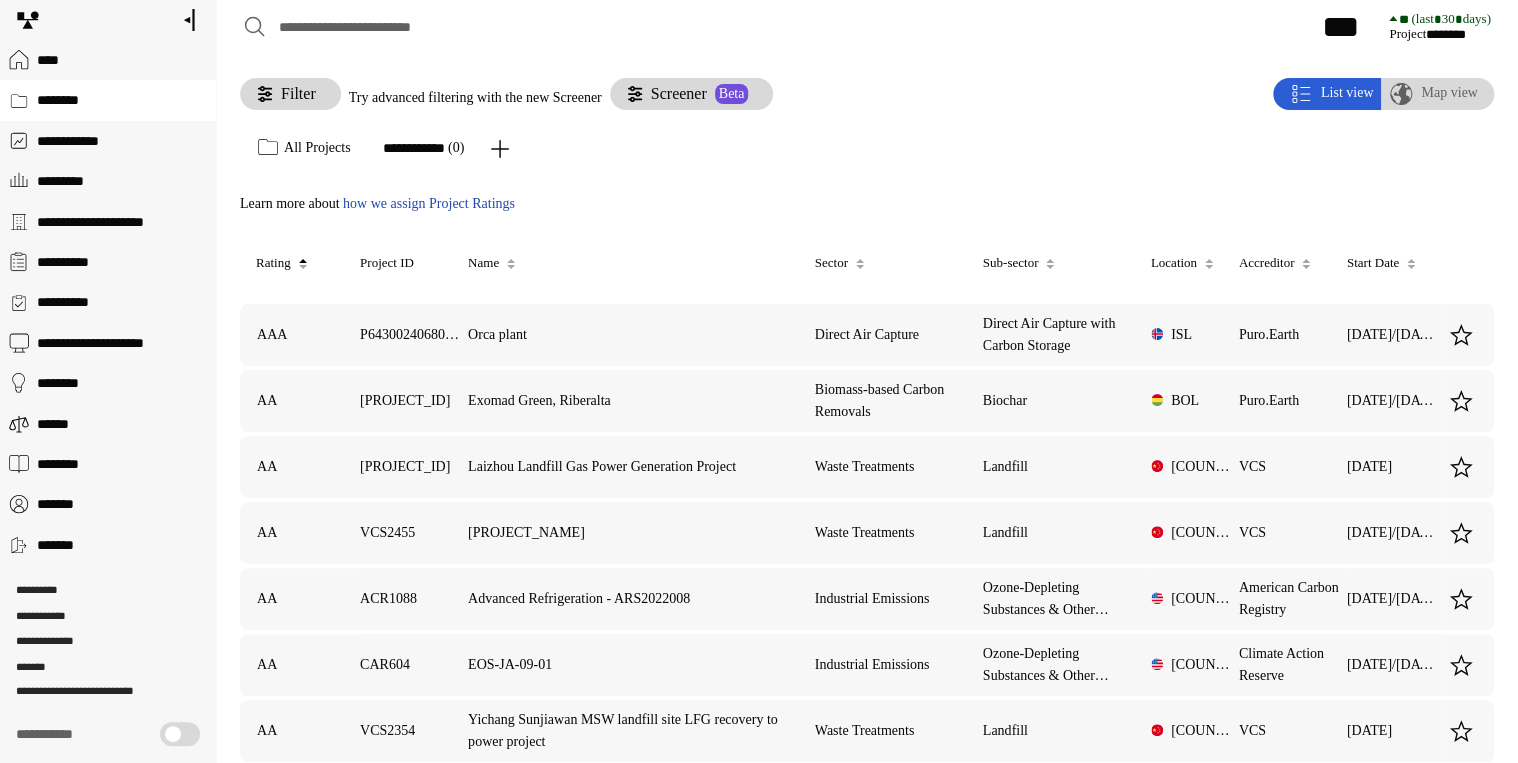 click on "**********" at bounding box center (108, 302) 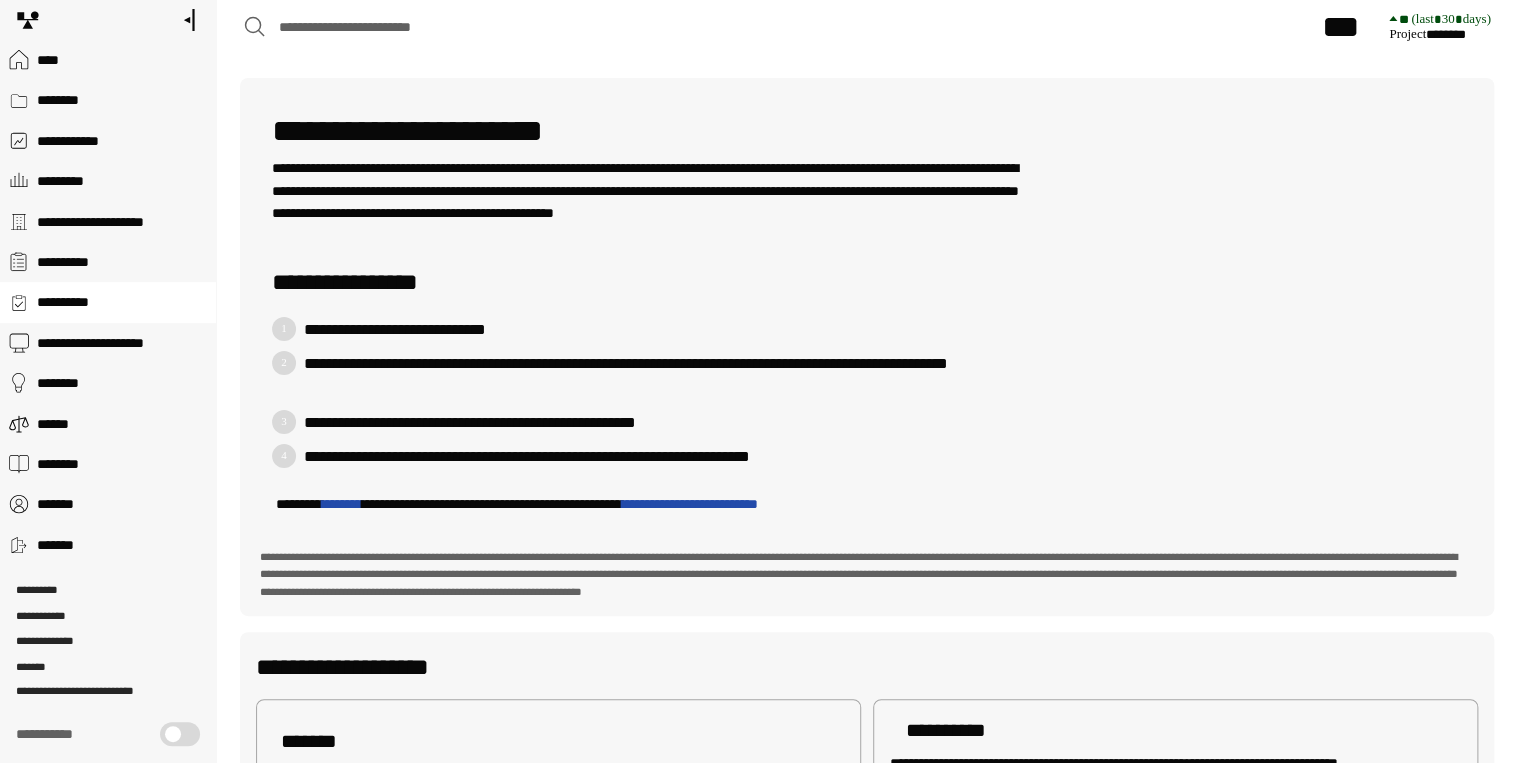 click on "**********" at bounding box center (122, 302) 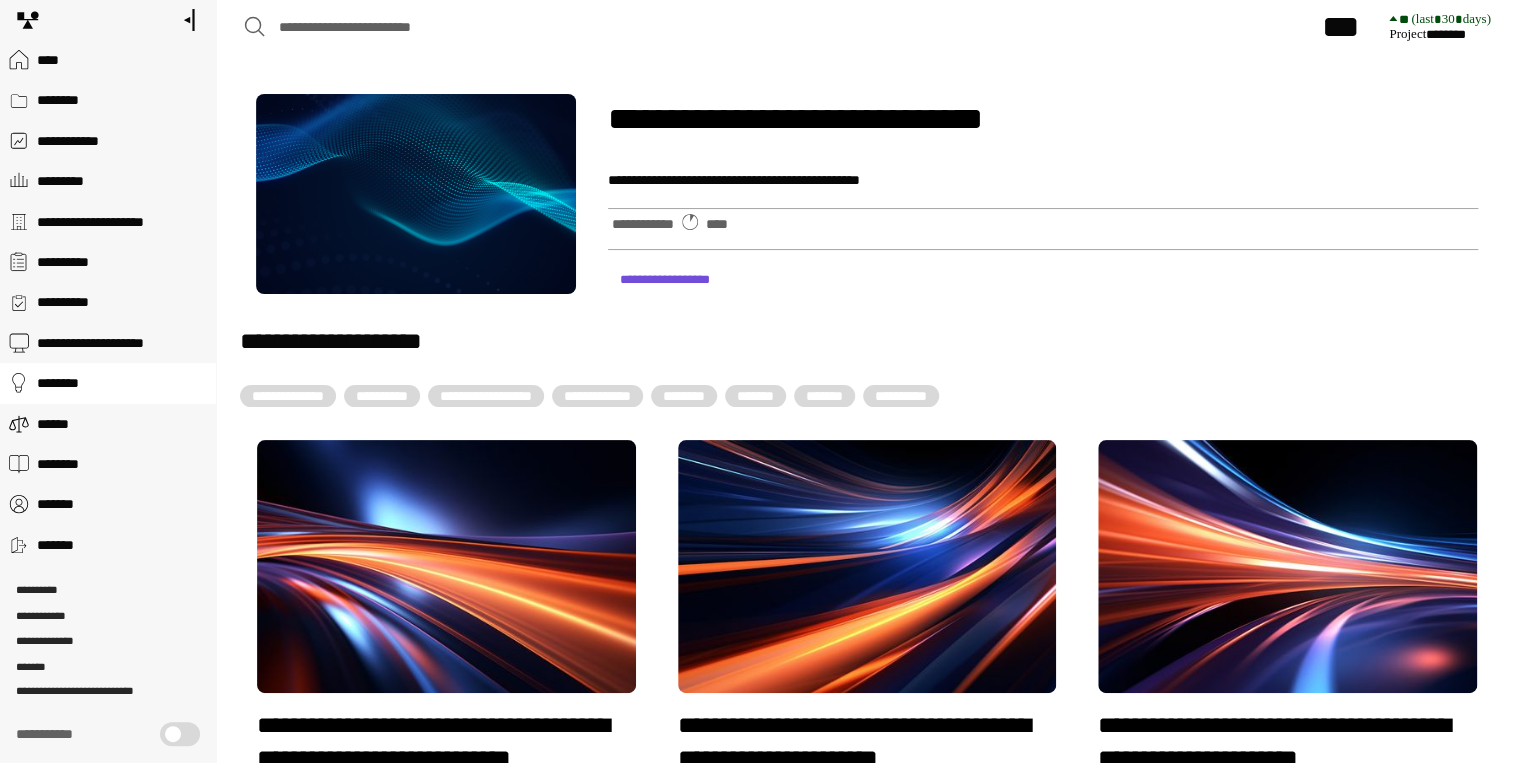 click on "**********" at bounding box center [108, 302] 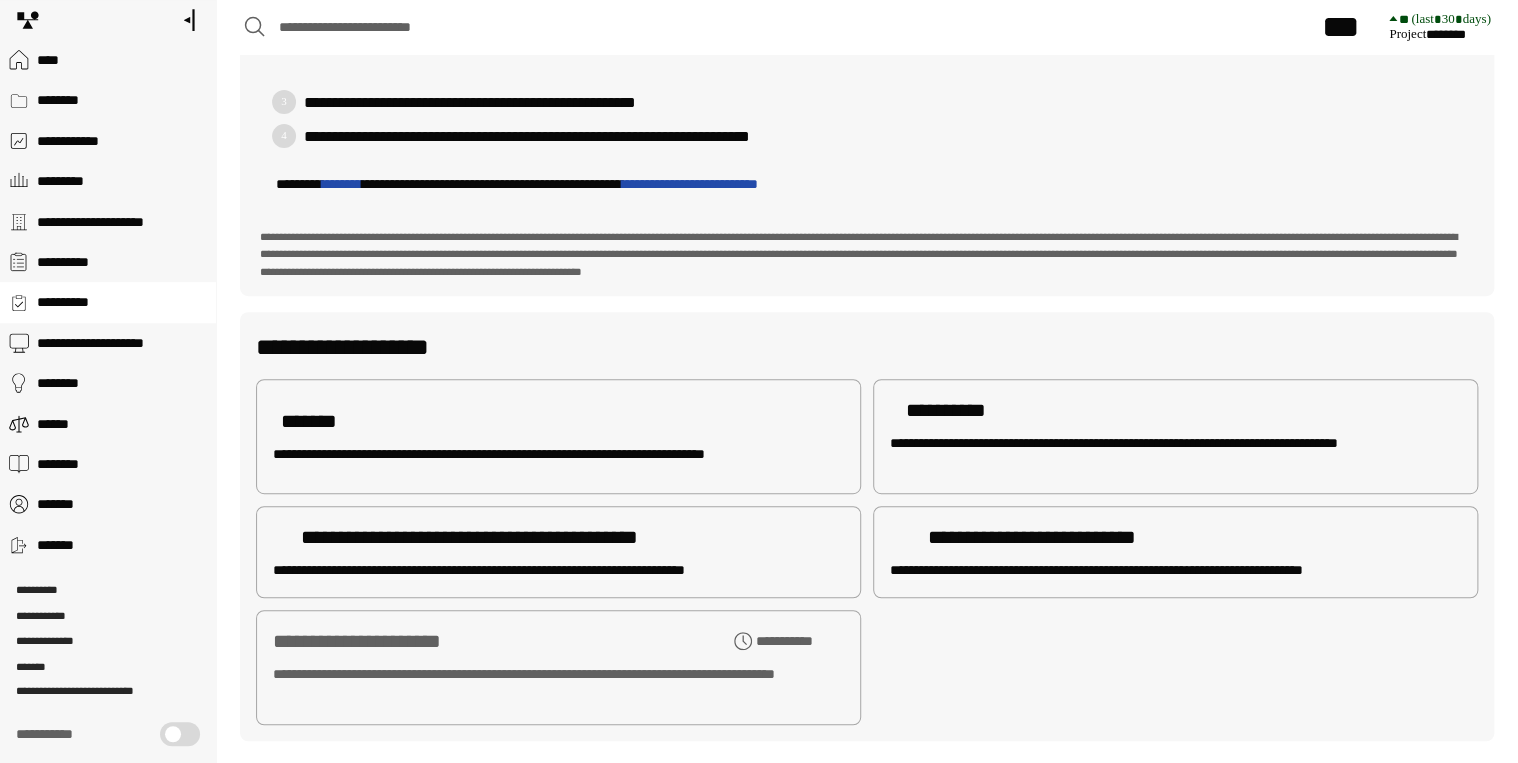 click on "**********" at bounding box center [1031, 537] 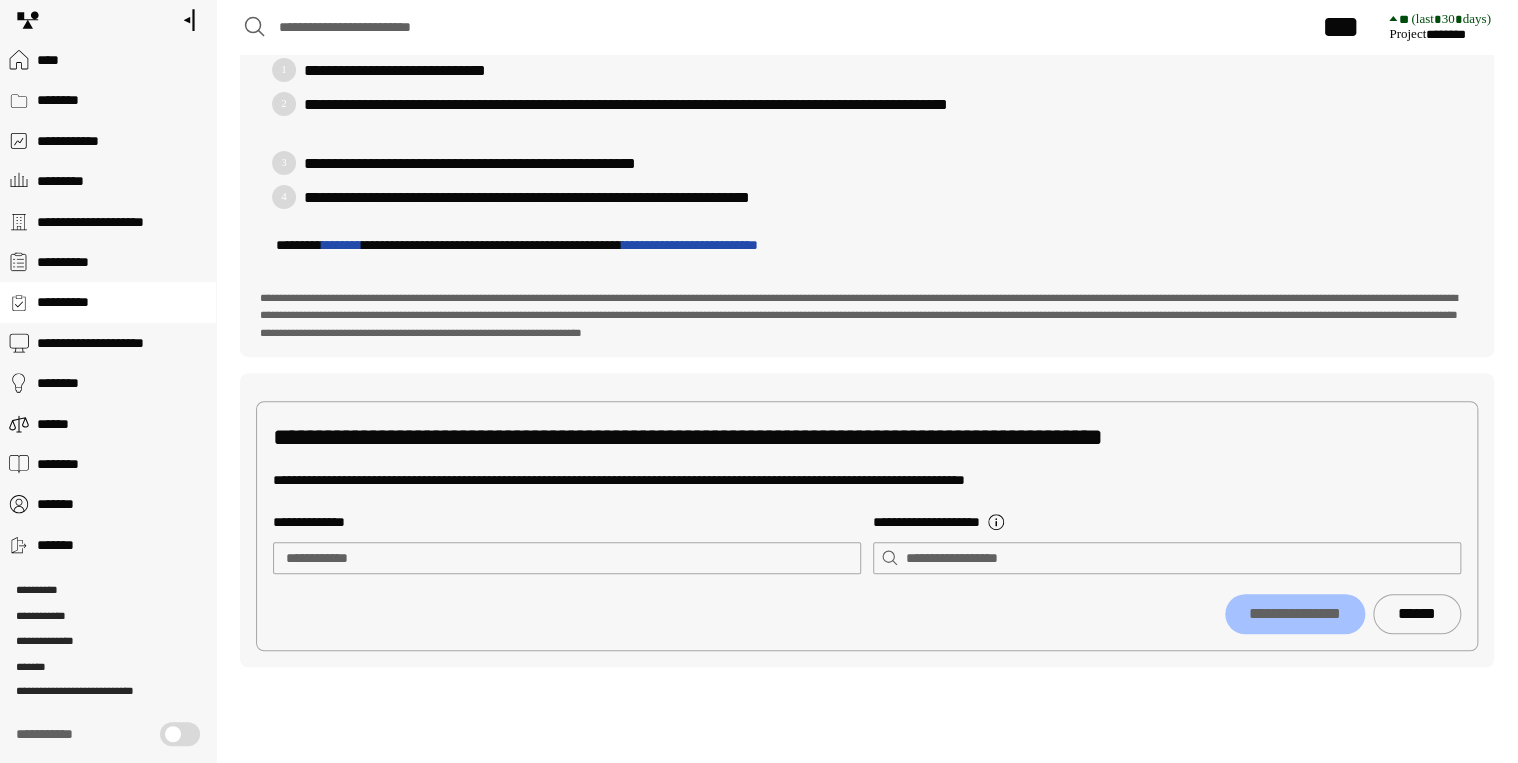 scroll, scrollTop: 273, scrollLeft: 0, axis: vertical 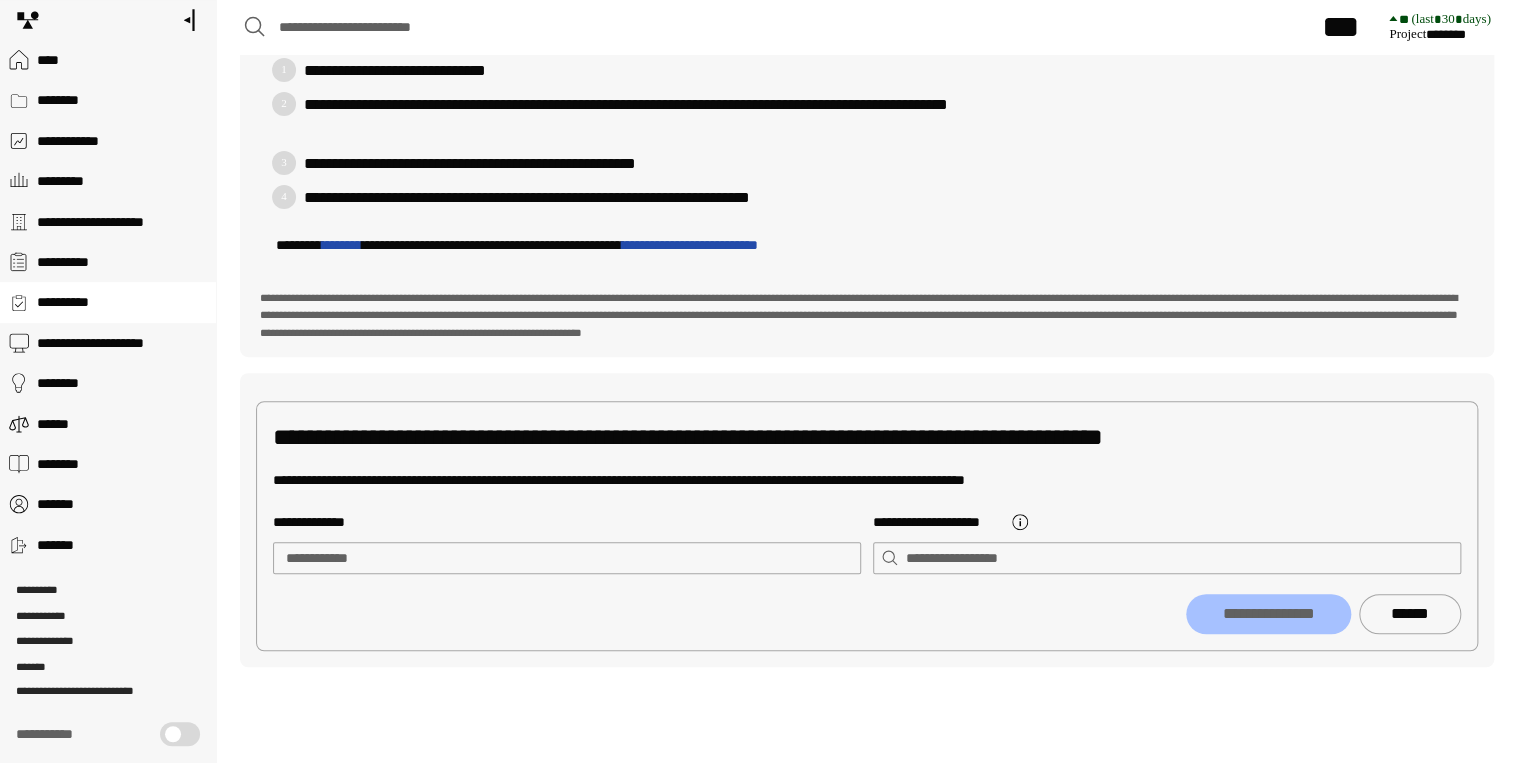 click on "**********" at bounding box center [567, 558] 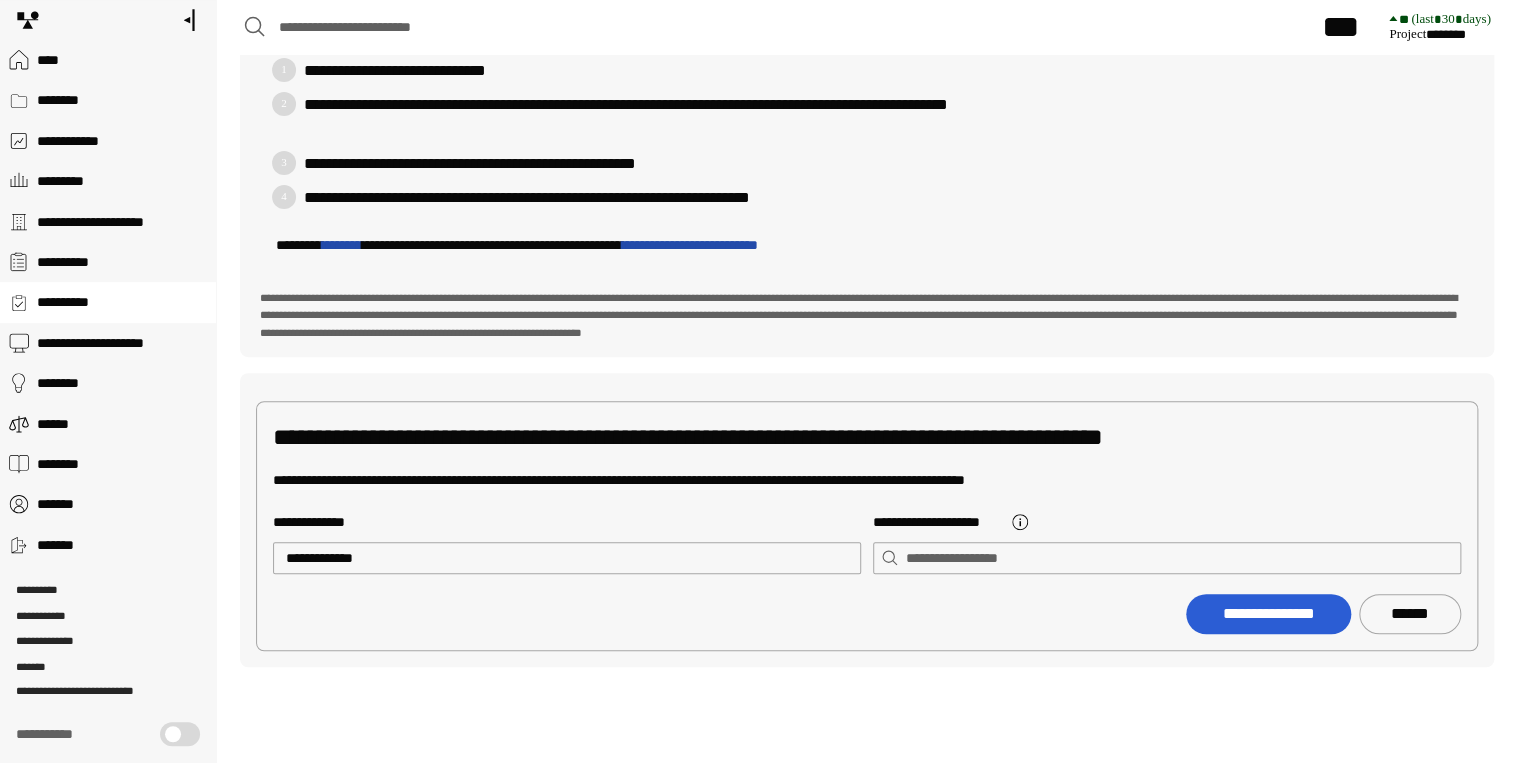 type on "**********" 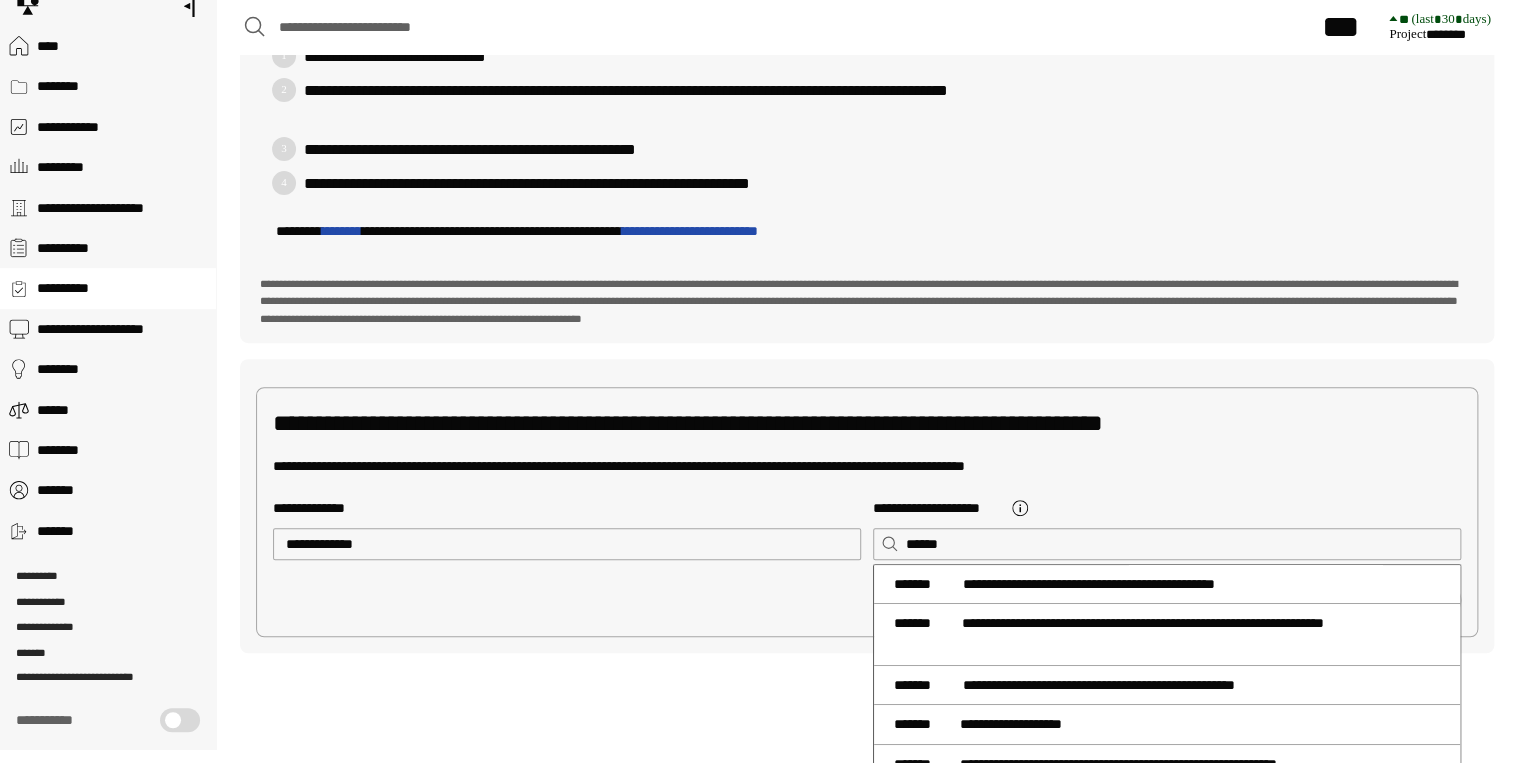 type on "*******" 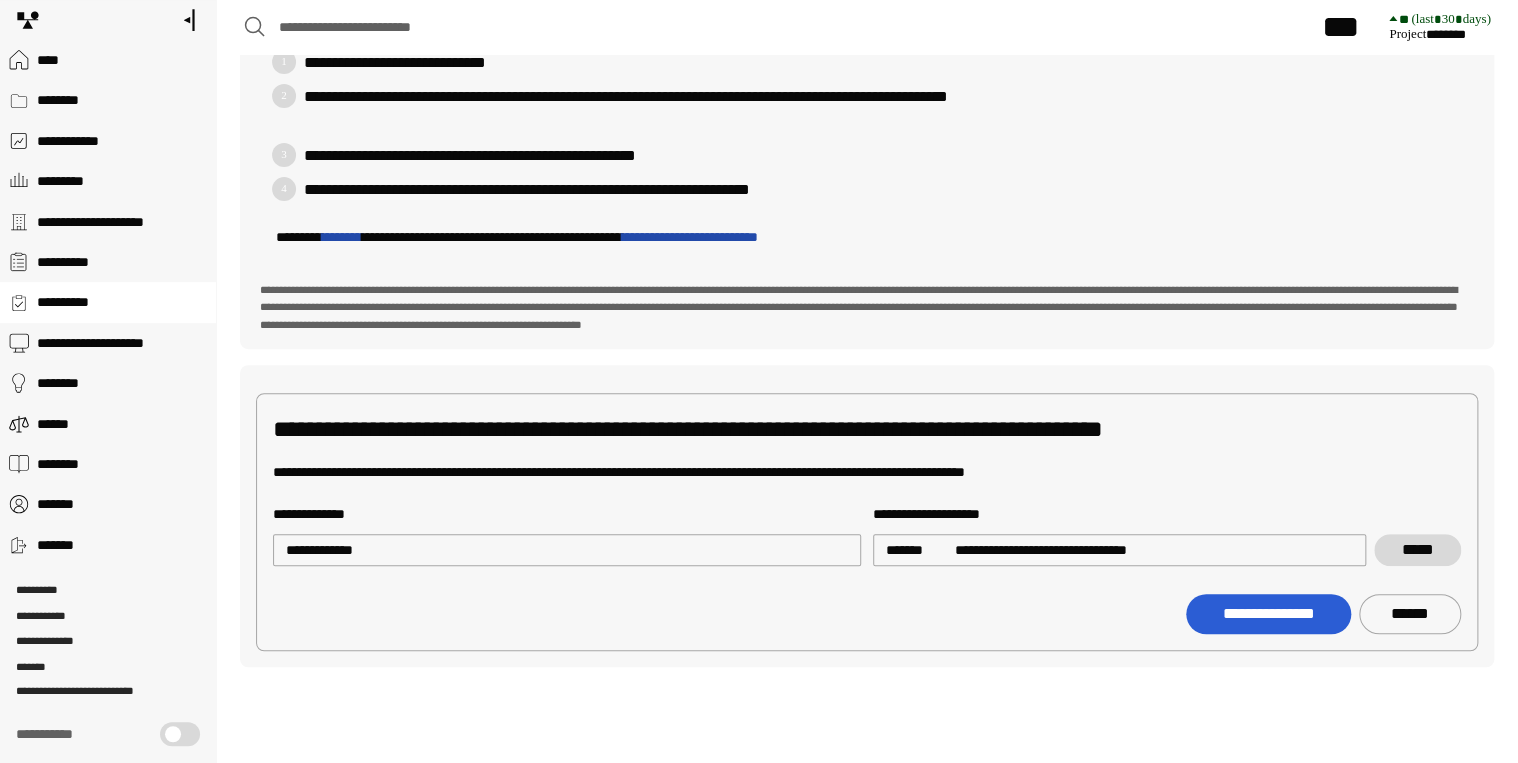 click on "**********" at bounding box center [1268, 614] 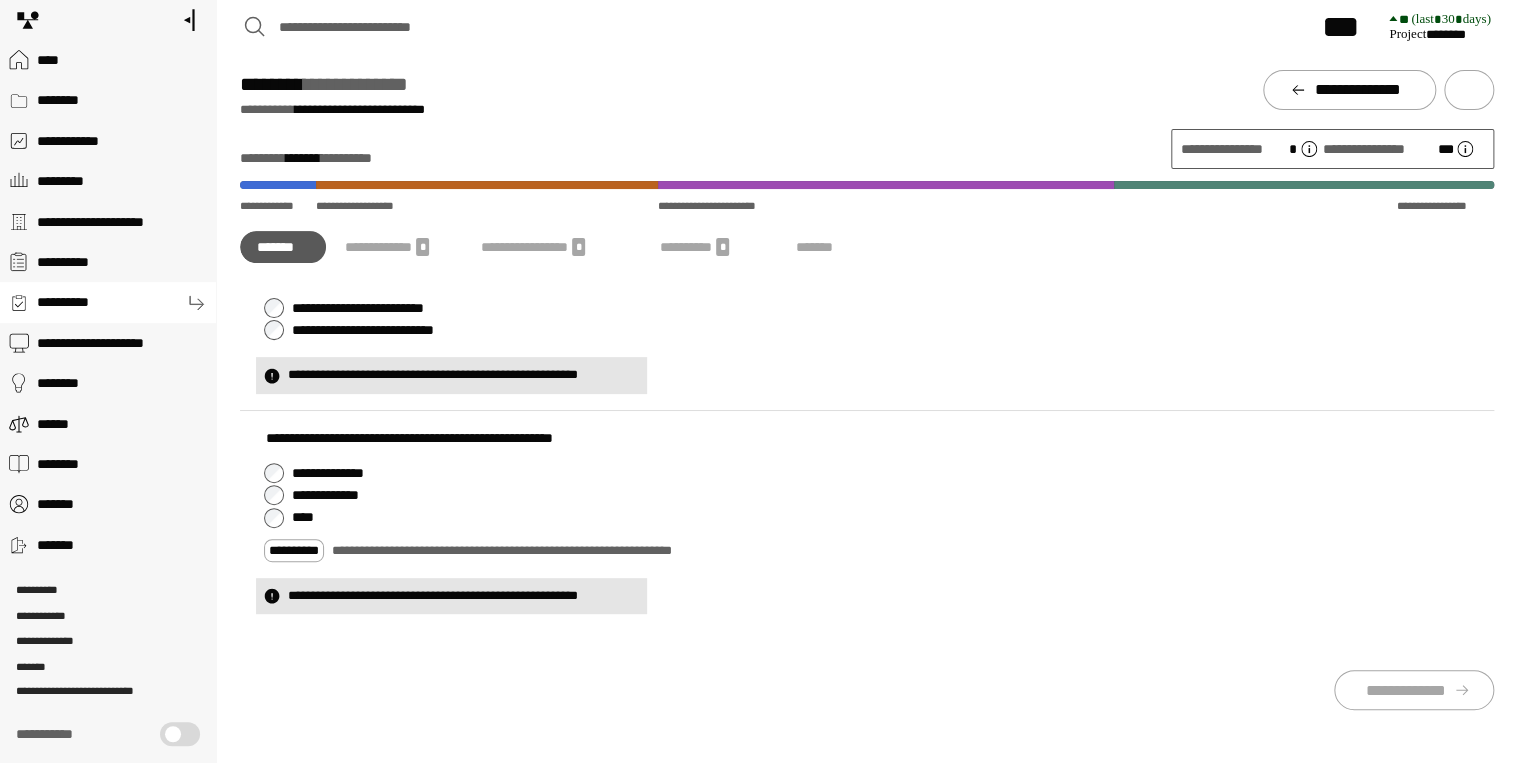 scroll, scrollTop: 176, scrollLeft: 0, axis: vertical 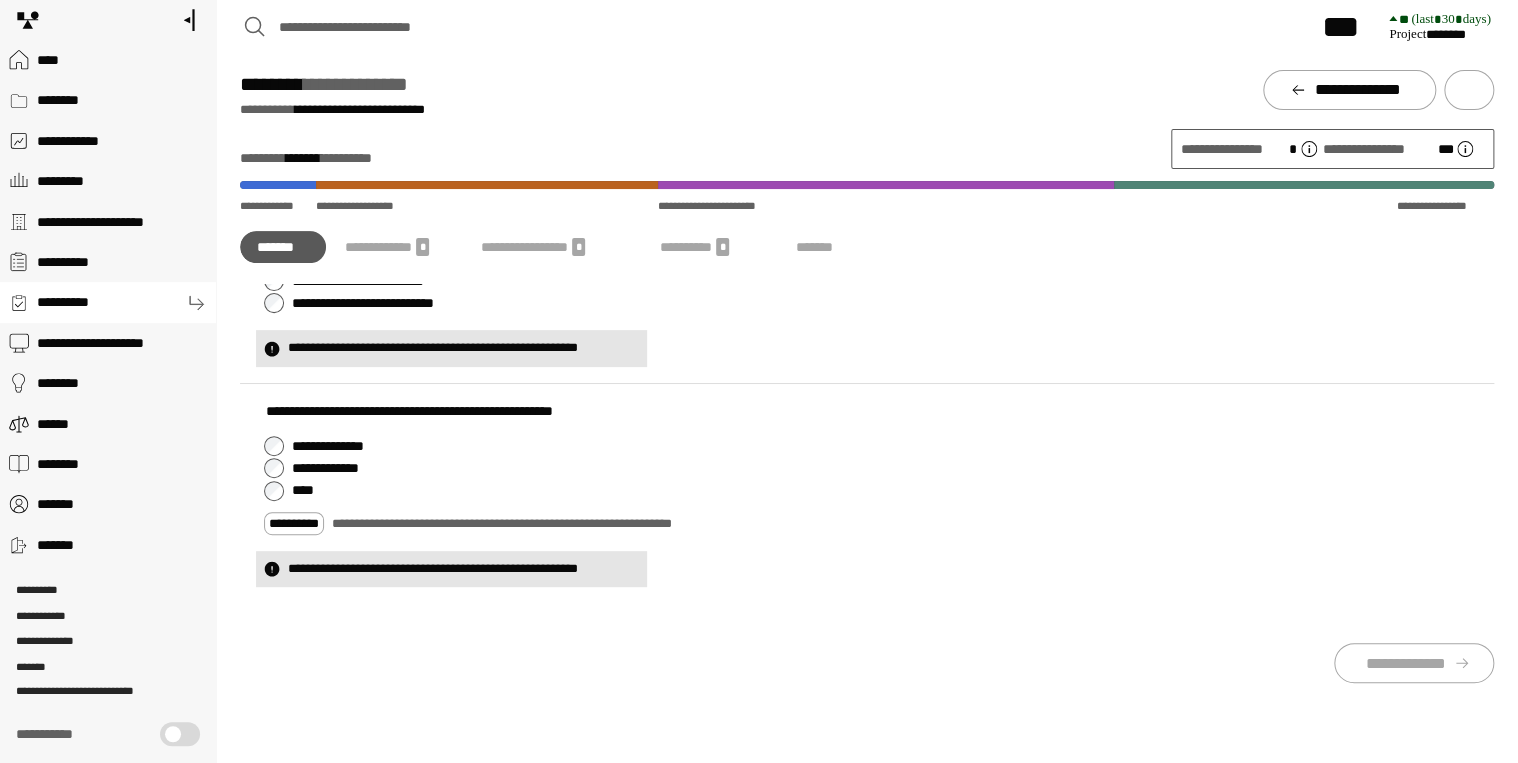 click on "**********" at bounding box center [871, 446] 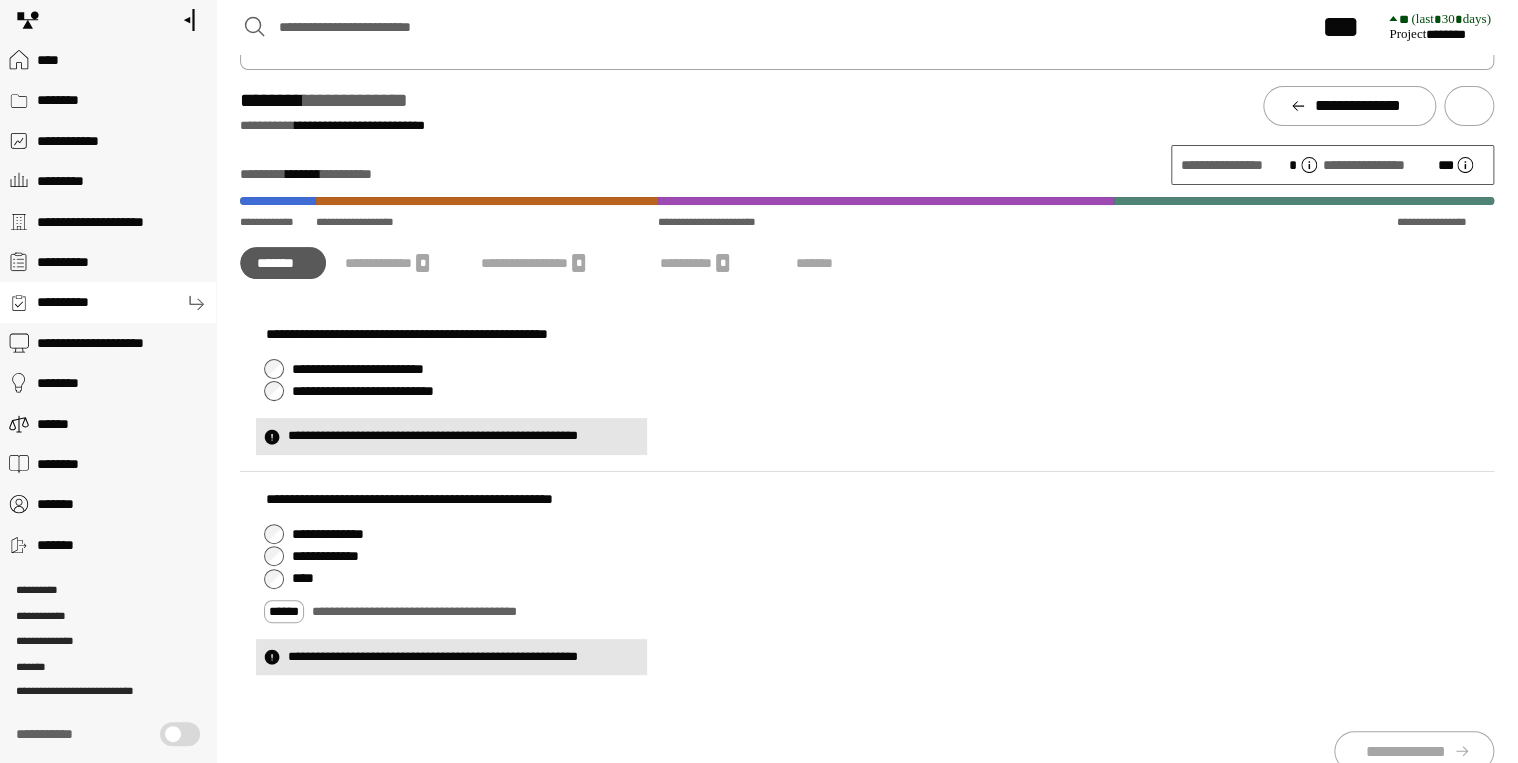 scroll, scrollTop: 16, scrollLeft: 0, axis: vertical 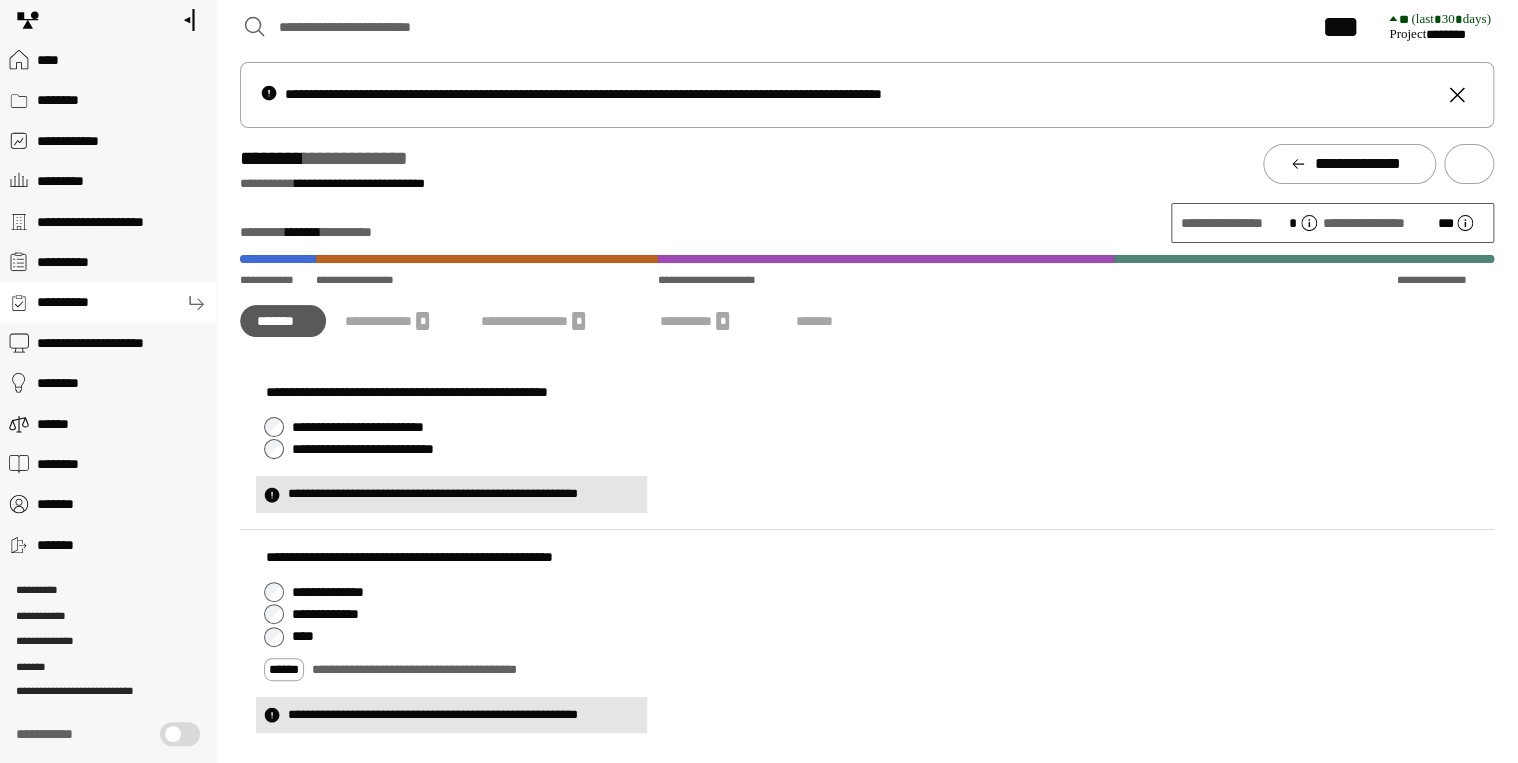click on "**********" at bounding box center [871, 449] 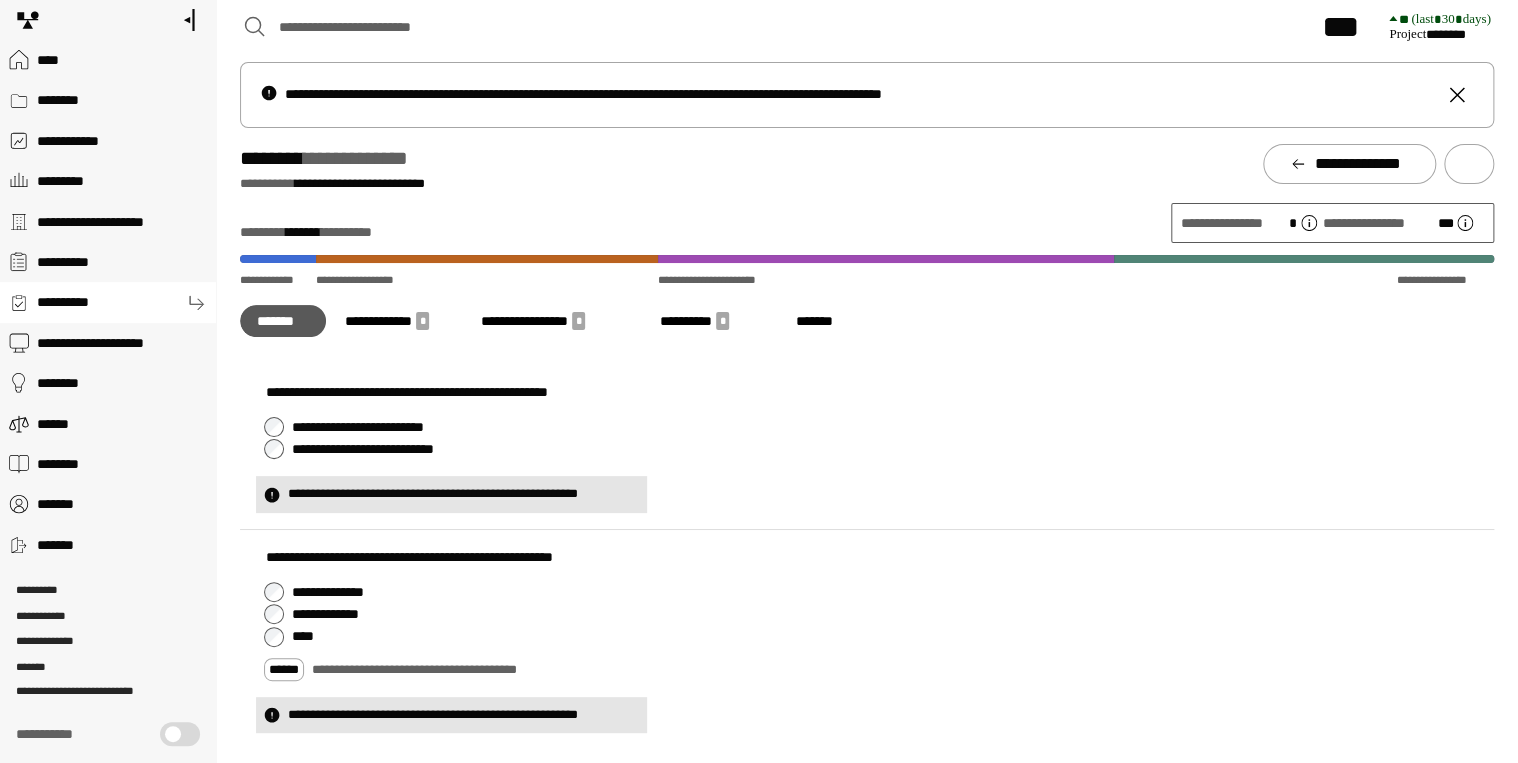 click on "**********" at bounding box center (871, 449) 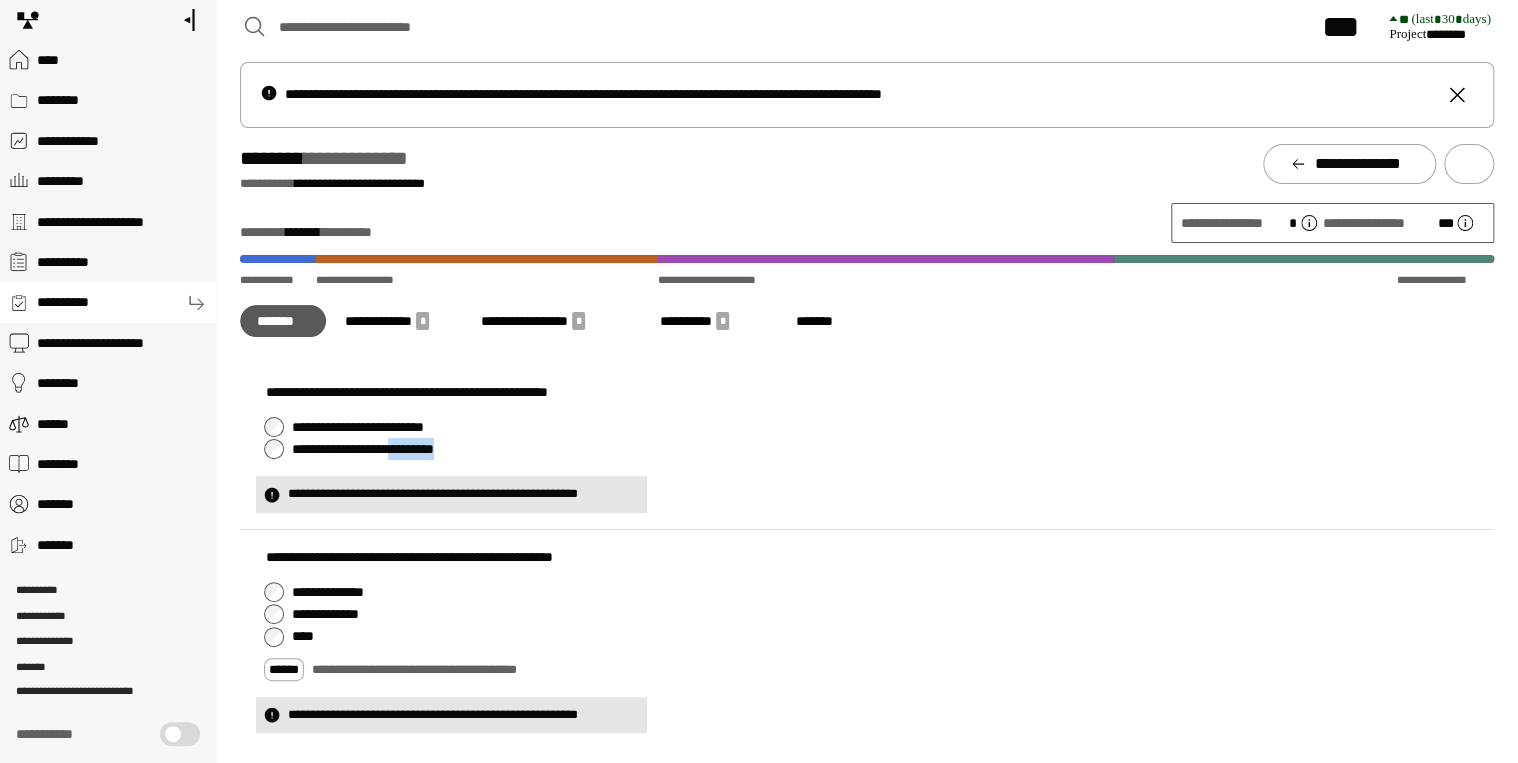 click on "**********" at bounding box center [871, 449] 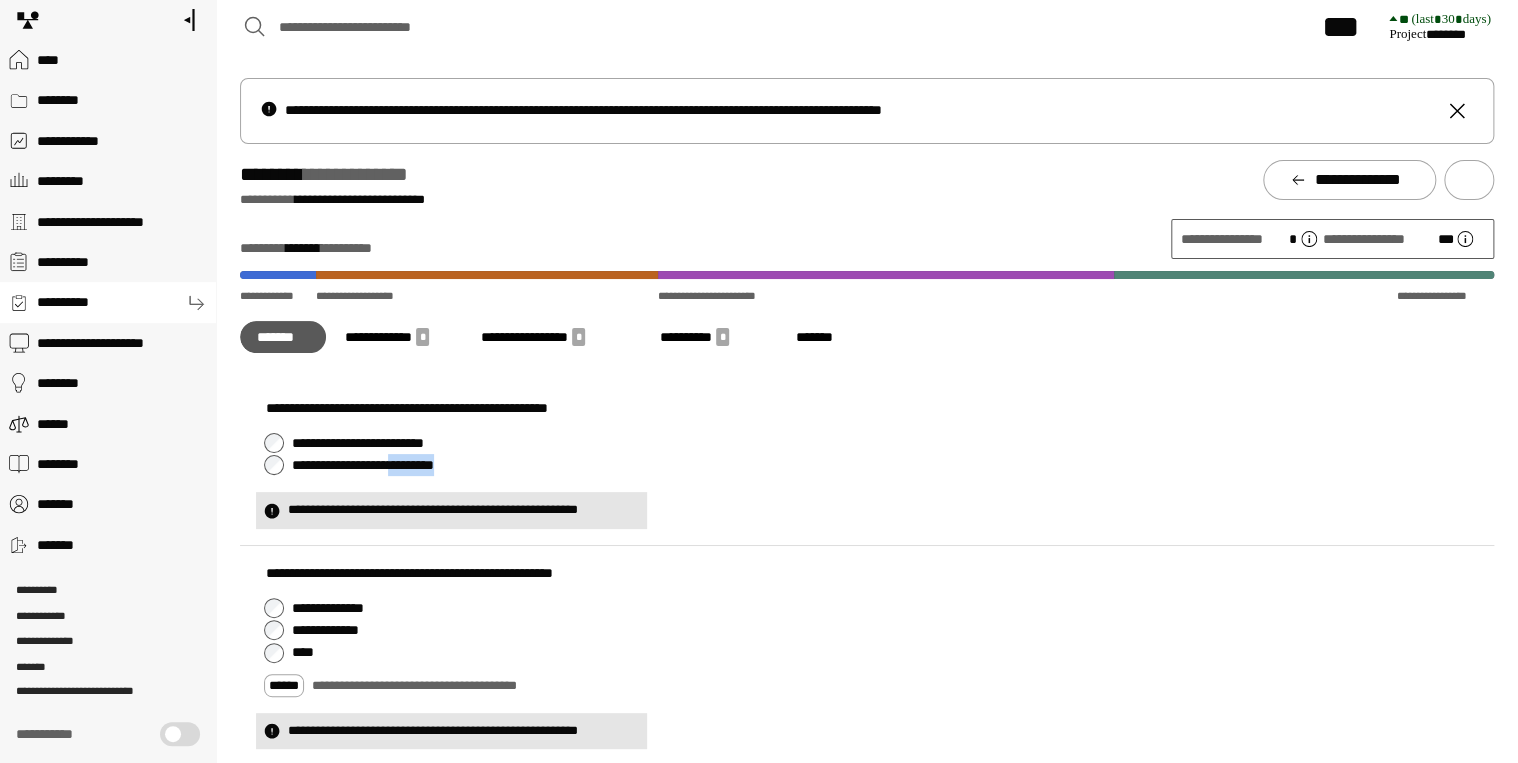 scroll, scrollTop: 176, scrollLeft: 0, axis: vertical 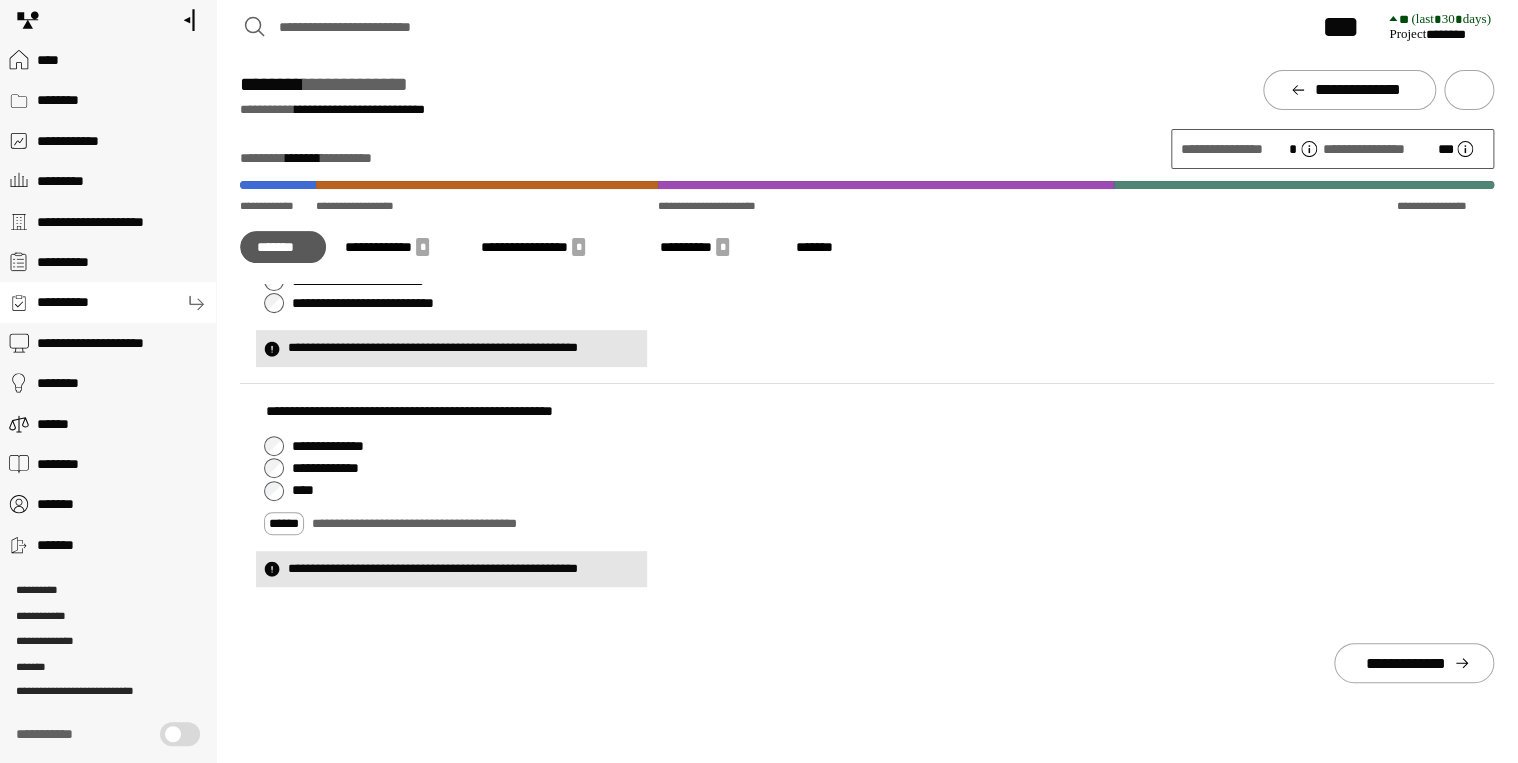 click on "**********" at bounding box center (867, 505) 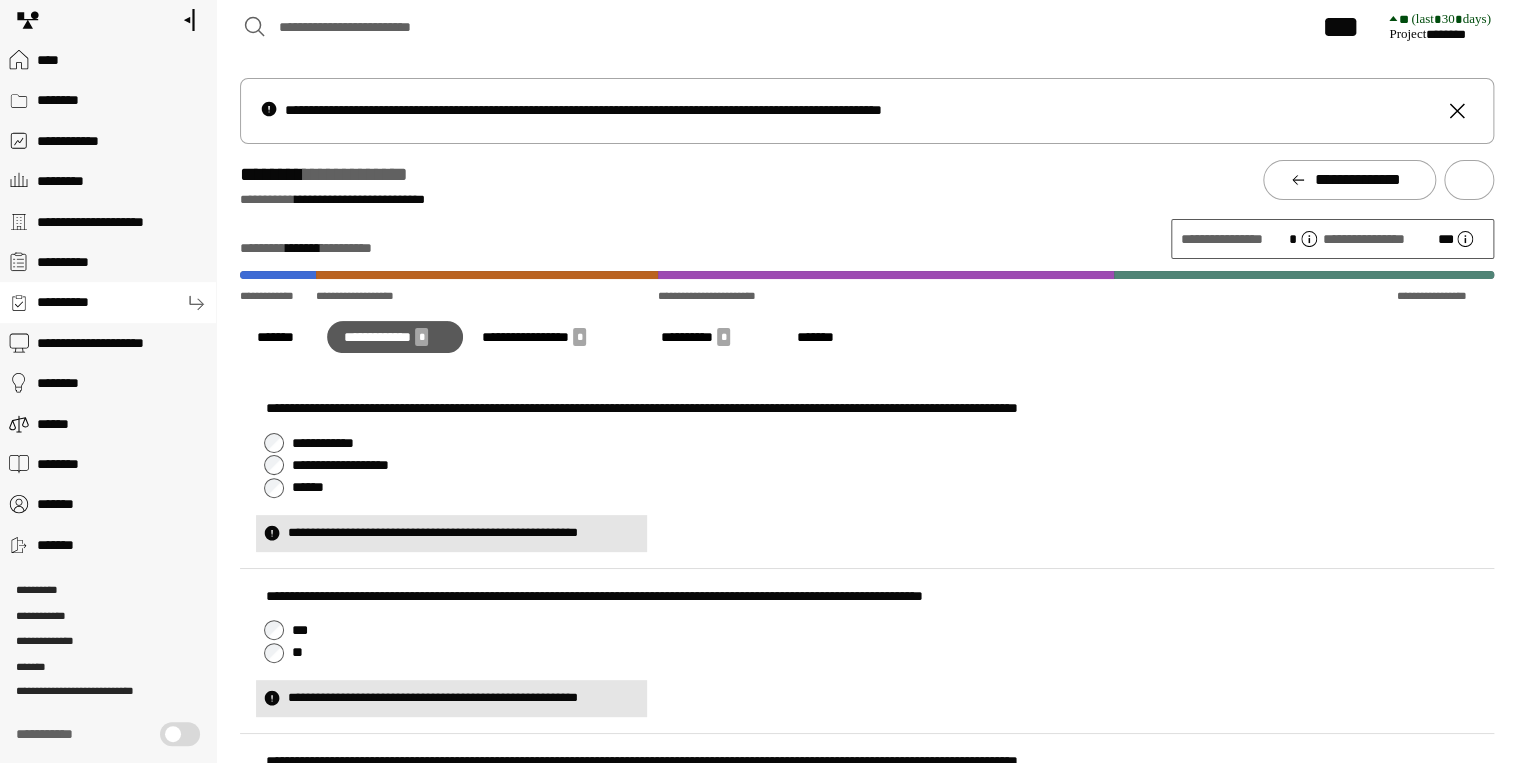 scroll, scrollTop: 0, scrollLeft: 0, axis: both 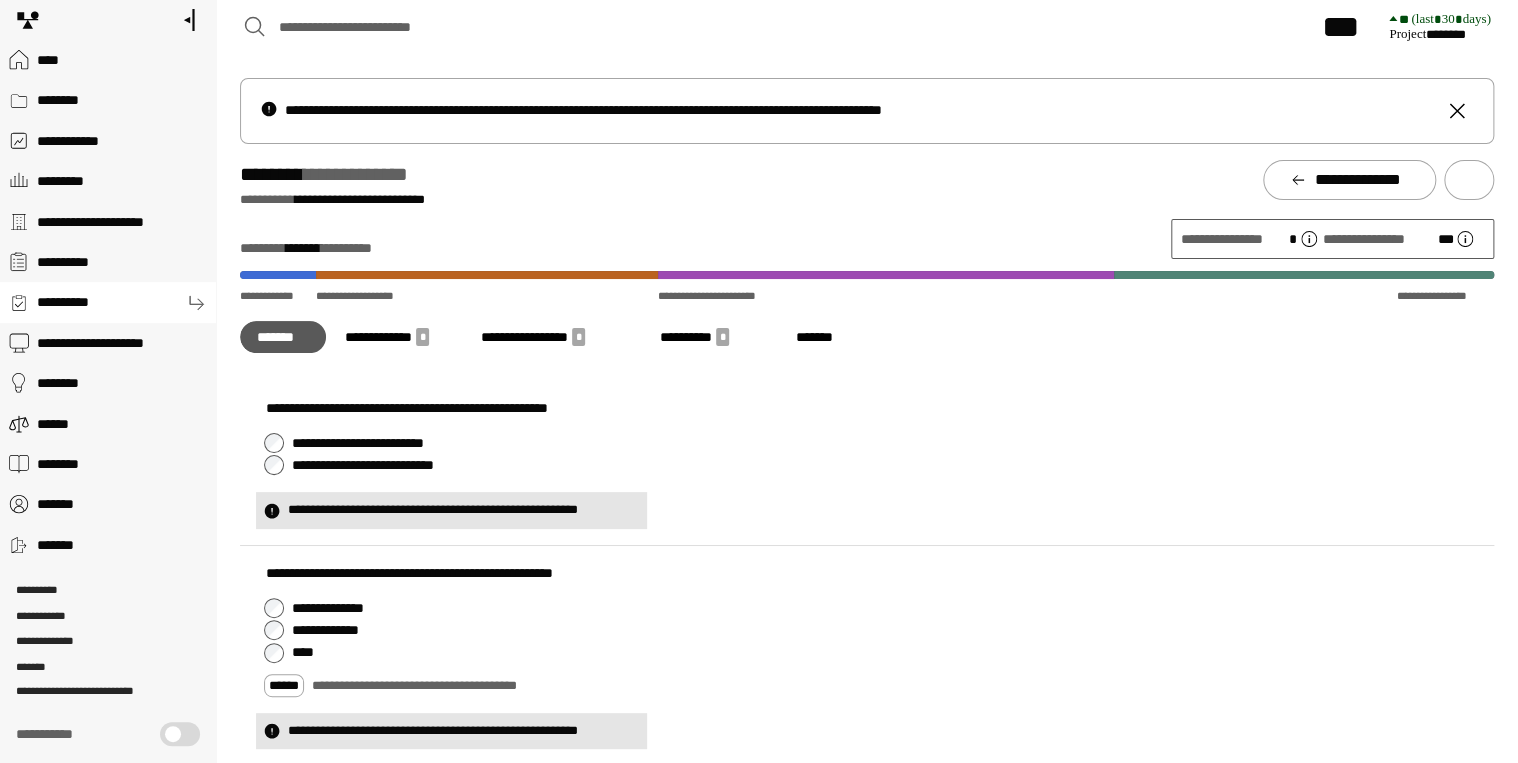 click on "**********" at bounding box center [395, 337] 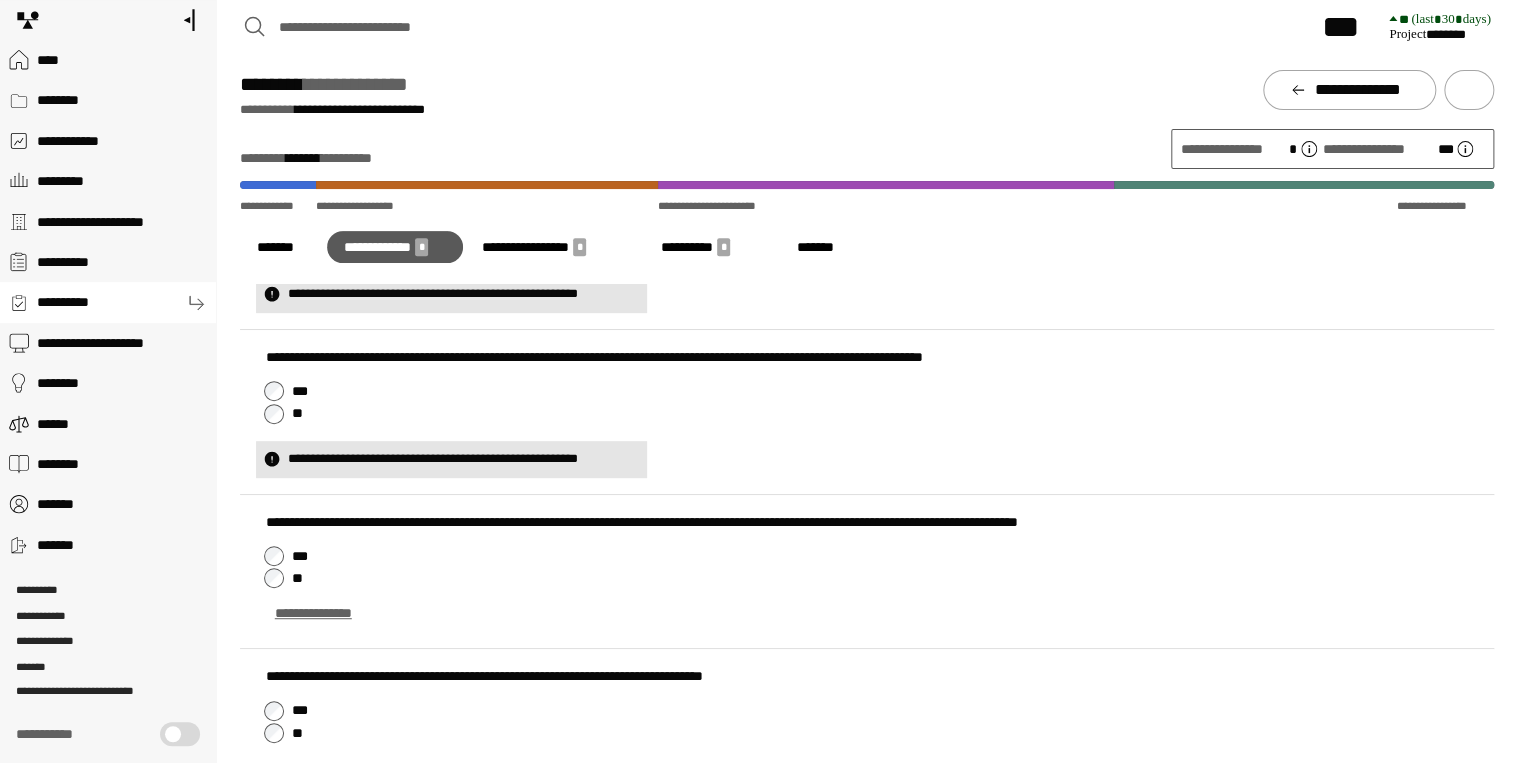 scroll, scrollTop: 240, scrollLeft: 0, axis: vertical 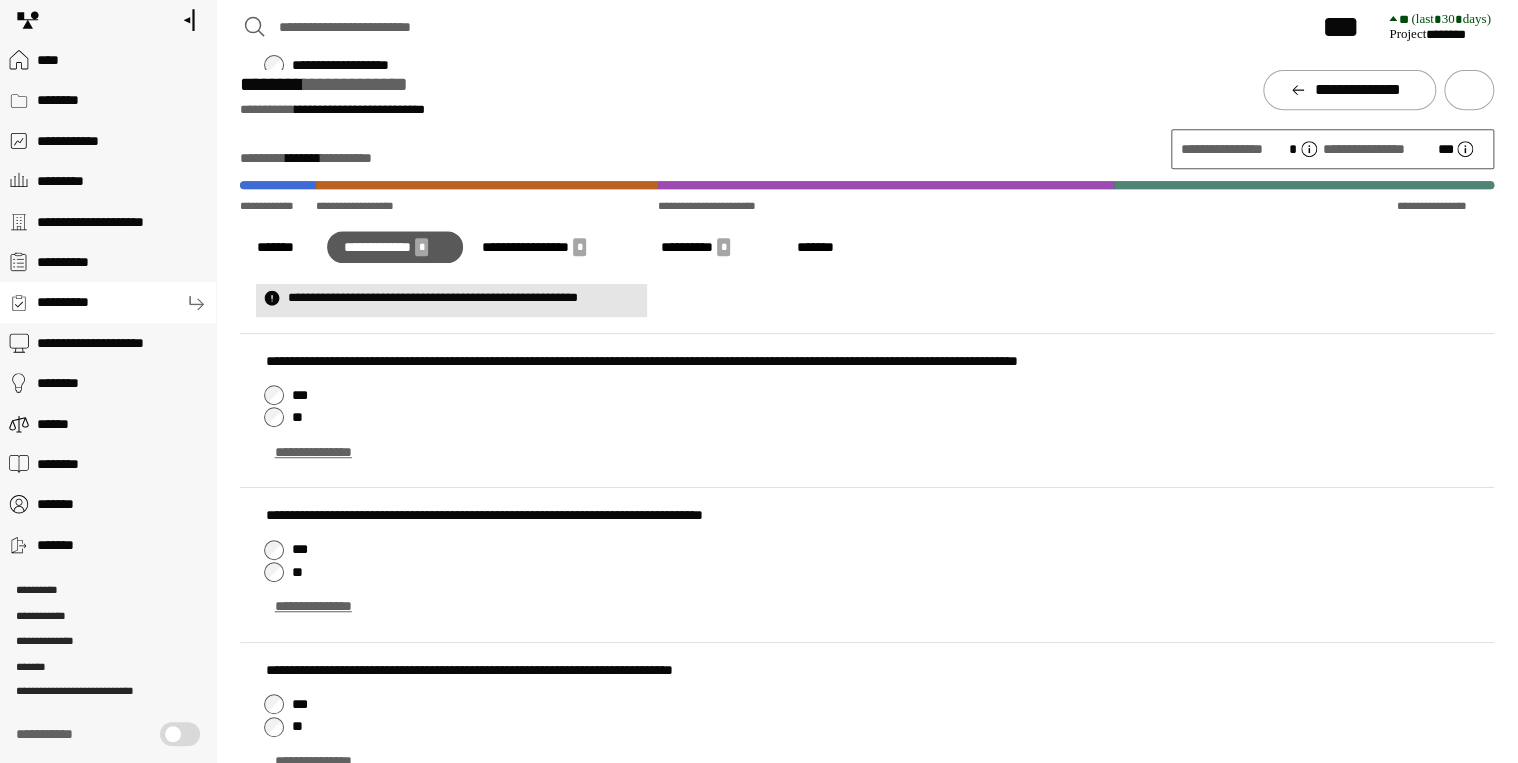 click on "***" at bounding box center (871, 395) 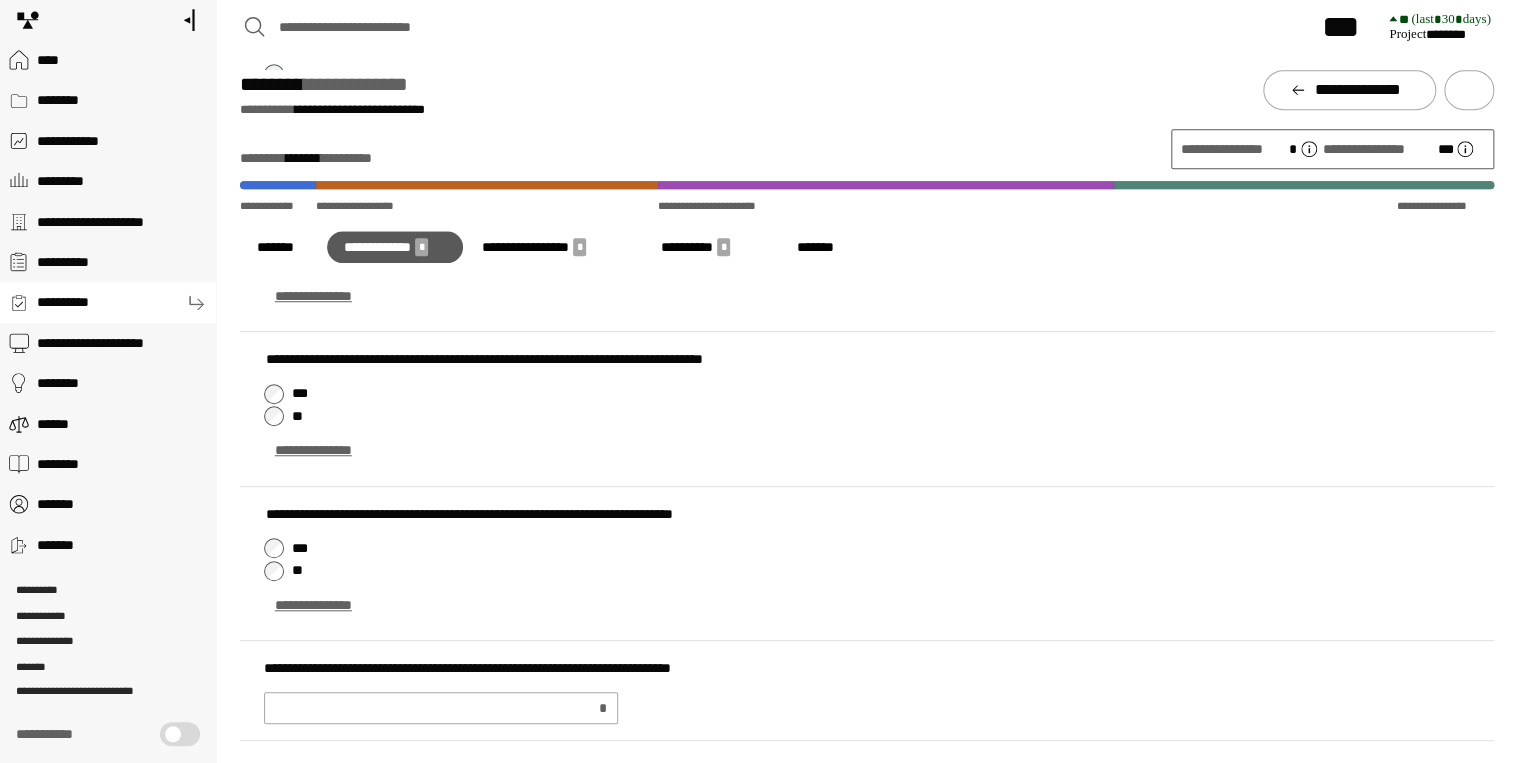 scroll, scrollTop: 640, scrollLeft: 0, axis: vertical 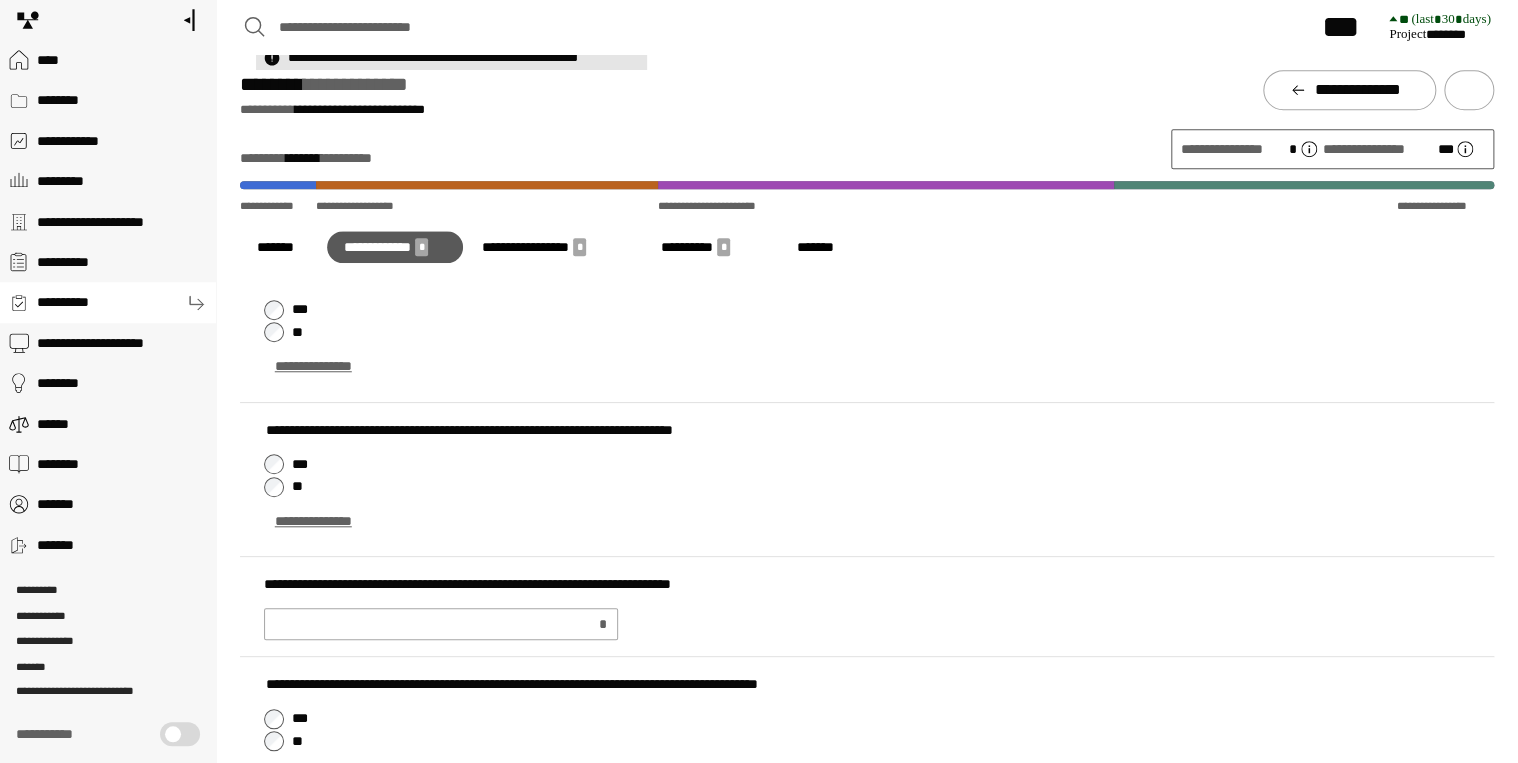 click on "***" at bounding box center [871, 309] 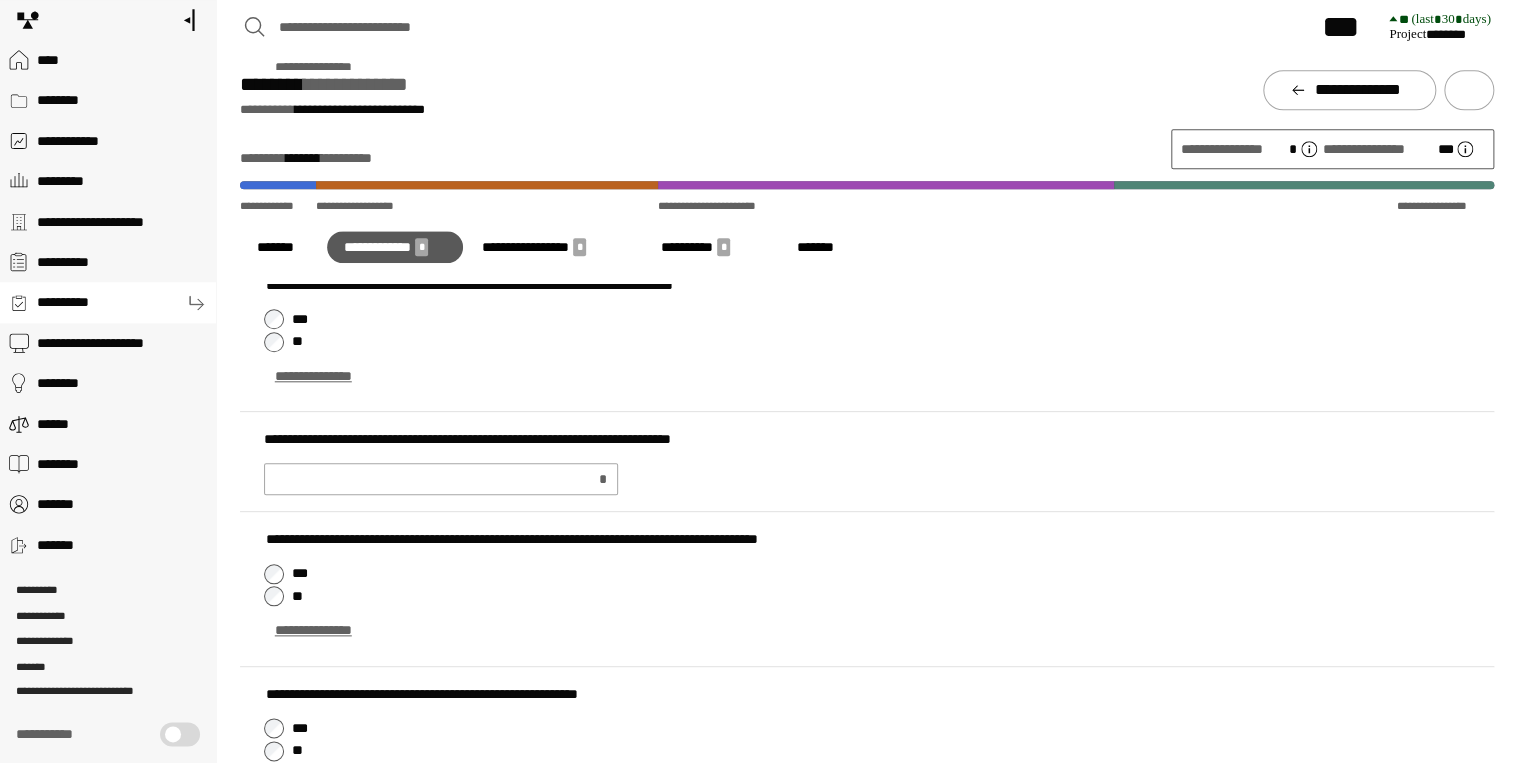 scroll, scrollTop: 800, scrollLeft: 0, axis: vertical 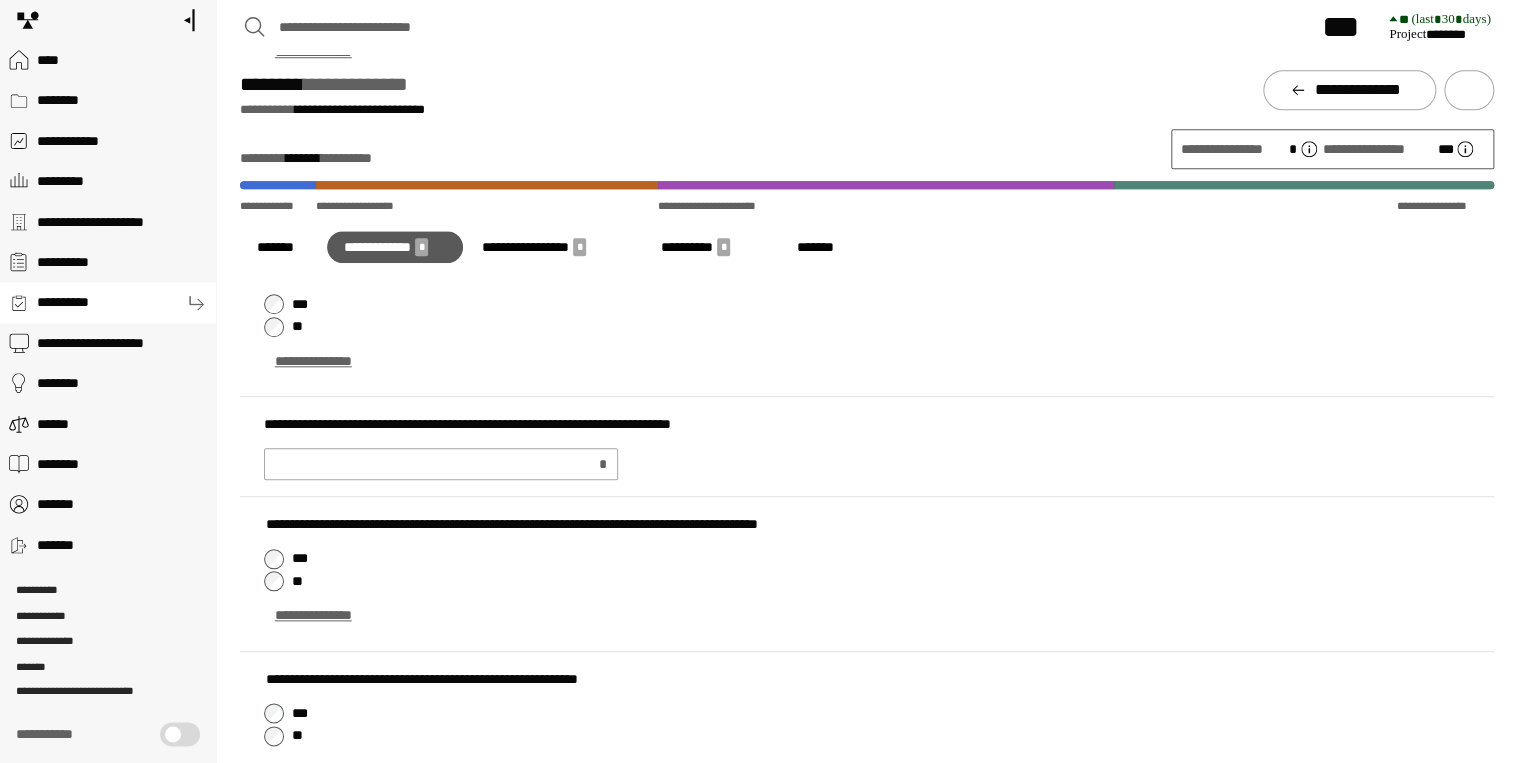 click on "**********" at bounding box center (441, 464) 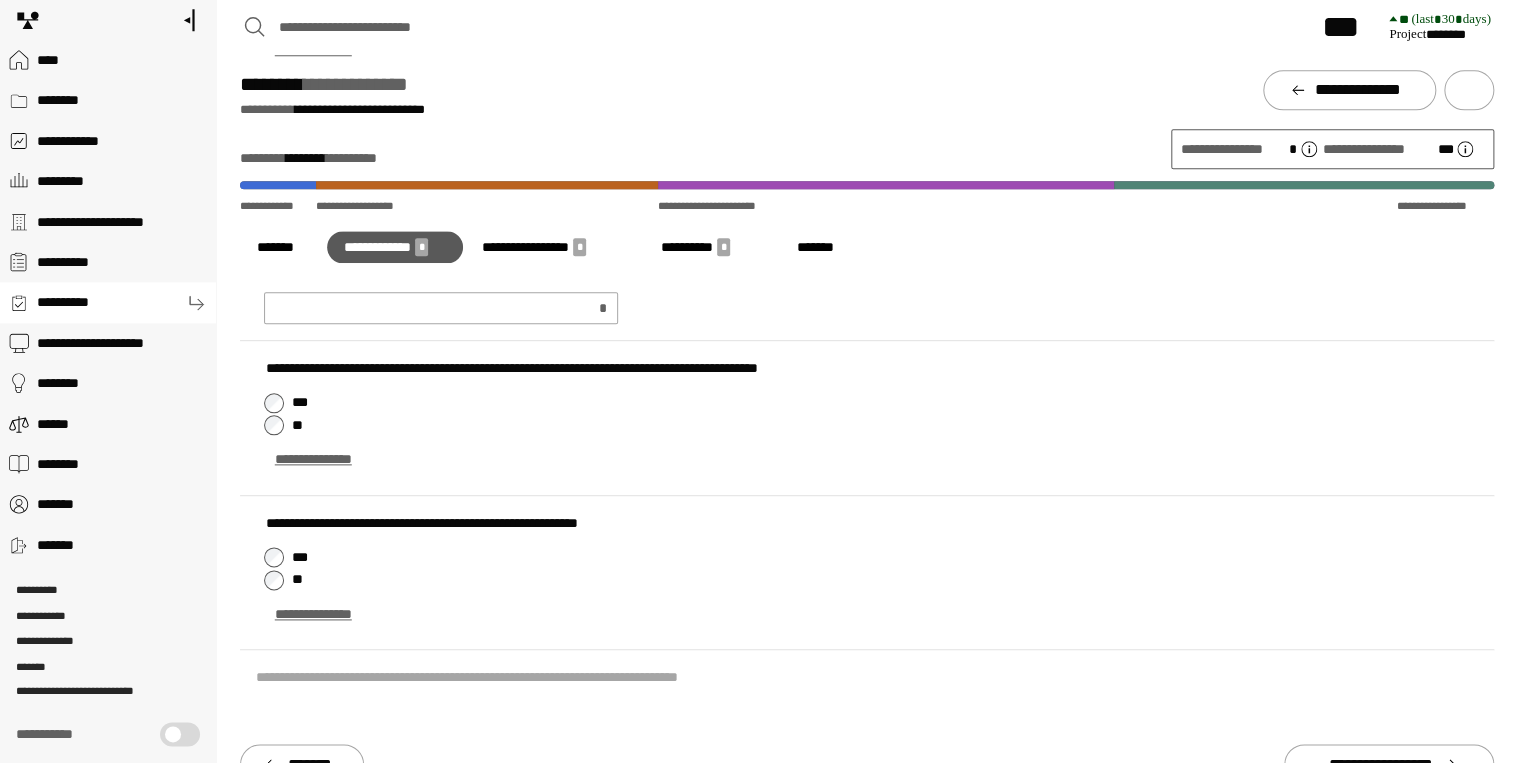 scroll, scrollTop: 960, scrollLeft: 0, axis: vertical 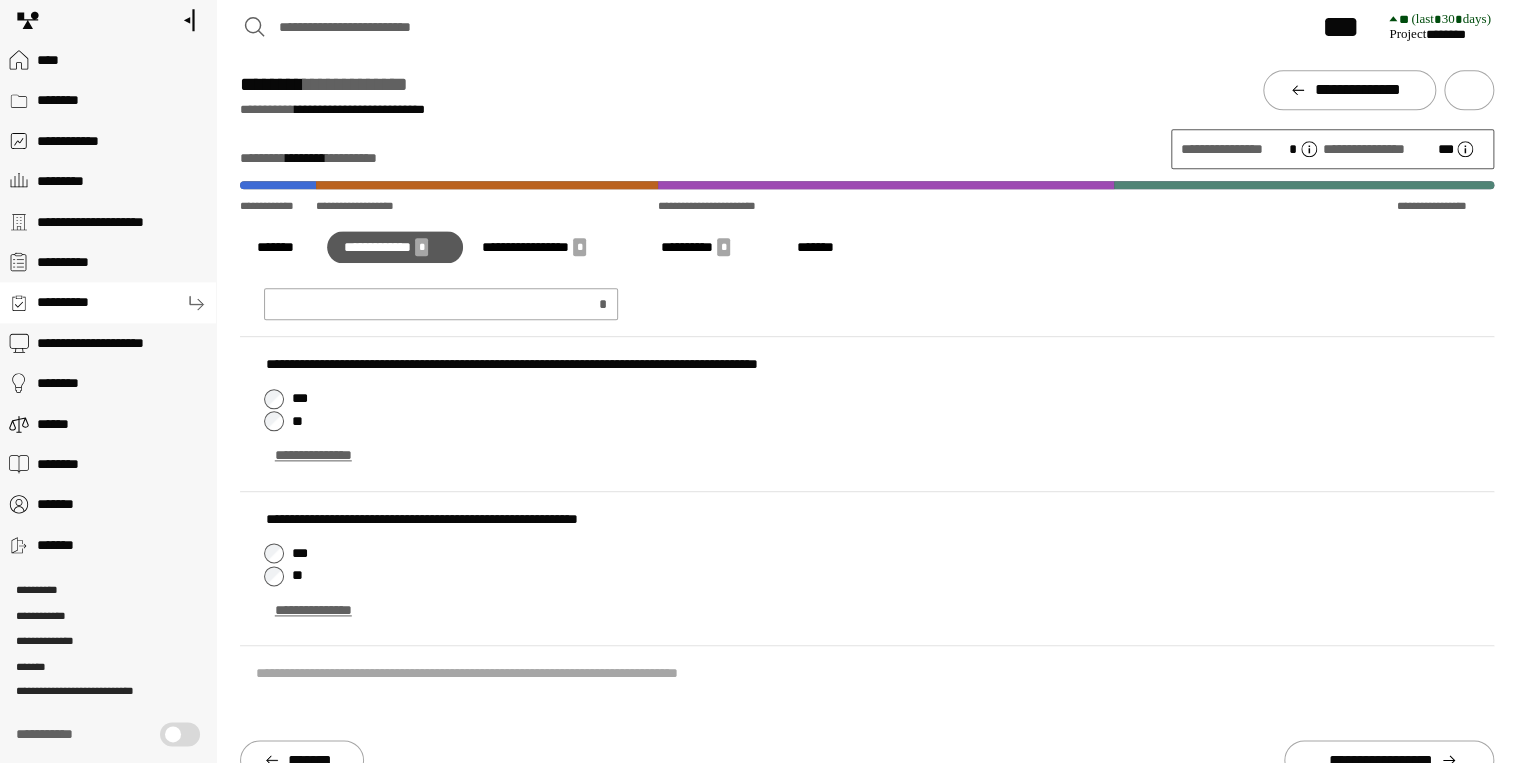click on "**" at bounding box center (871, 575) 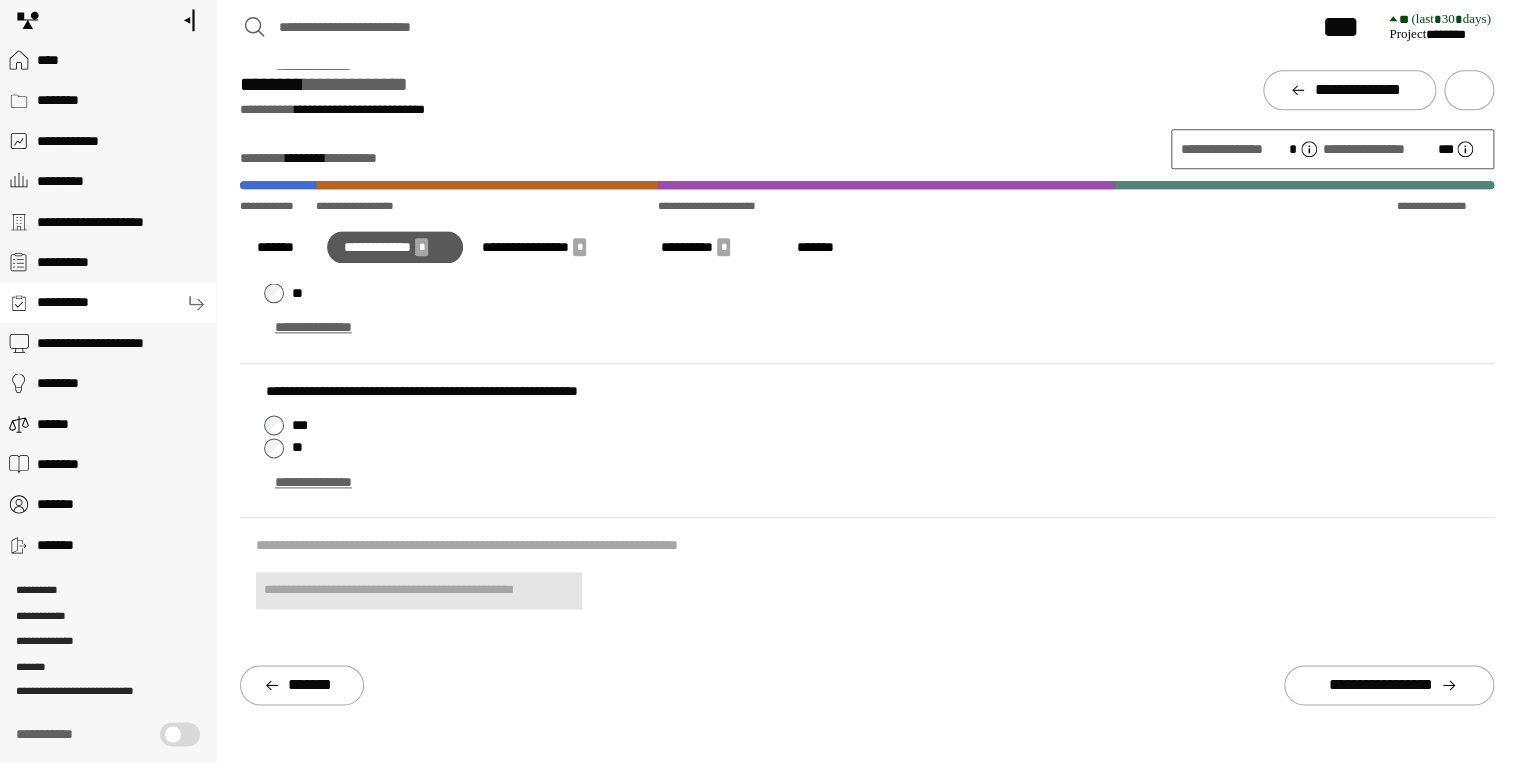 scroll, scrollTop: 1122, scrollLeft: 0, axis: vertical 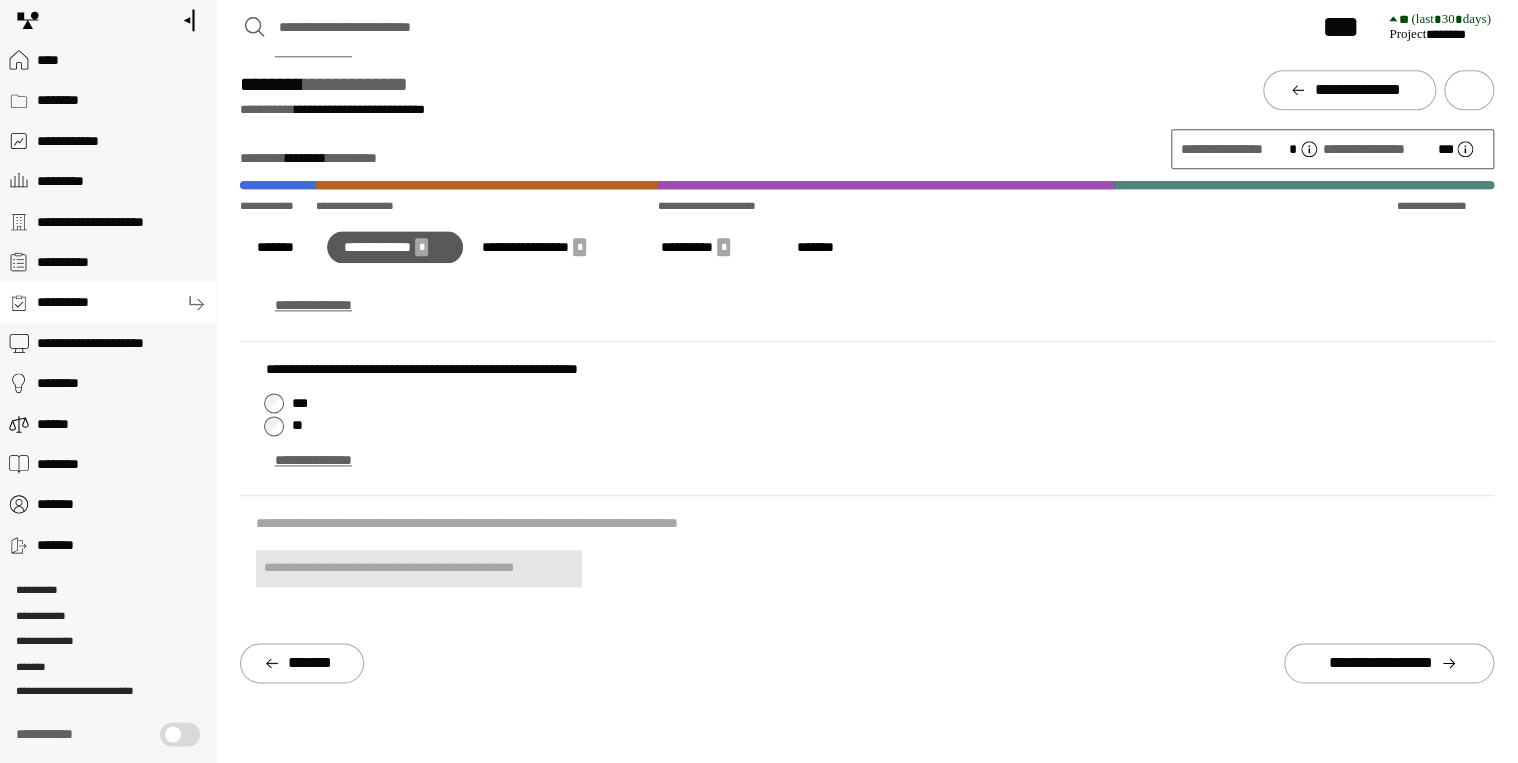 click on "**********" at bounding box center [1388, 663] 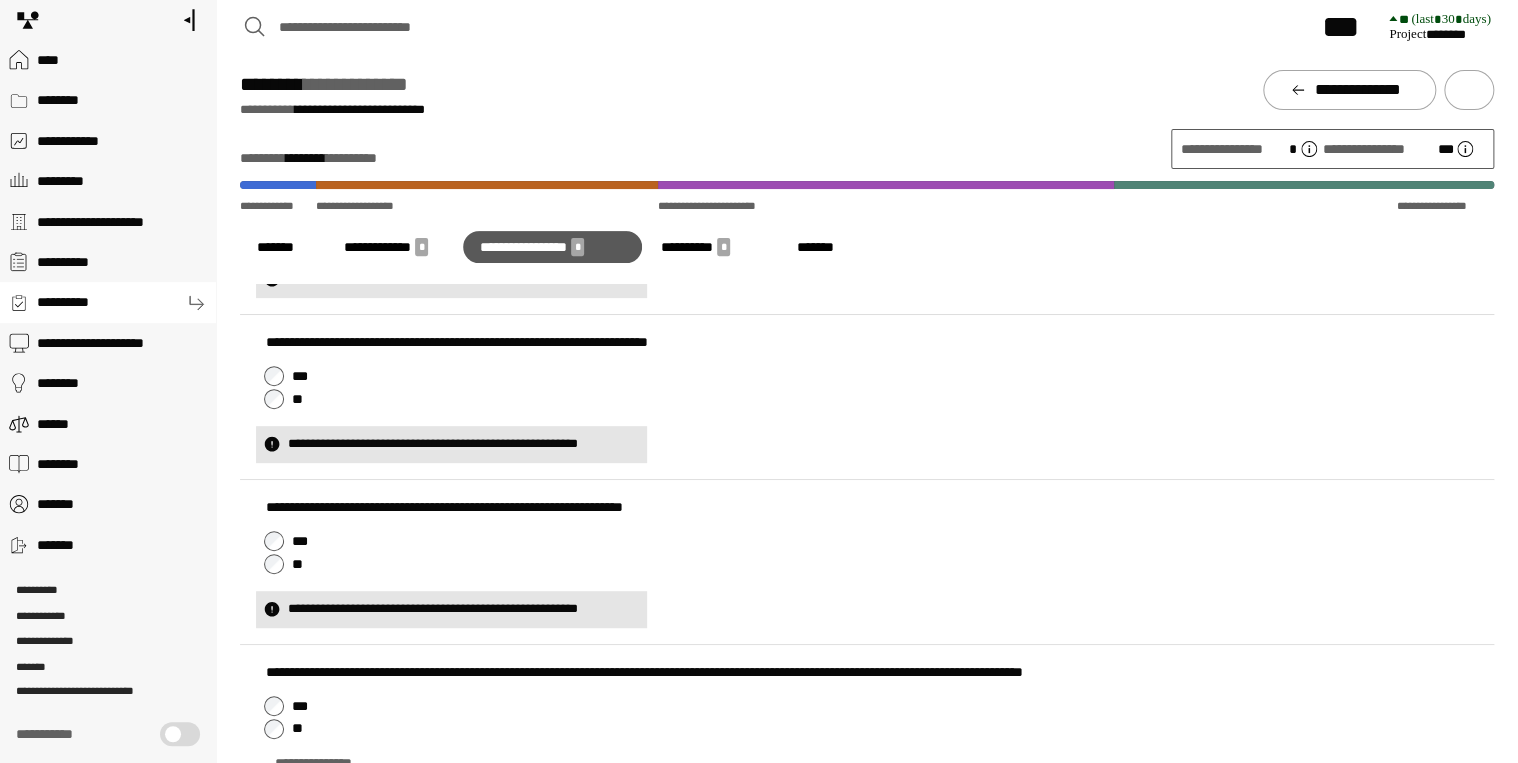 scroll, scrollTop: 0, scrollLeft: 0, axis: both 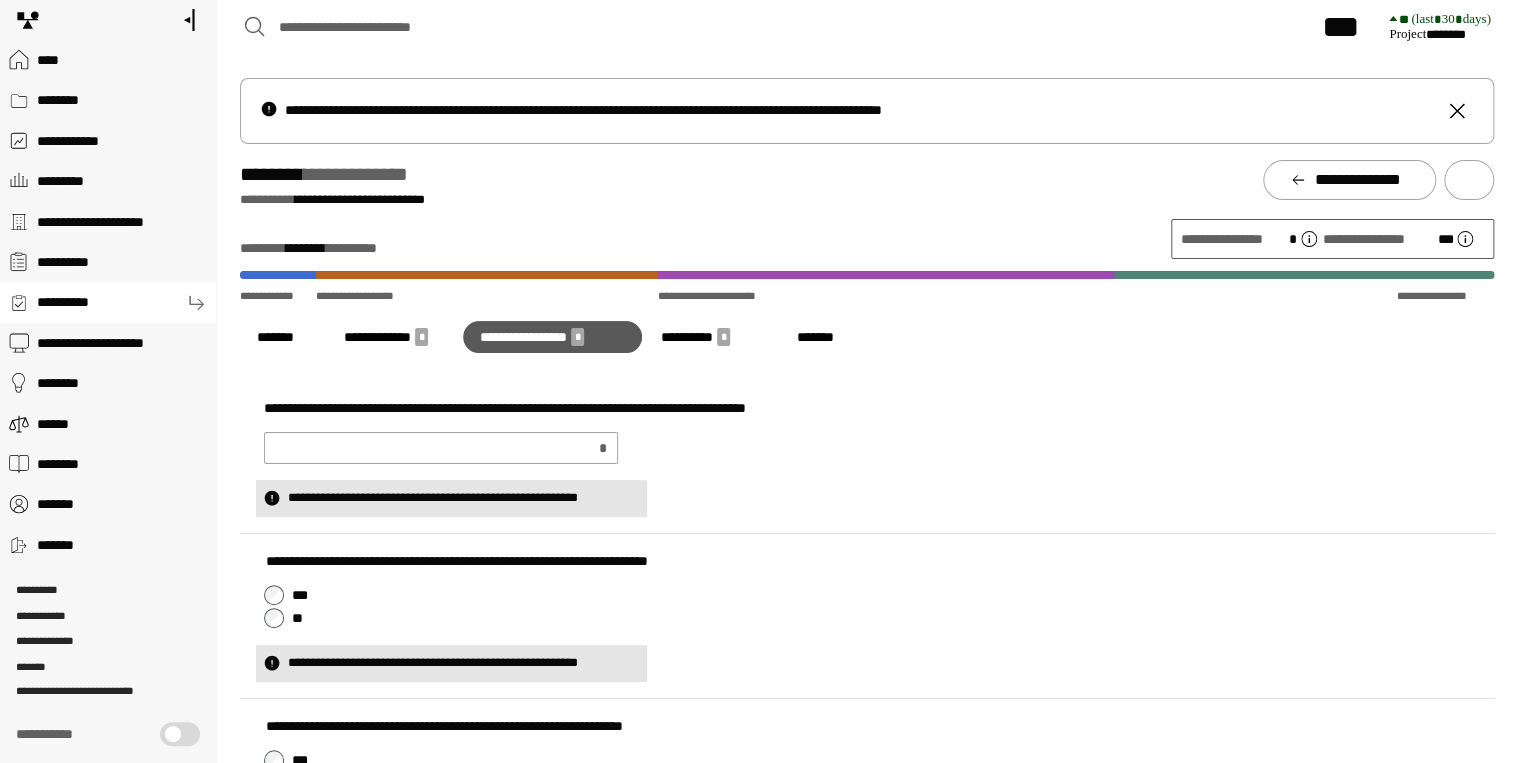 click on "**********" at bounding box center [394, 337] 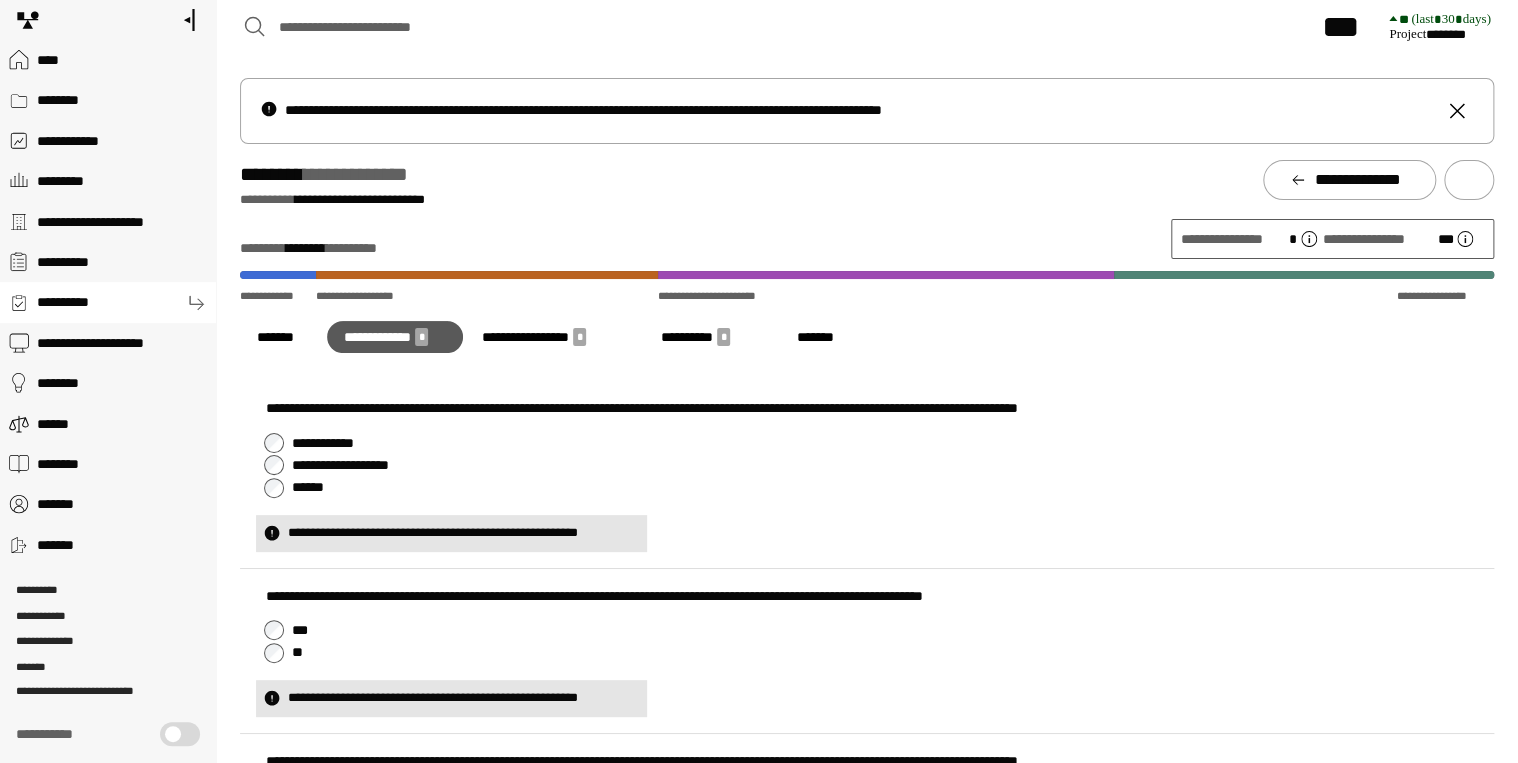 click on "**********" at bounding box center (871, 465) 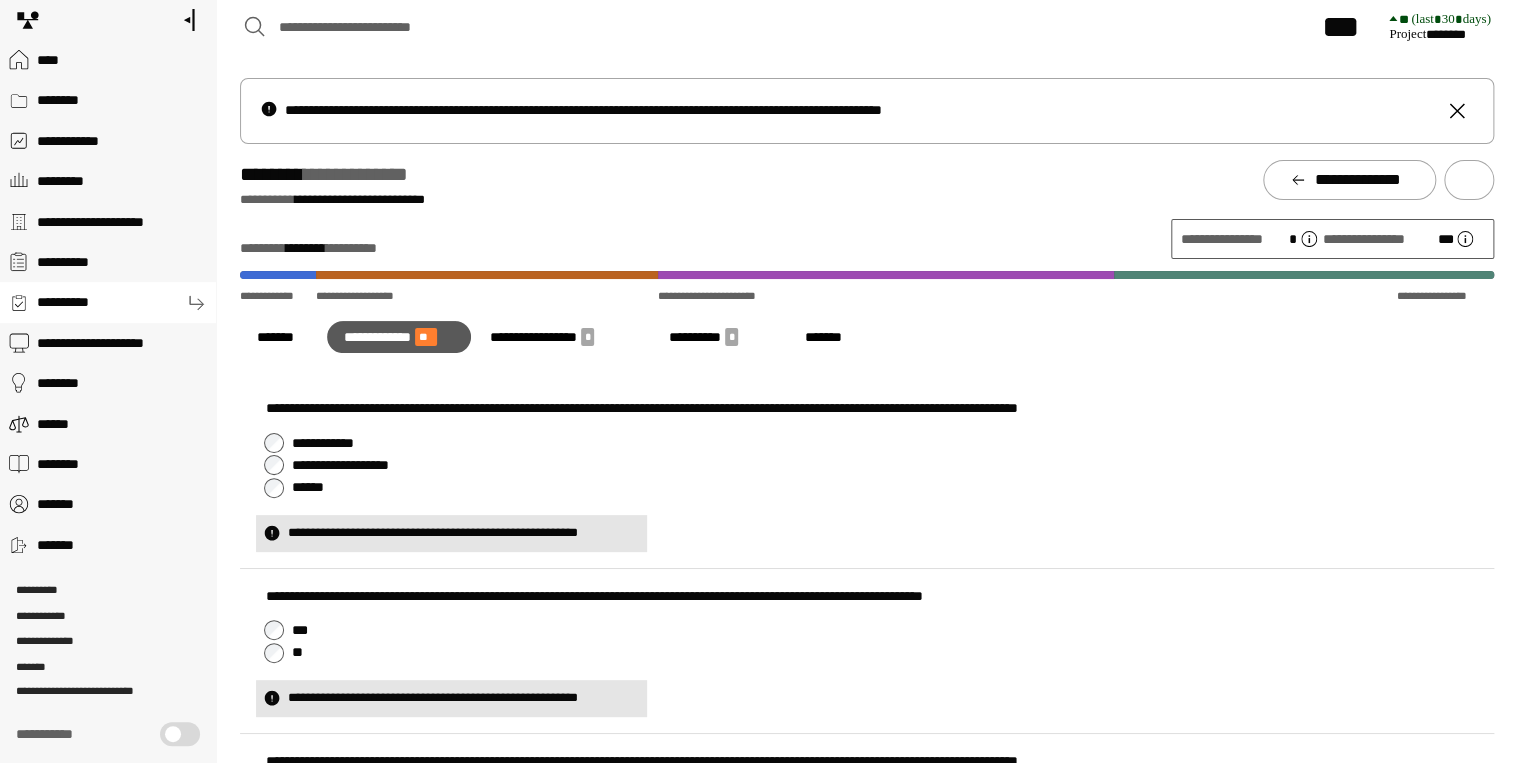 click on "**********" at bounding box center (871, 443) 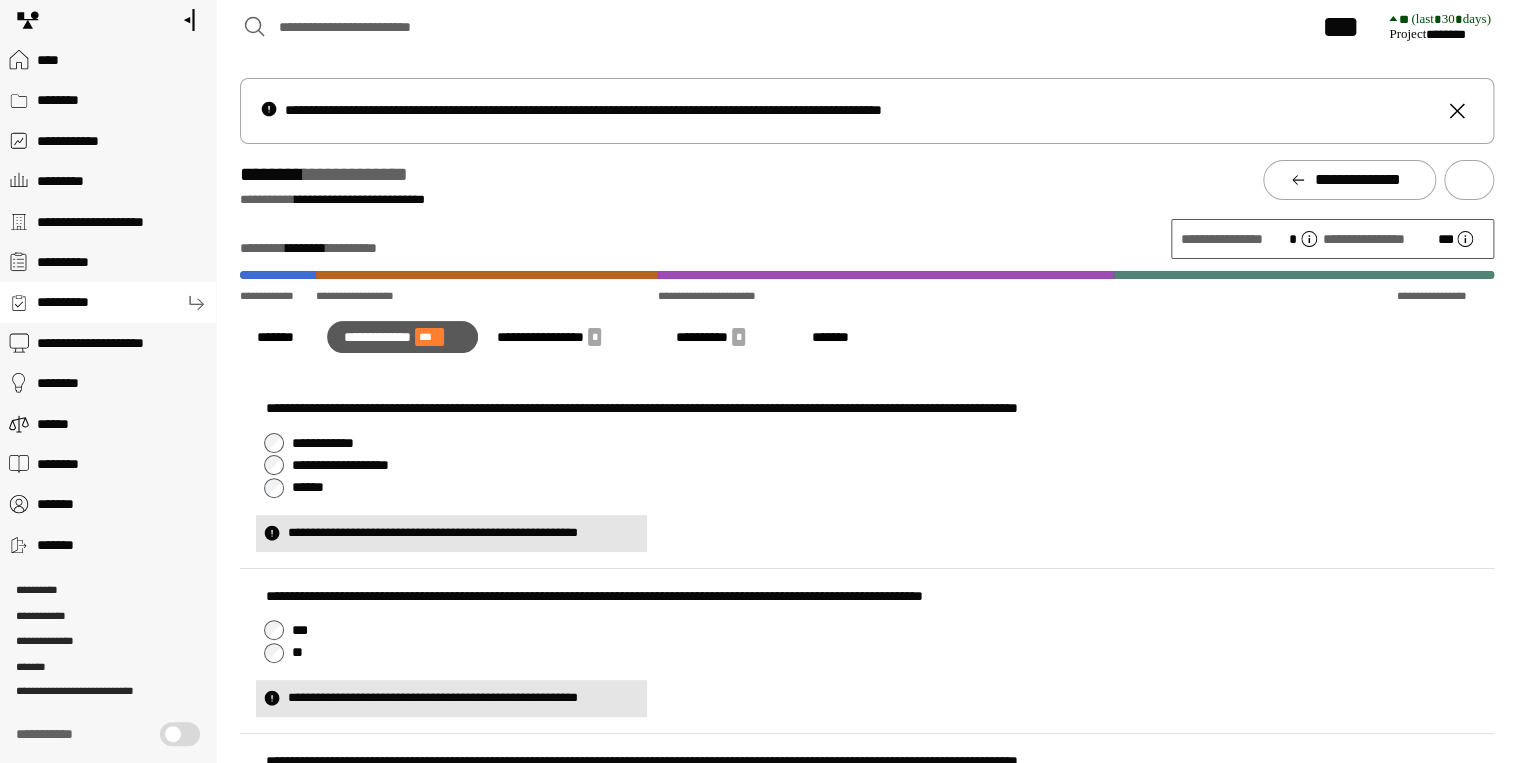 click on "******" at bounding box center (871, 487) 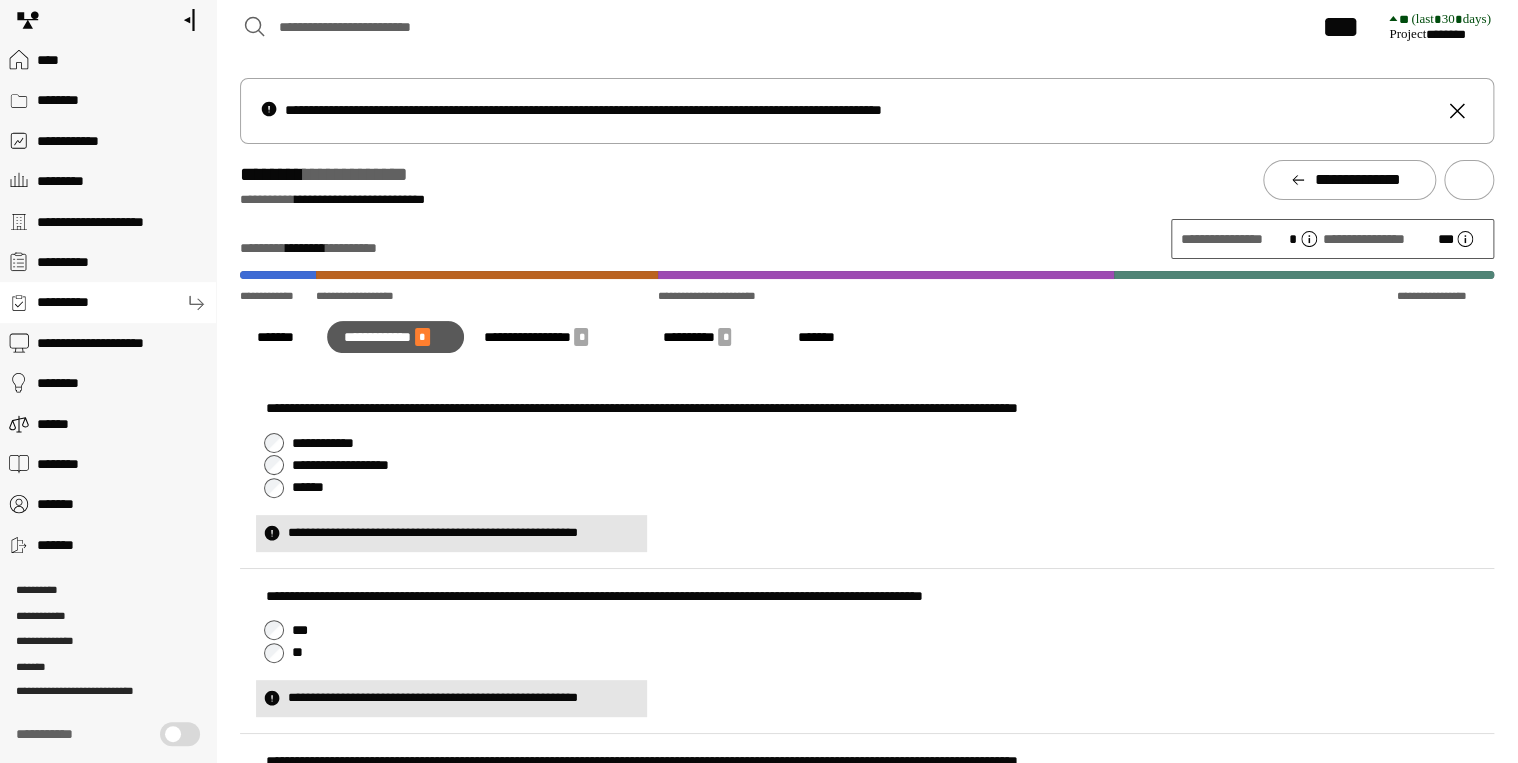 click on "**********" at bounding box center (871, 465) 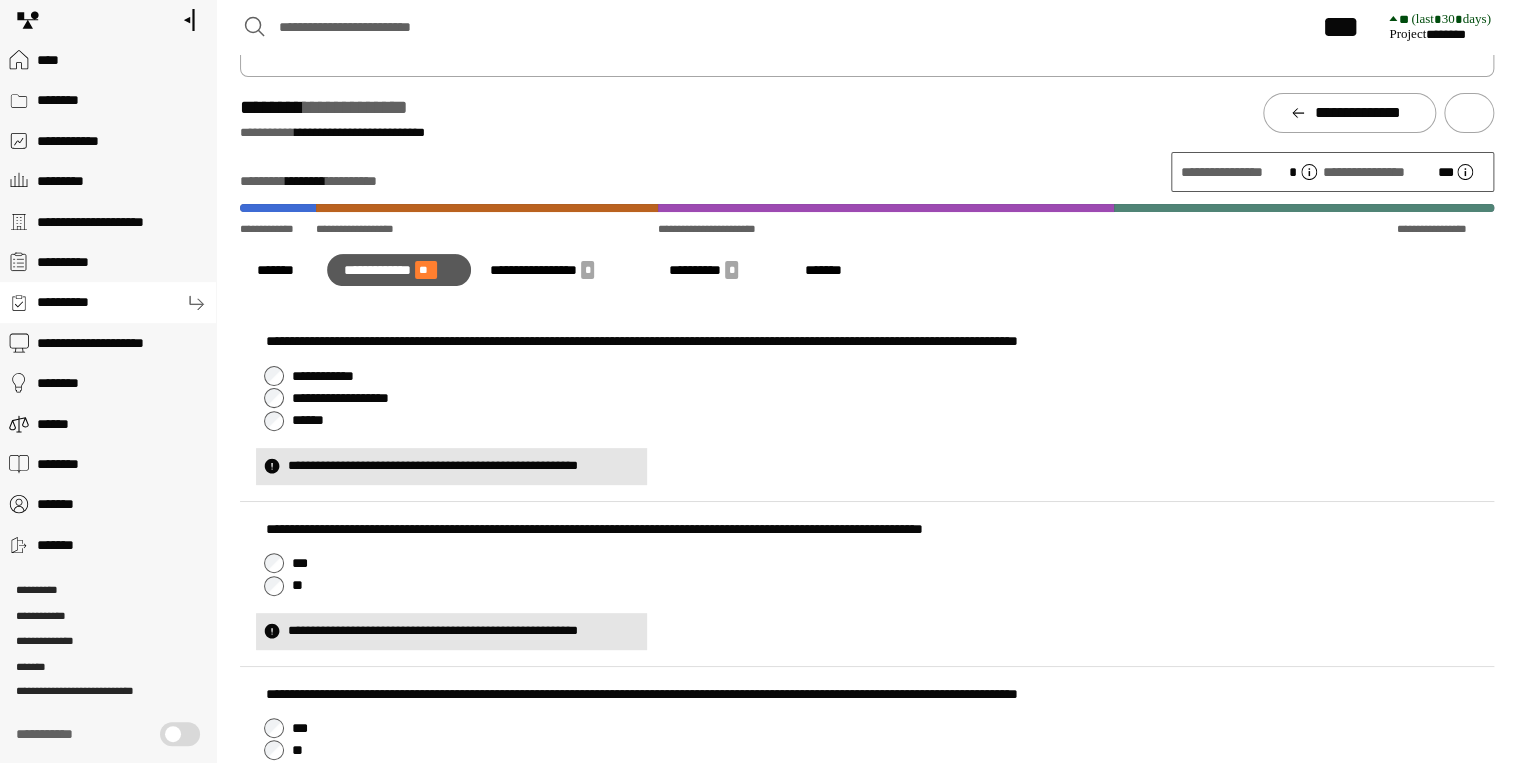 scroll, scrollTop: 160, scrollLeft: 0, axis: vertical 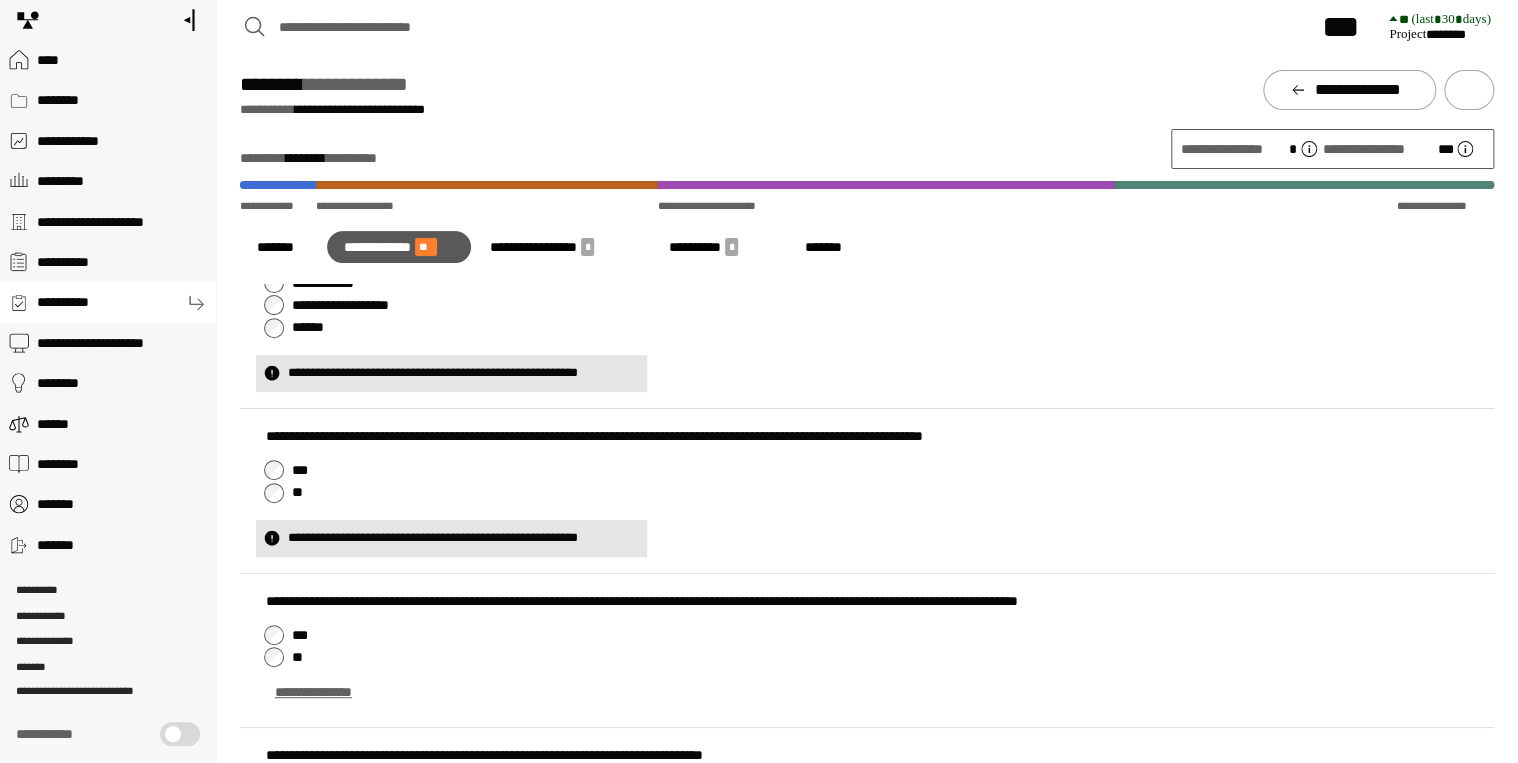 click on "**" at bounding box center (871, 492) 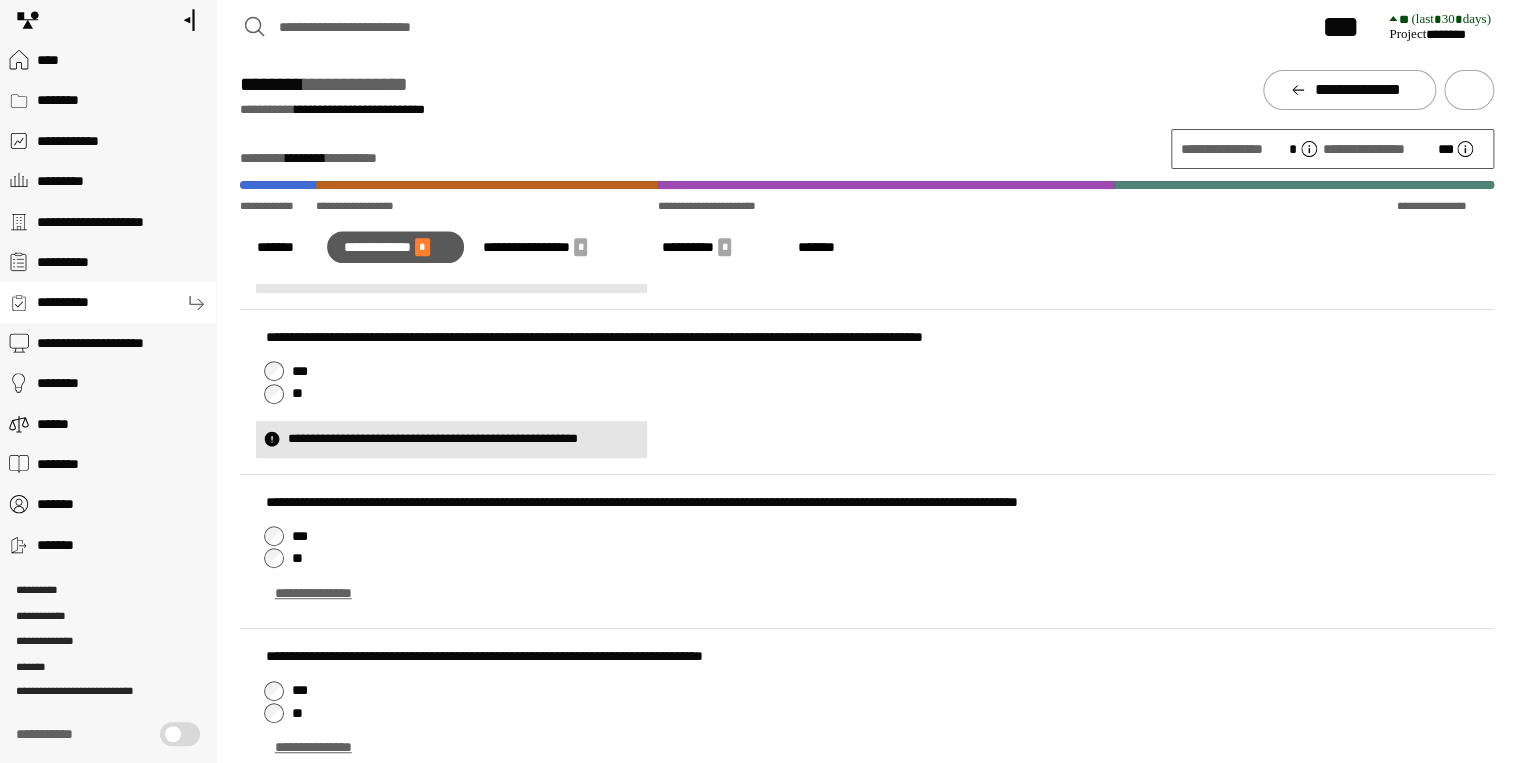scroll, scrollTop: 160, scrollLeft: 0, axis: vertical 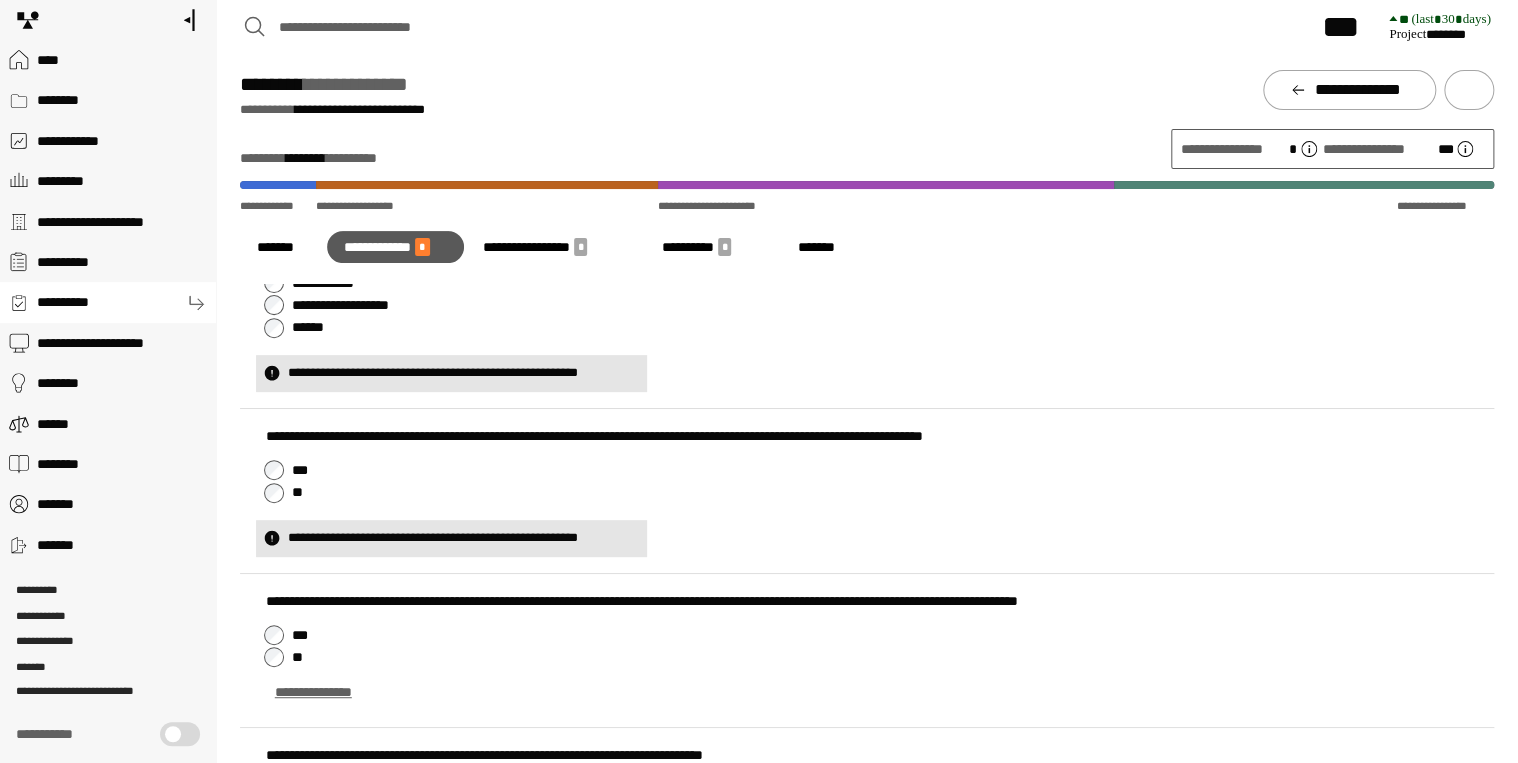 click on "**********" at bounding box center (554, 247) 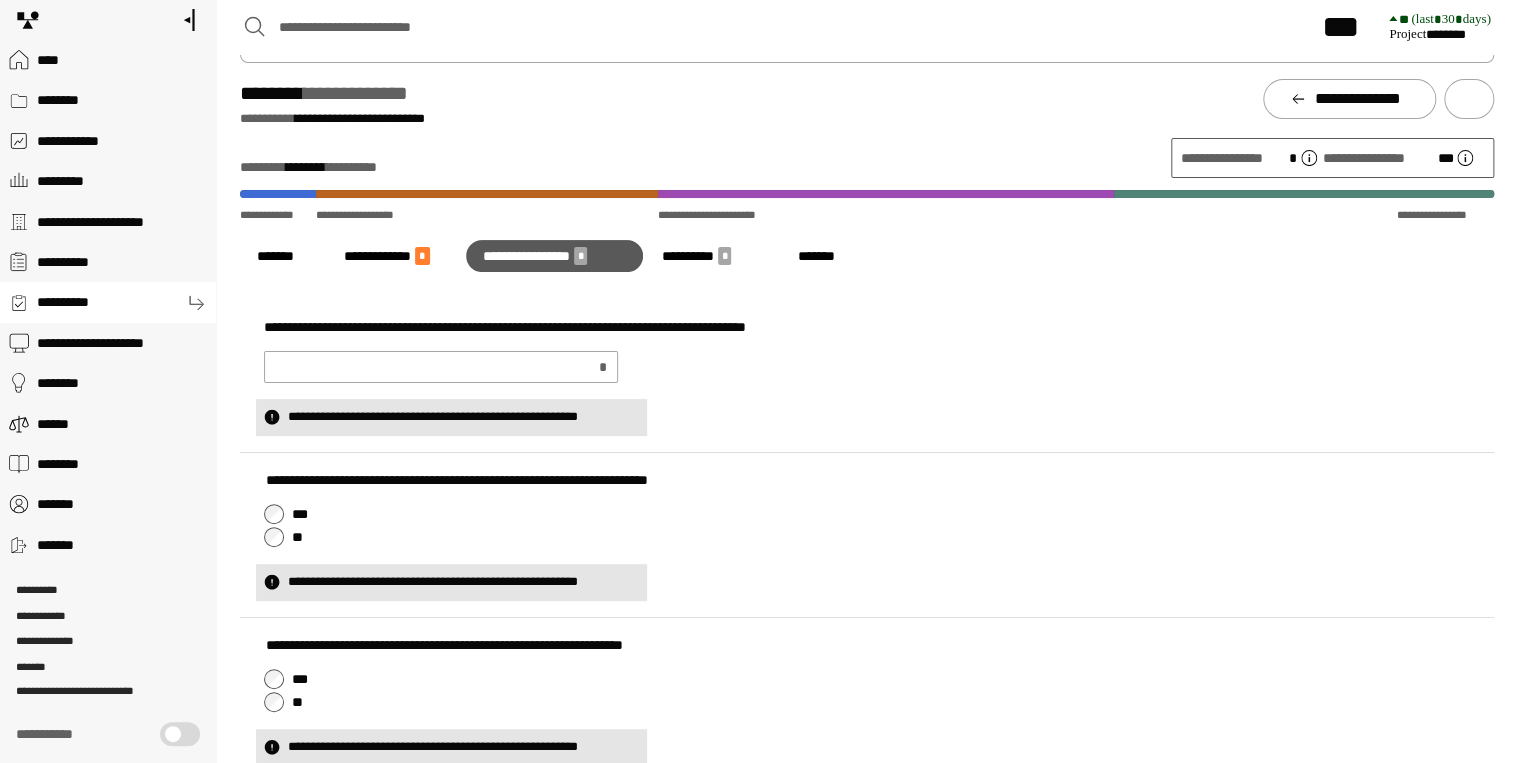 scroll, scrollTop: 0, scrollLeft: 0, axis: both 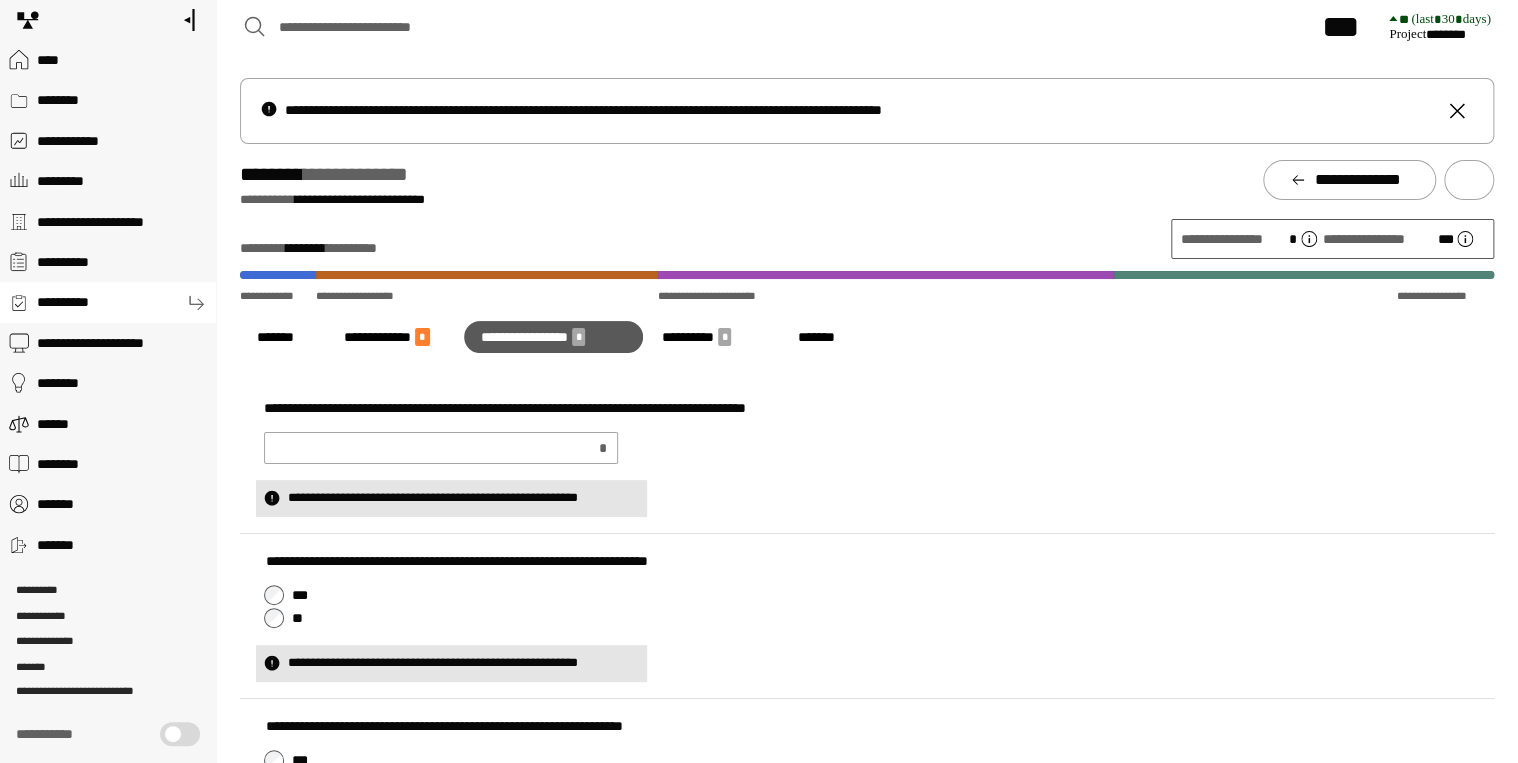 click on "***" at bounding box center (871, 595) 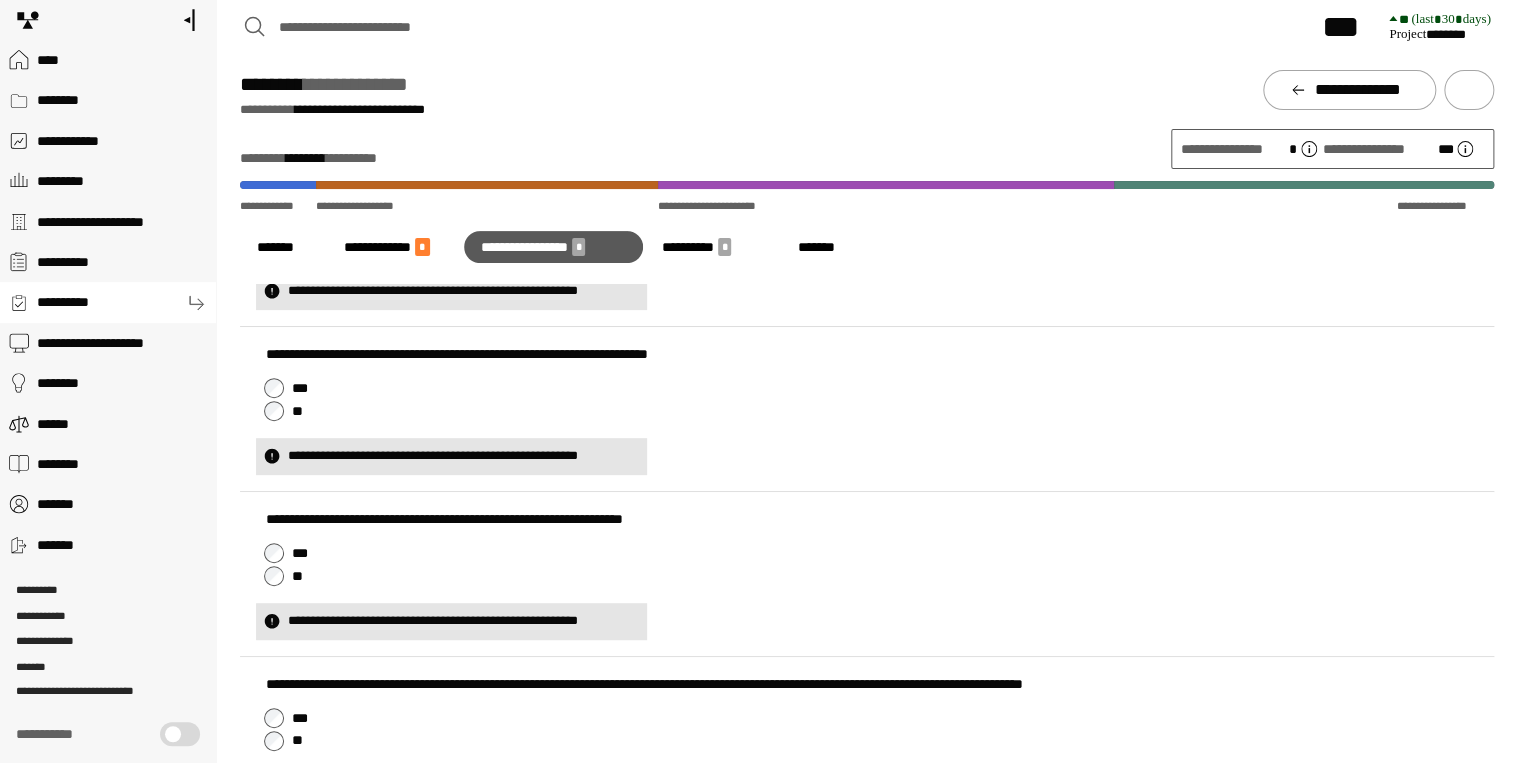 scroll, scrollTop: 0, scrollLeft: 0, axis: both 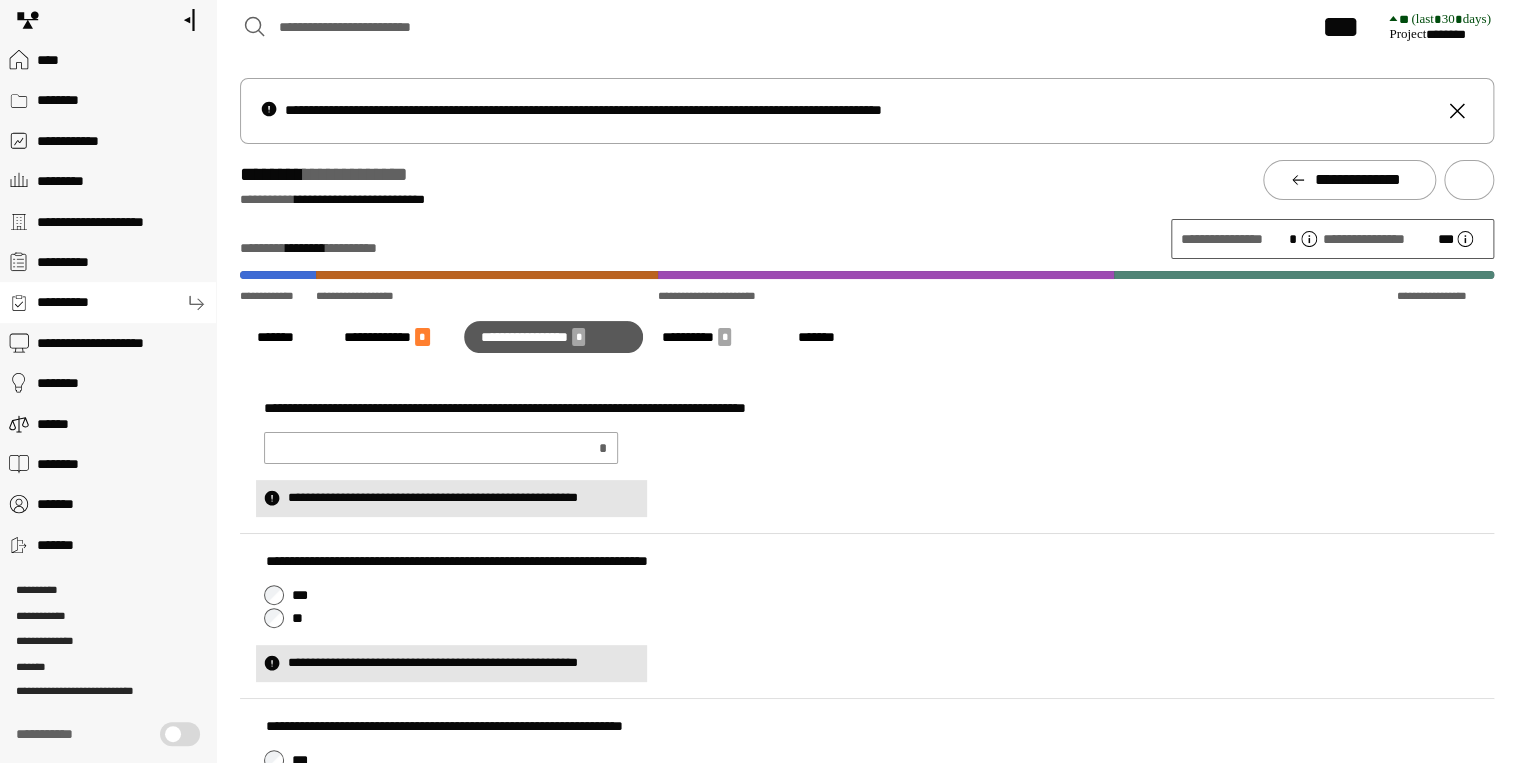 click on "**********" at bounding box center [441, 448] 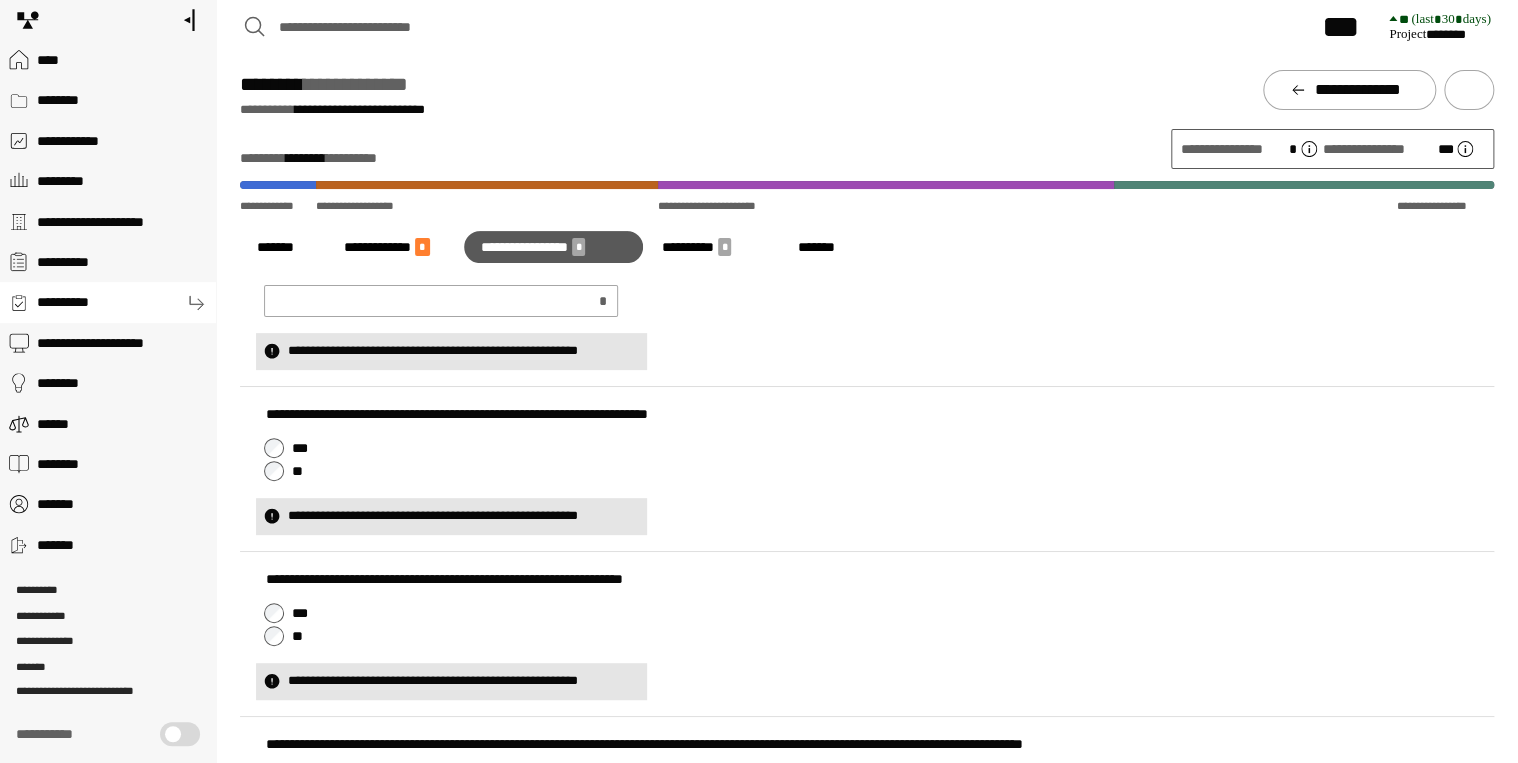 scroll, scrollTop: 160, scrollLeft: 0, axis: vertical 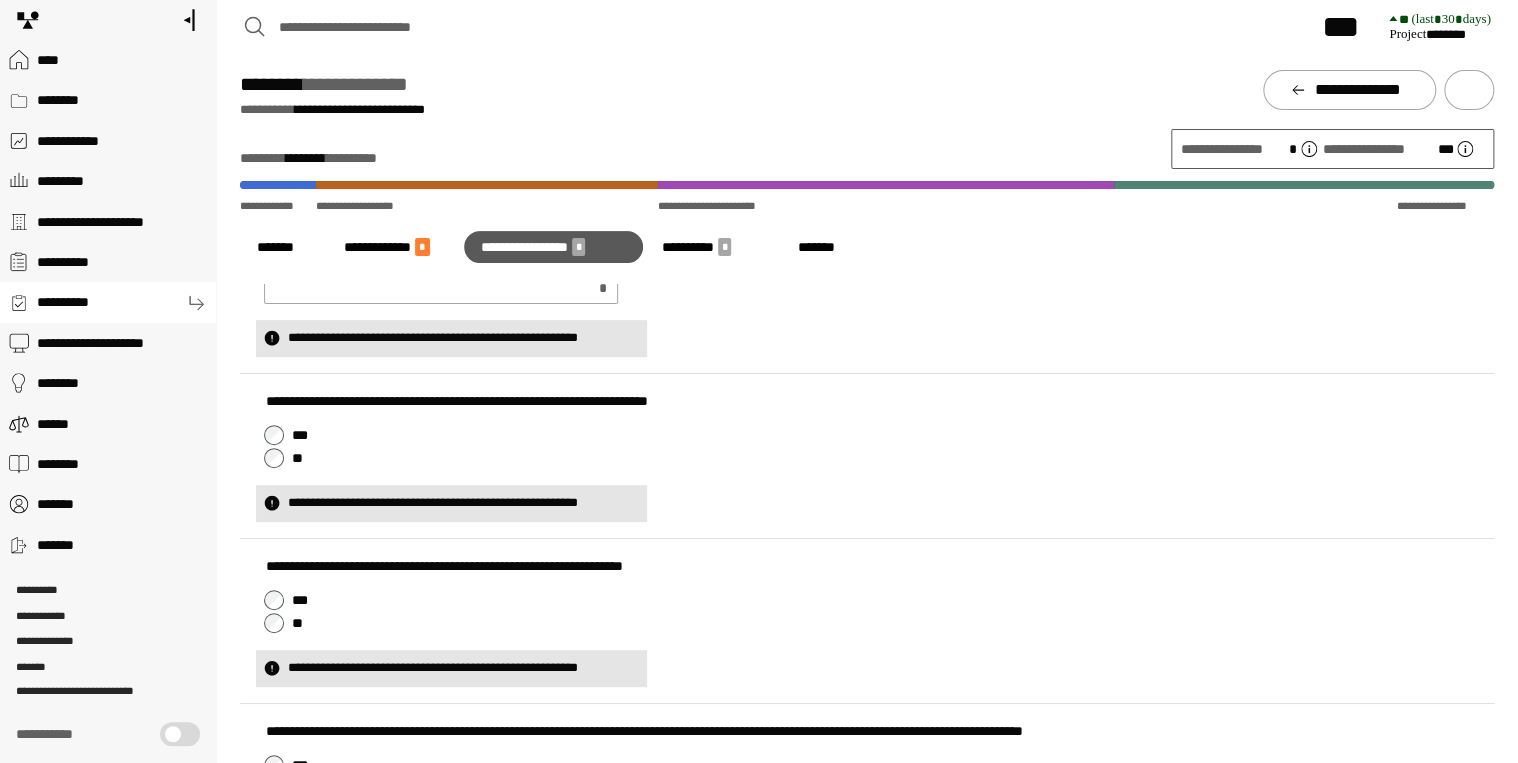 click on "***" at bounding box center (871, 600) 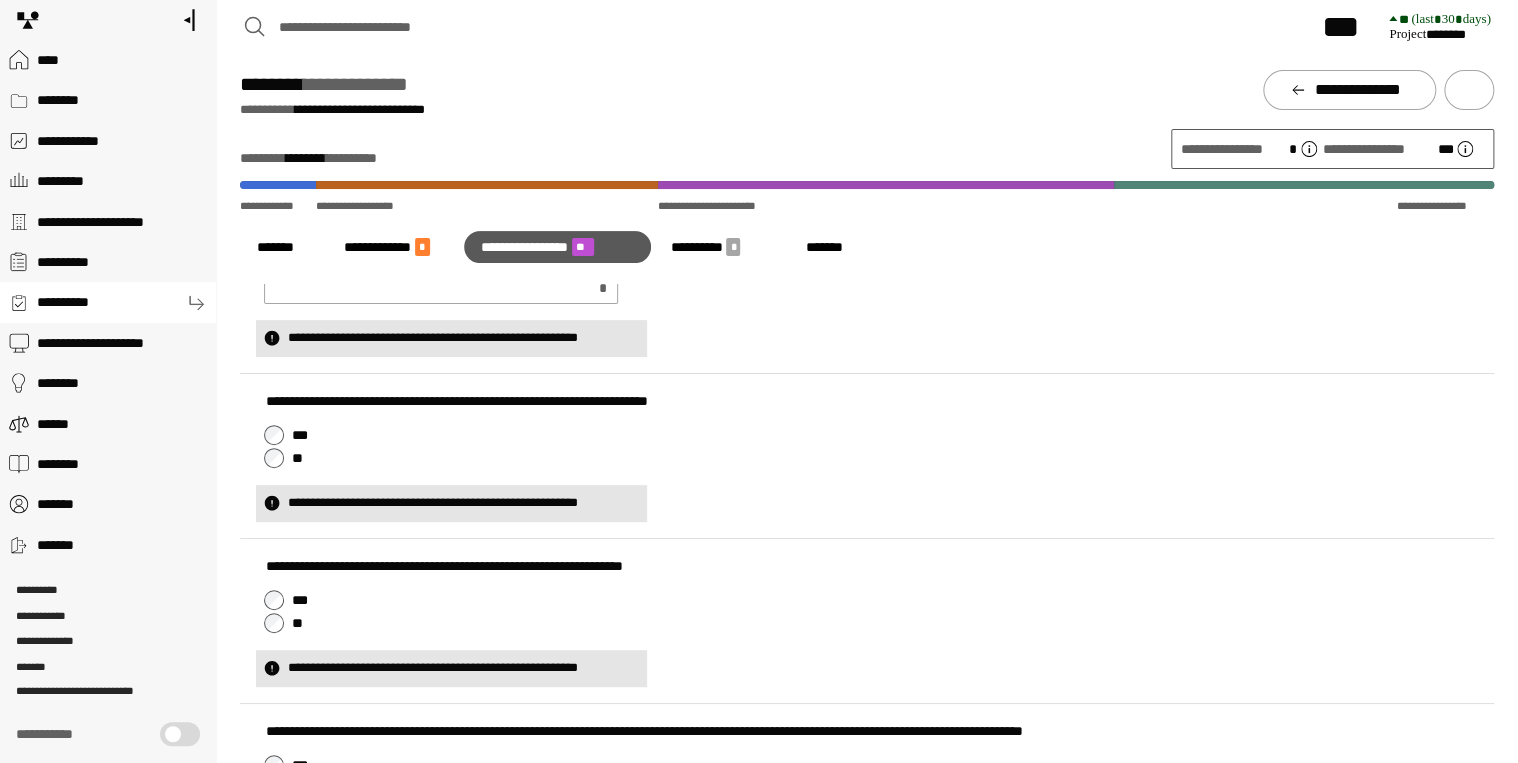 drag, startPoint x: 424, startPoint y: 303, endPoint x: 241, endPoint y: 280, distance: 184.4397 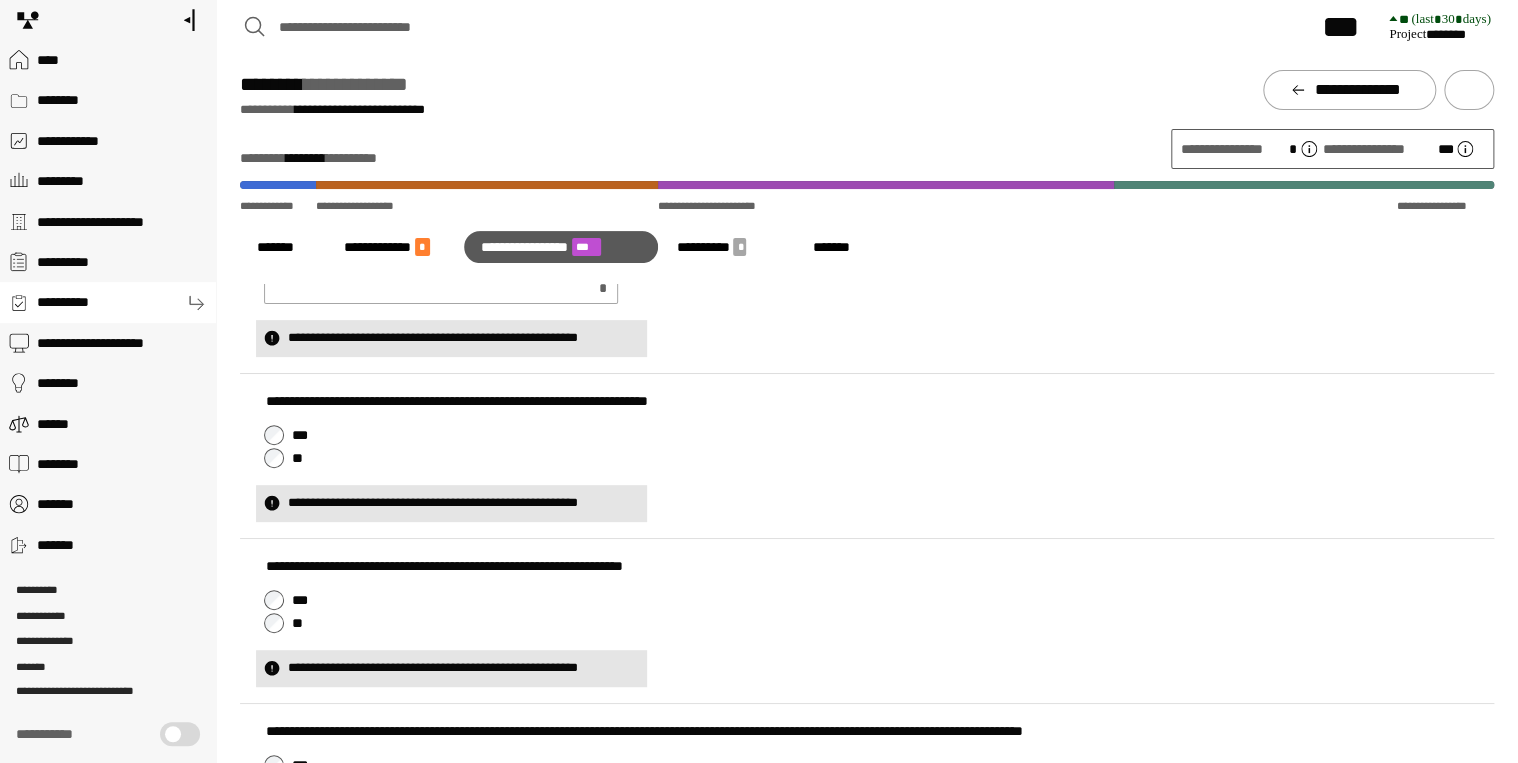 click on "***" at bounding box center [871, 435] 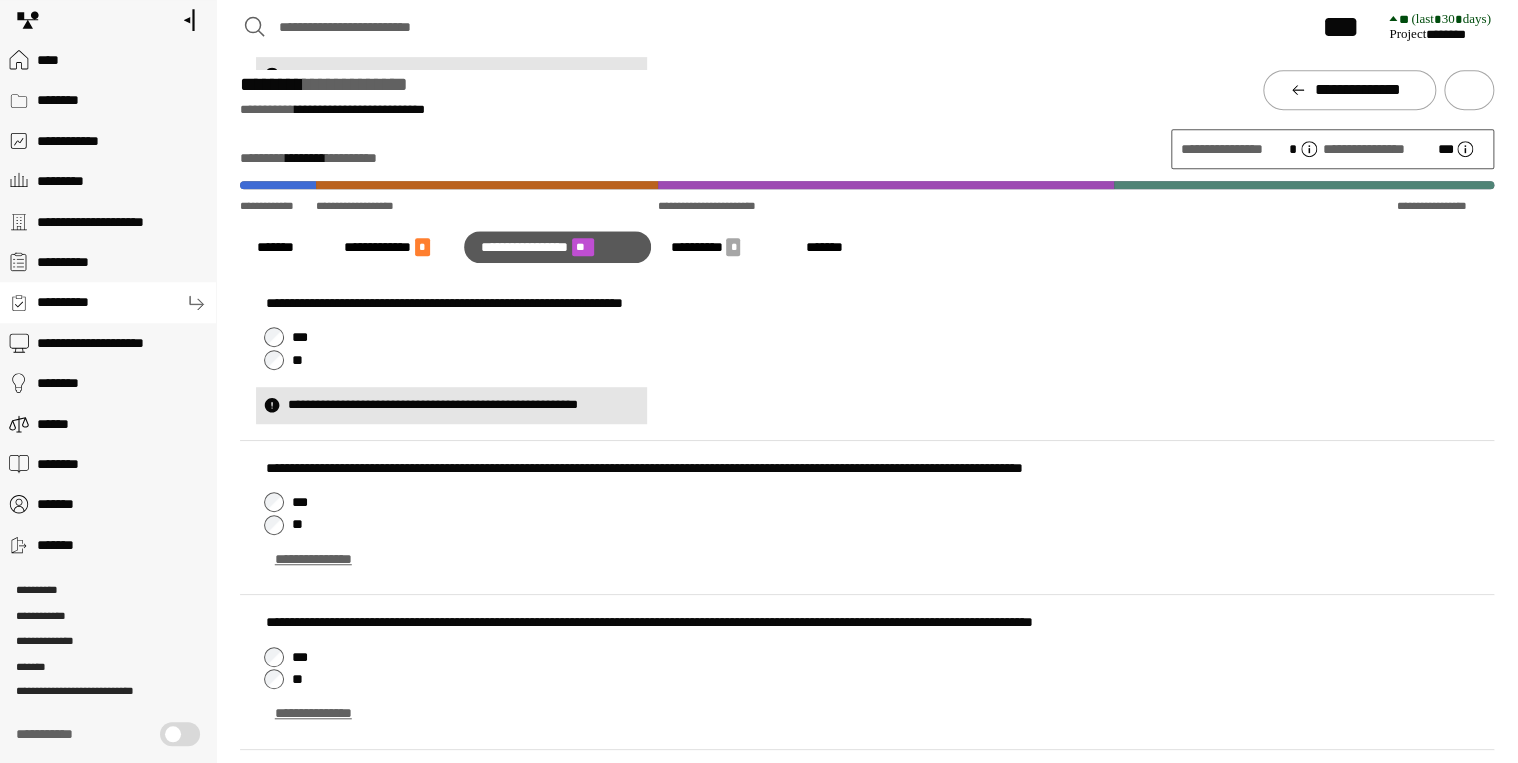 scroll, scrollTop: 0, scrollLeft: 0, axis: both 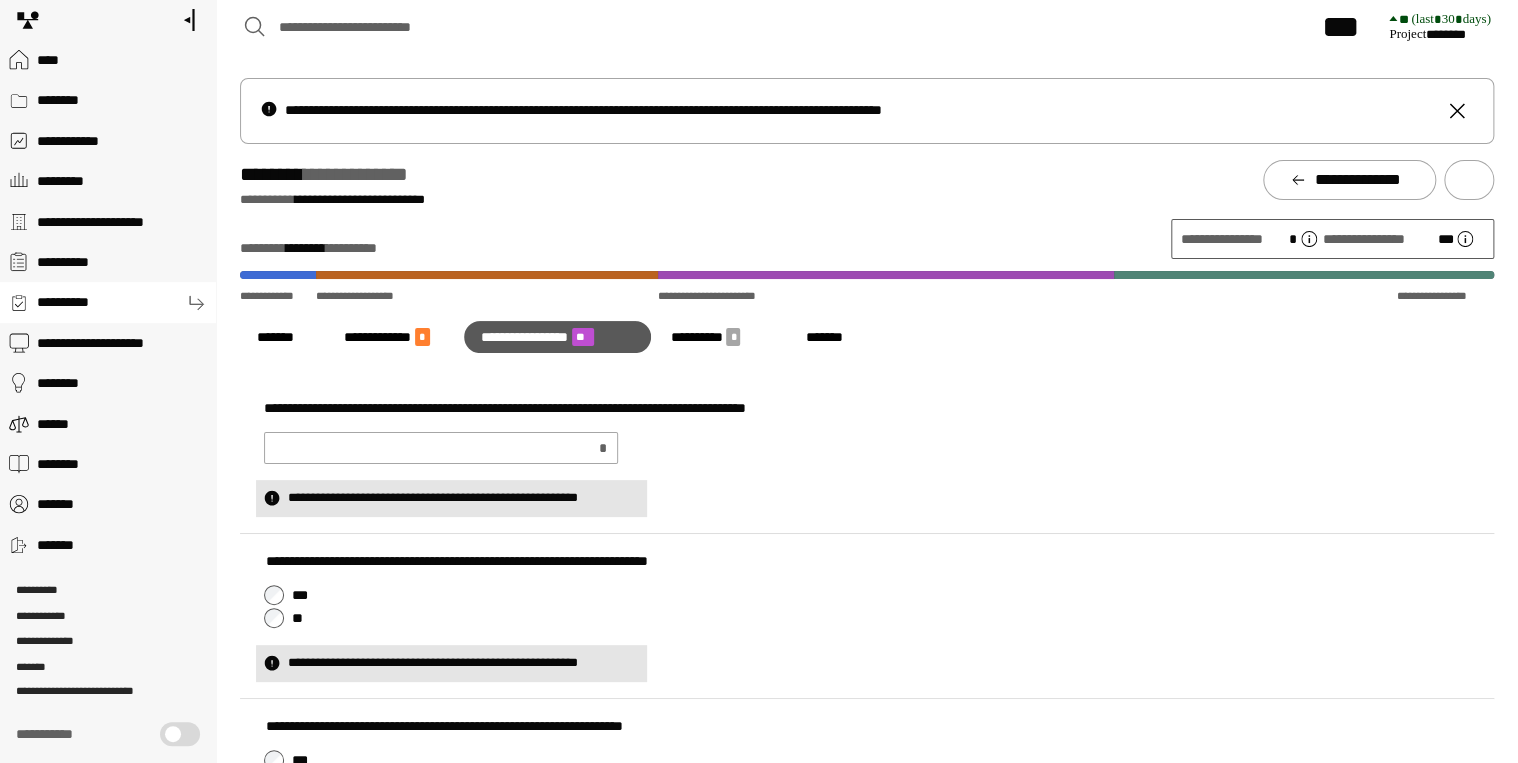 drag, startPoint x: 476, startPoint y: 462, endPoint x: 656, endPoint y: 455, distance: 180.13606 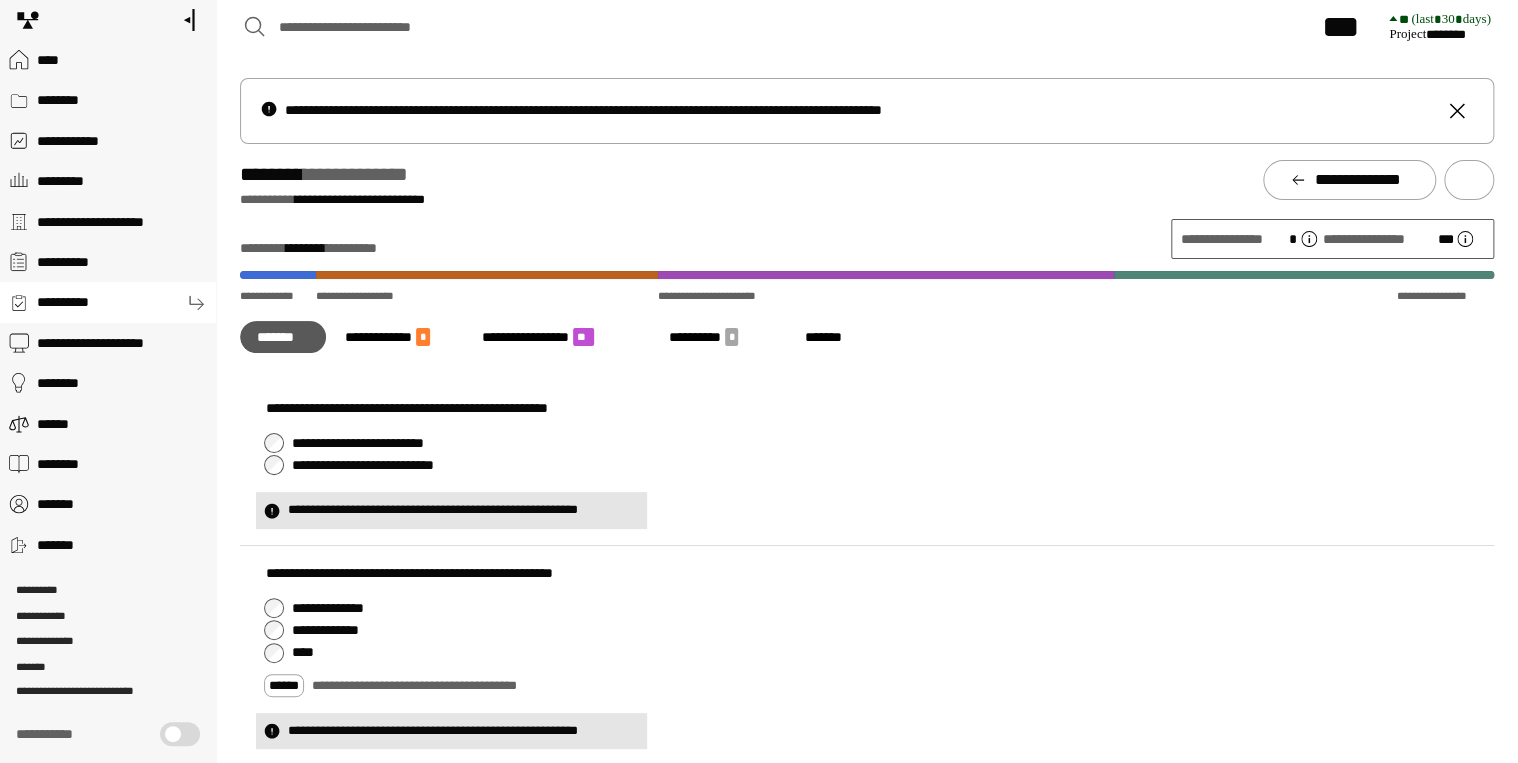 click on "********" at bounding box center (108, 100) 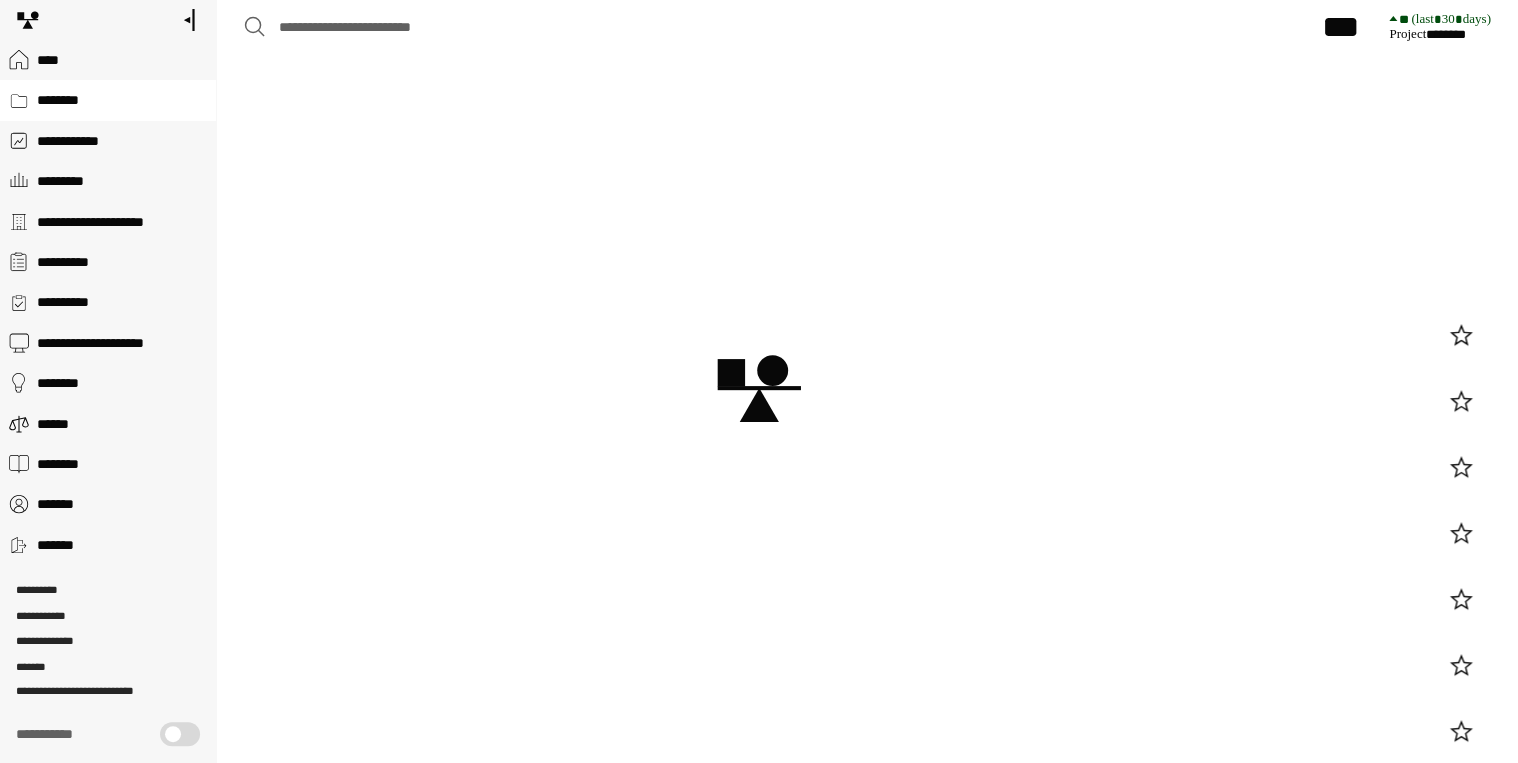 click on "**********" at bounding box center [108, 141] 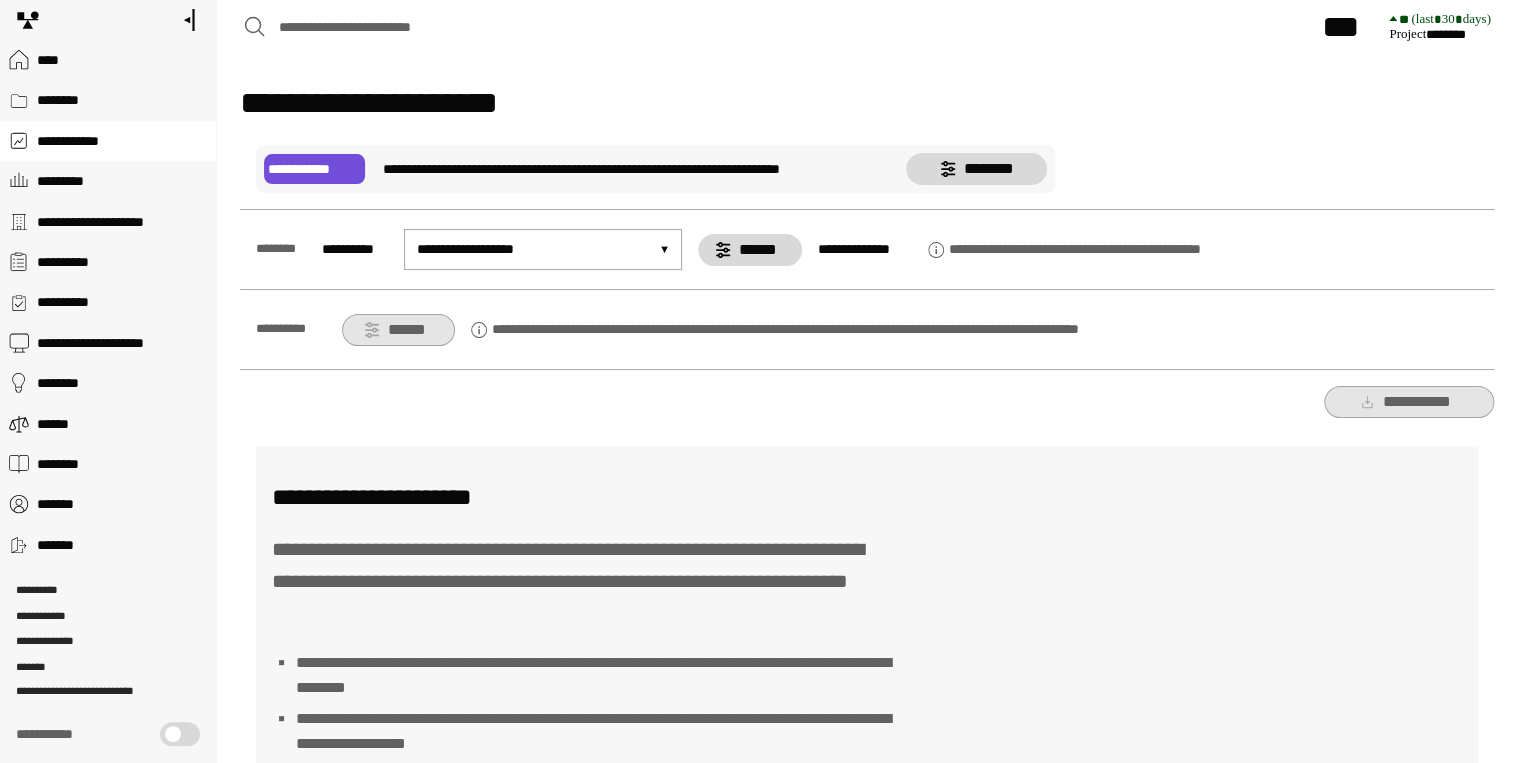 click on "********" at bounding box center [977, 169] 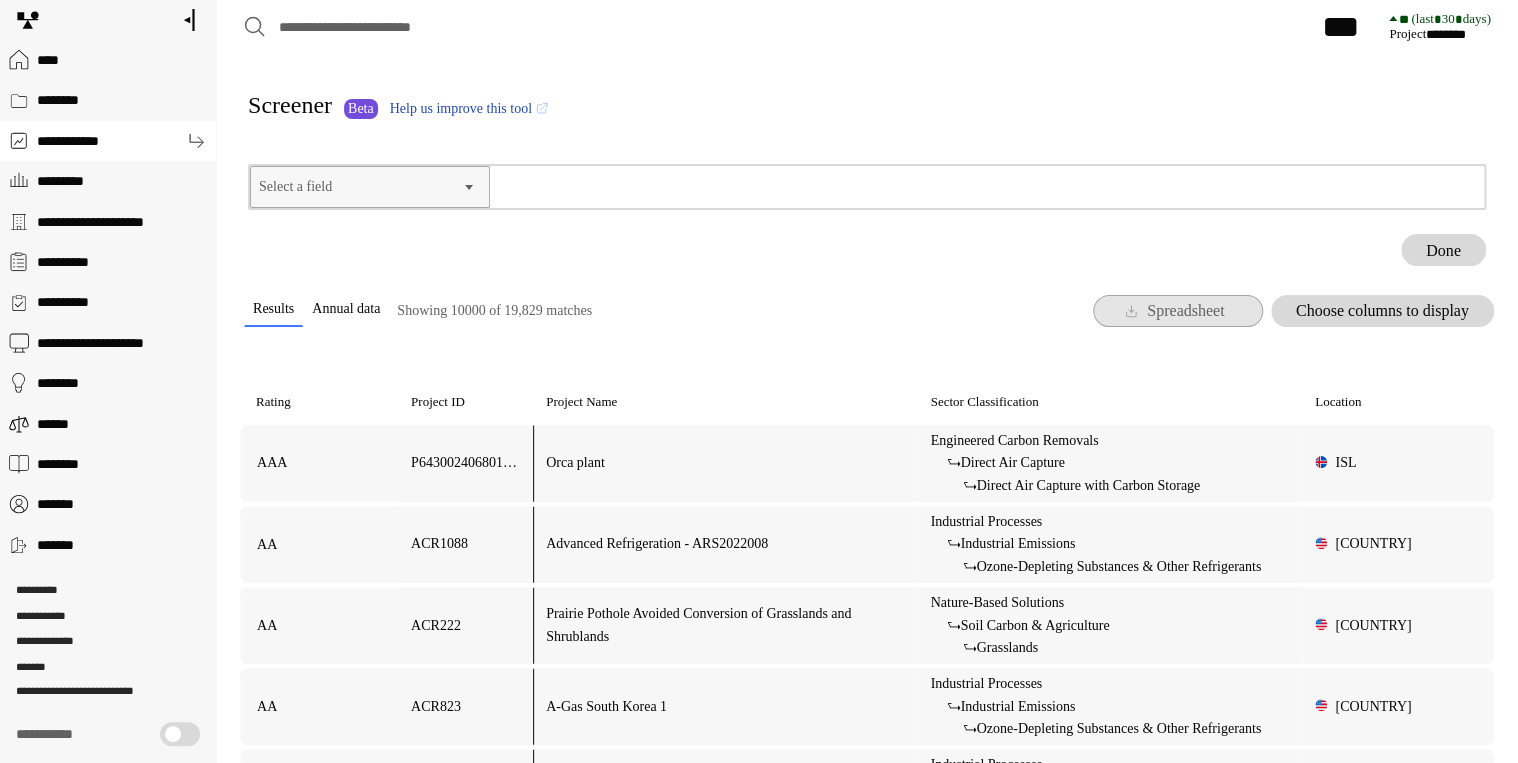 click 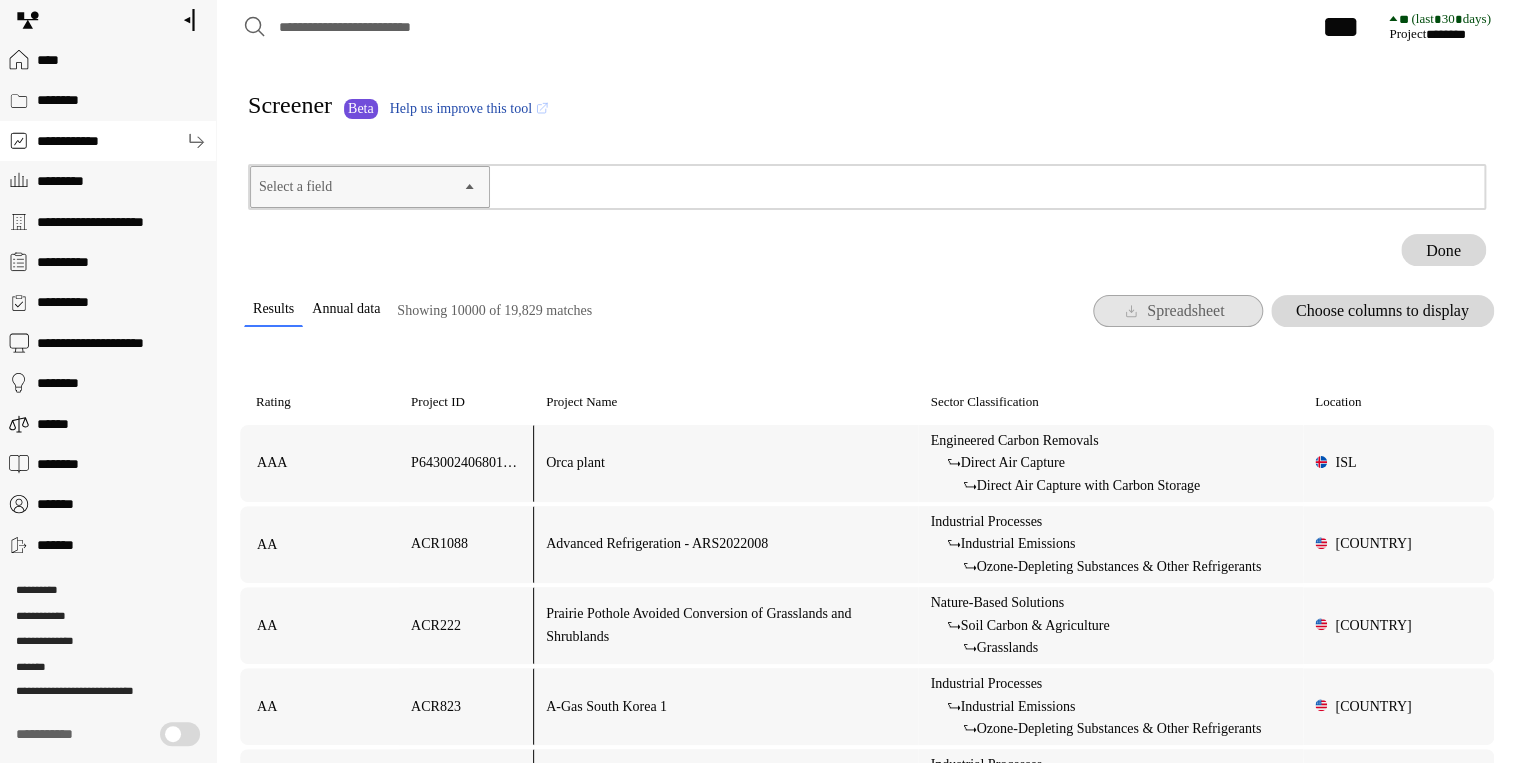 scroll, scrollTop: 880, scrollLeft: 0, axis: vertical 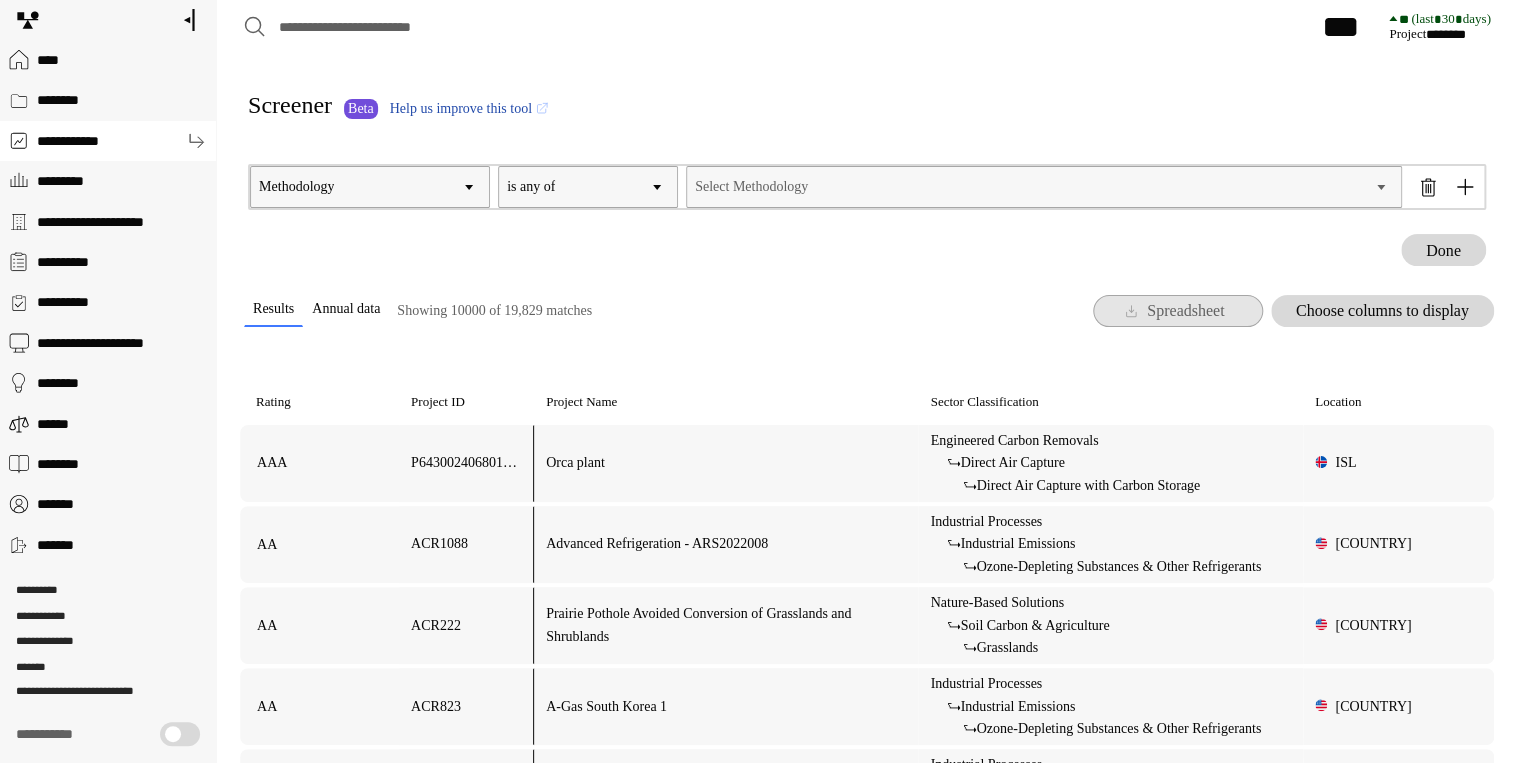 click on "Select Methodology" at bounding box center (1032, 187) 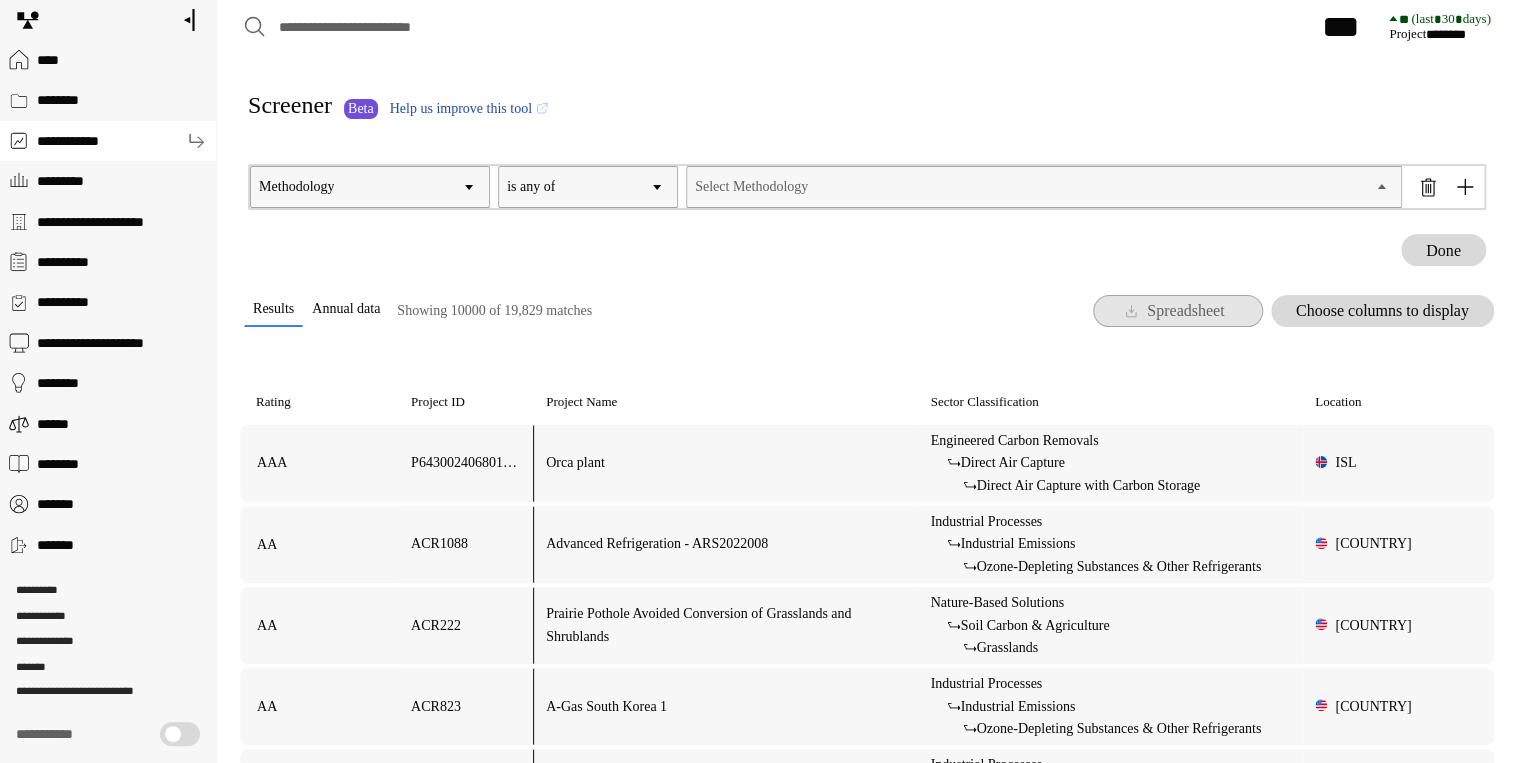 scroll, scrollTop: 2400, scrollLeft: 0, axis: vertical 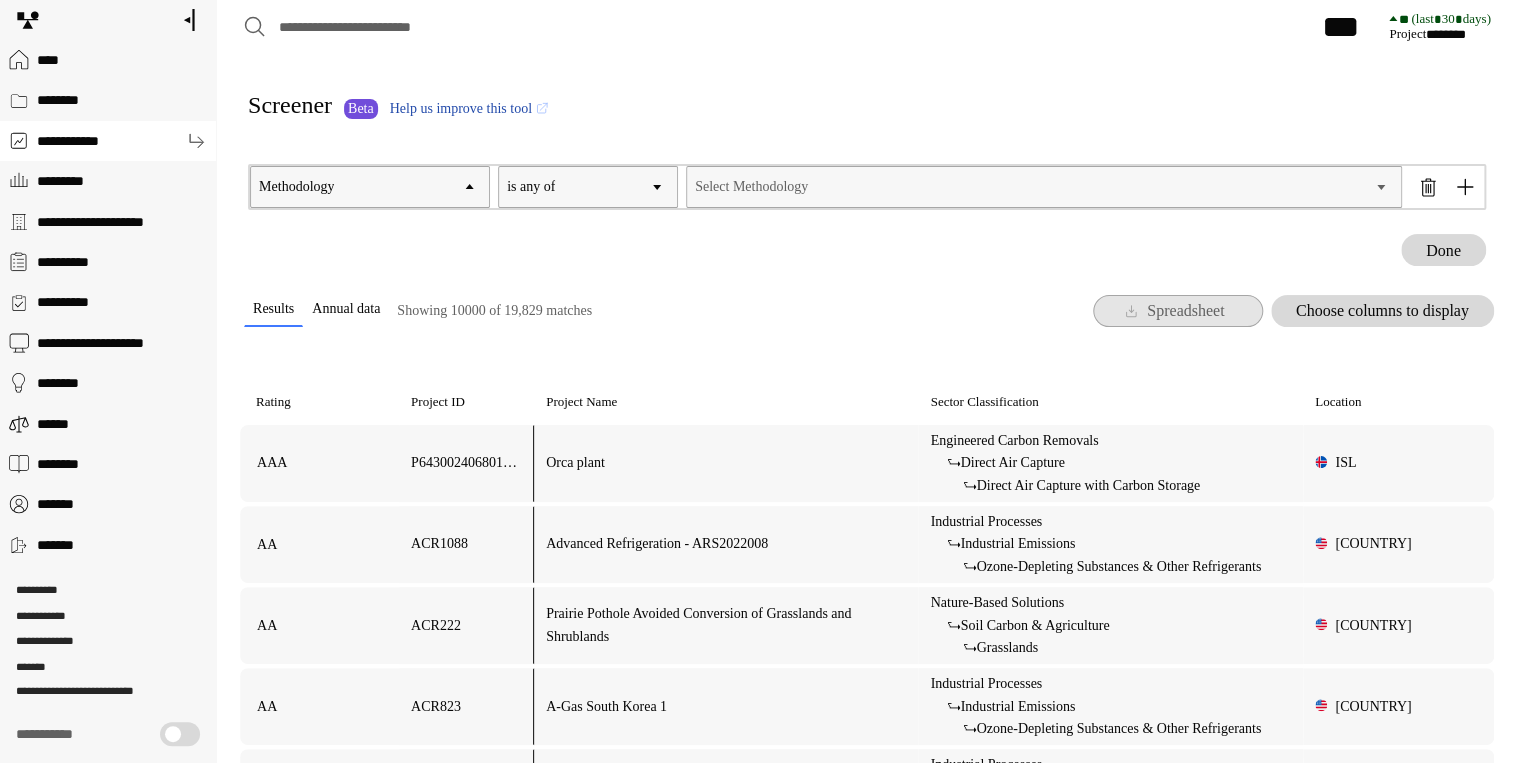 click on "Sub-sector" at bounding box center [0, 0] 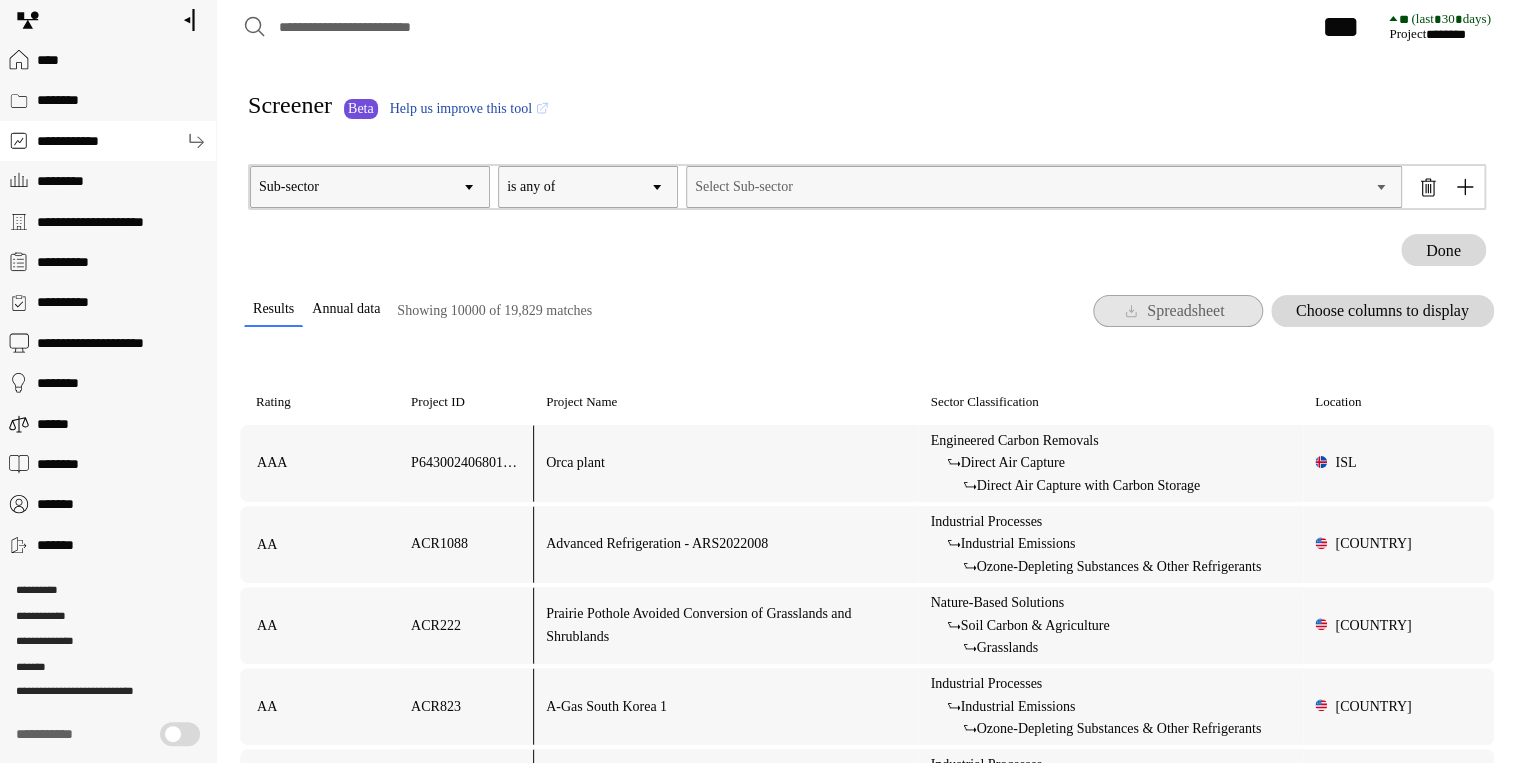 click on "Select Sub-sector" at bounding box center [1032, 187] 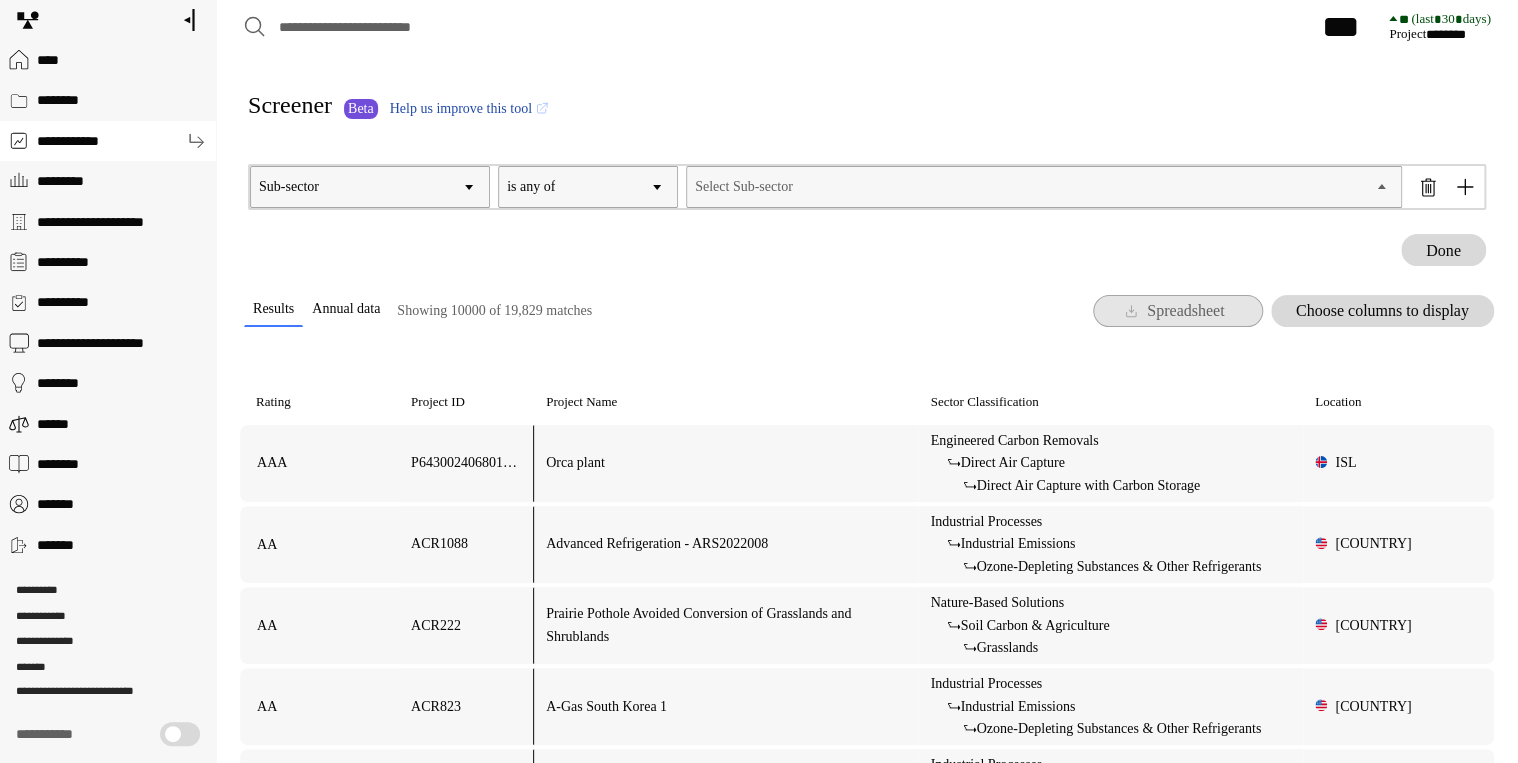 scroll, scrollTop: 640, scrollLeft: 0, axis: vertical 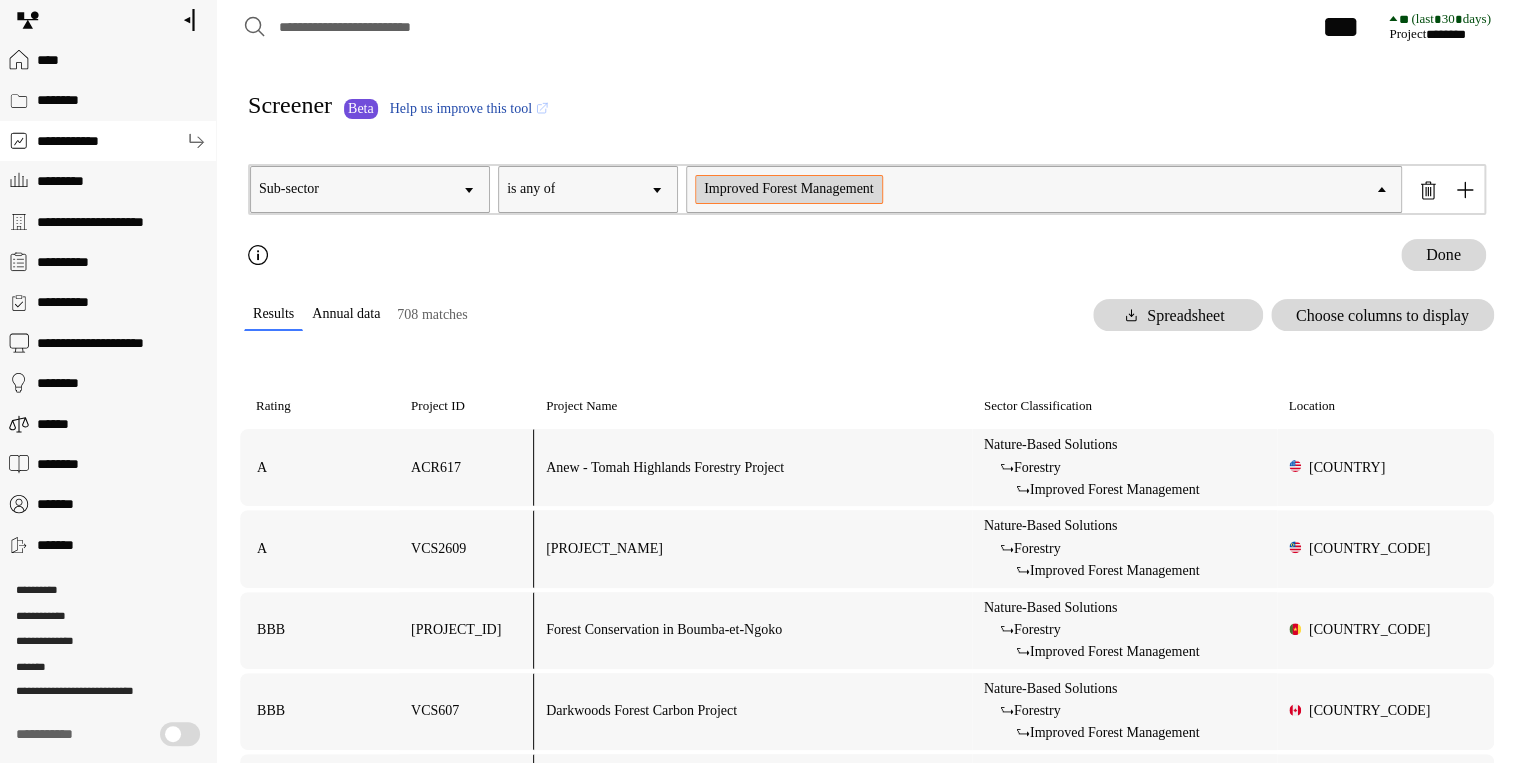 click on "Screener Beta Help us improve this tool" at bounding box center [867, 113] 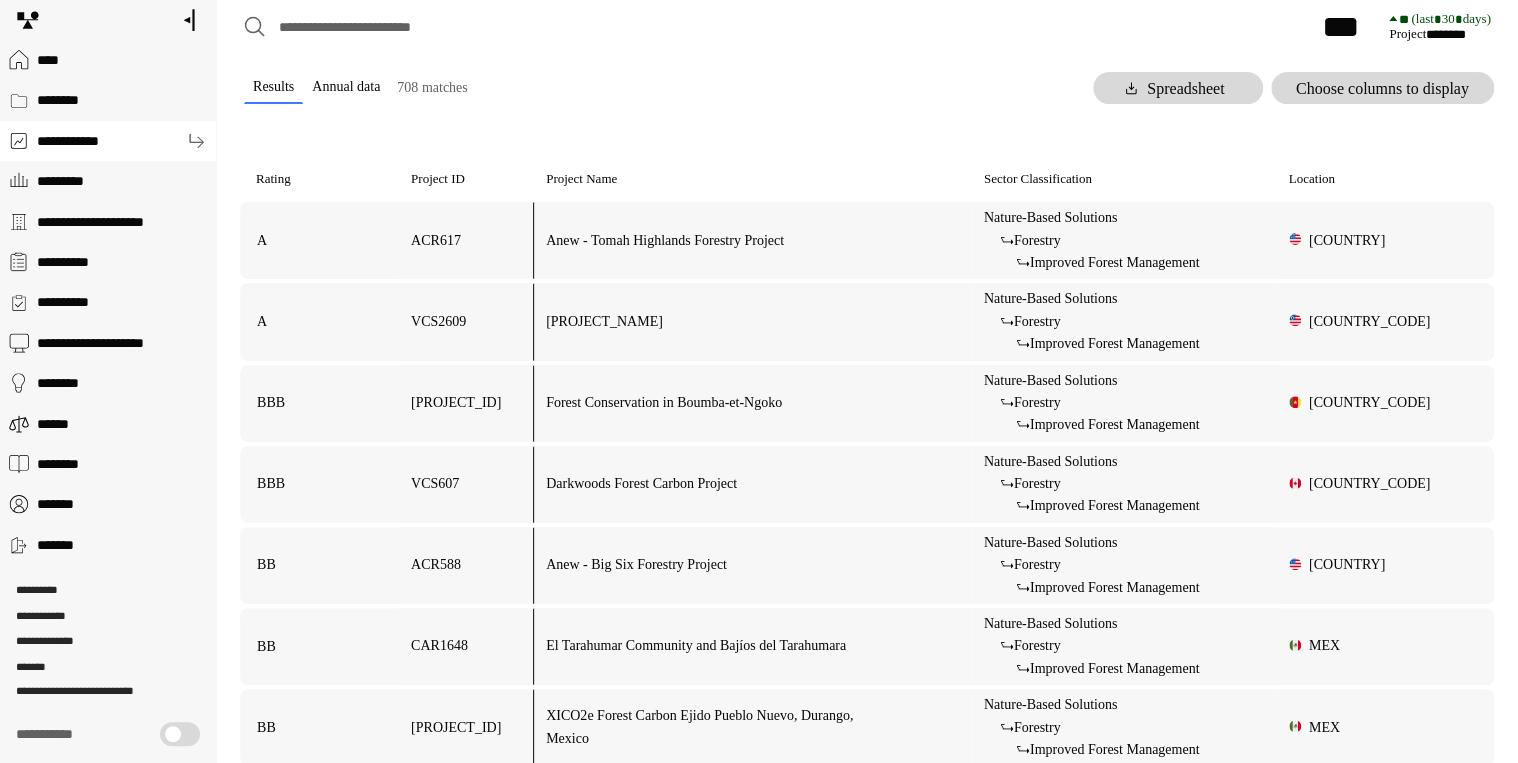 scroll, scrollTop: 0, scrollLeft: 0, axis: both 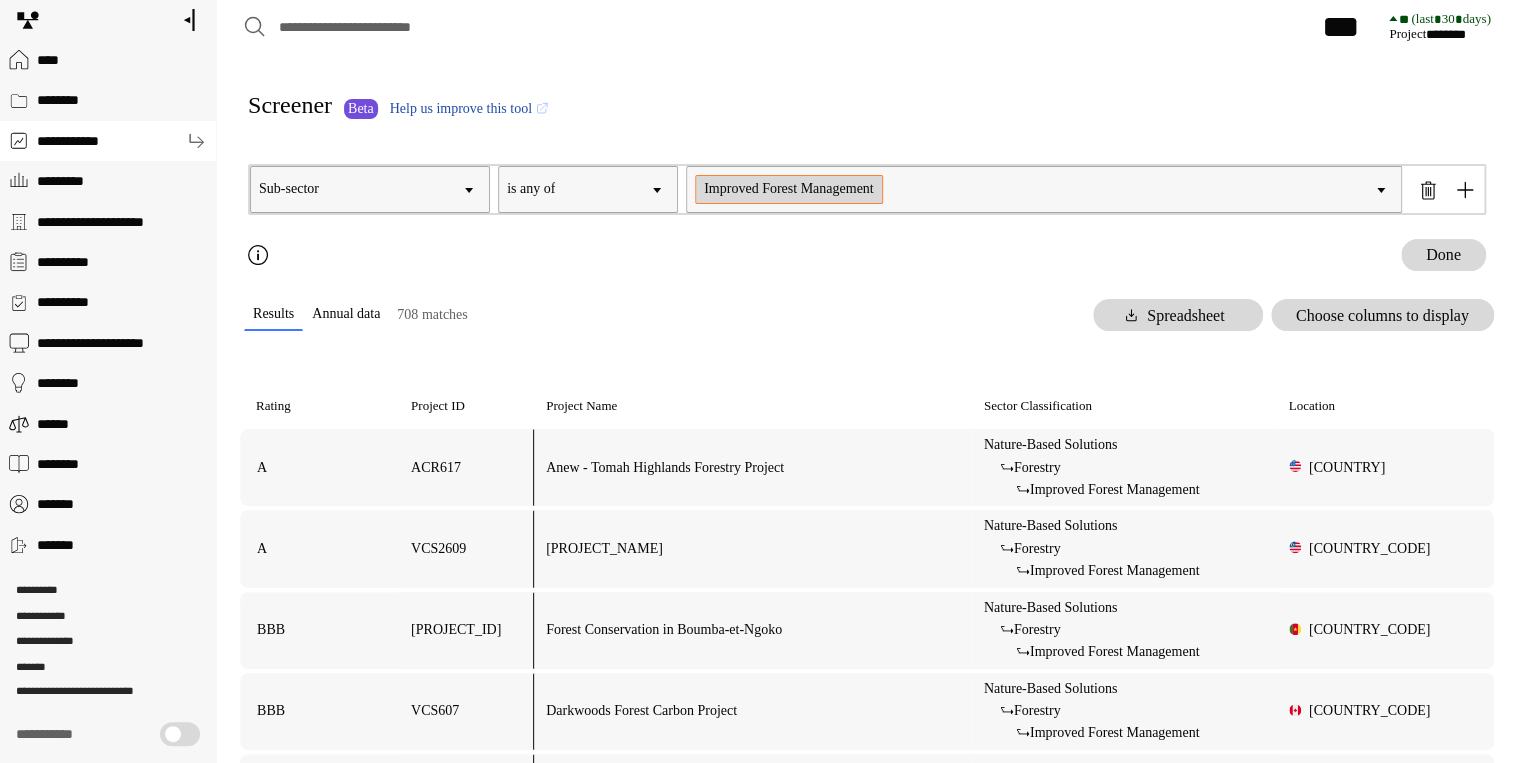 click on "Choose columns to display" at bounding box center [1382, 315] 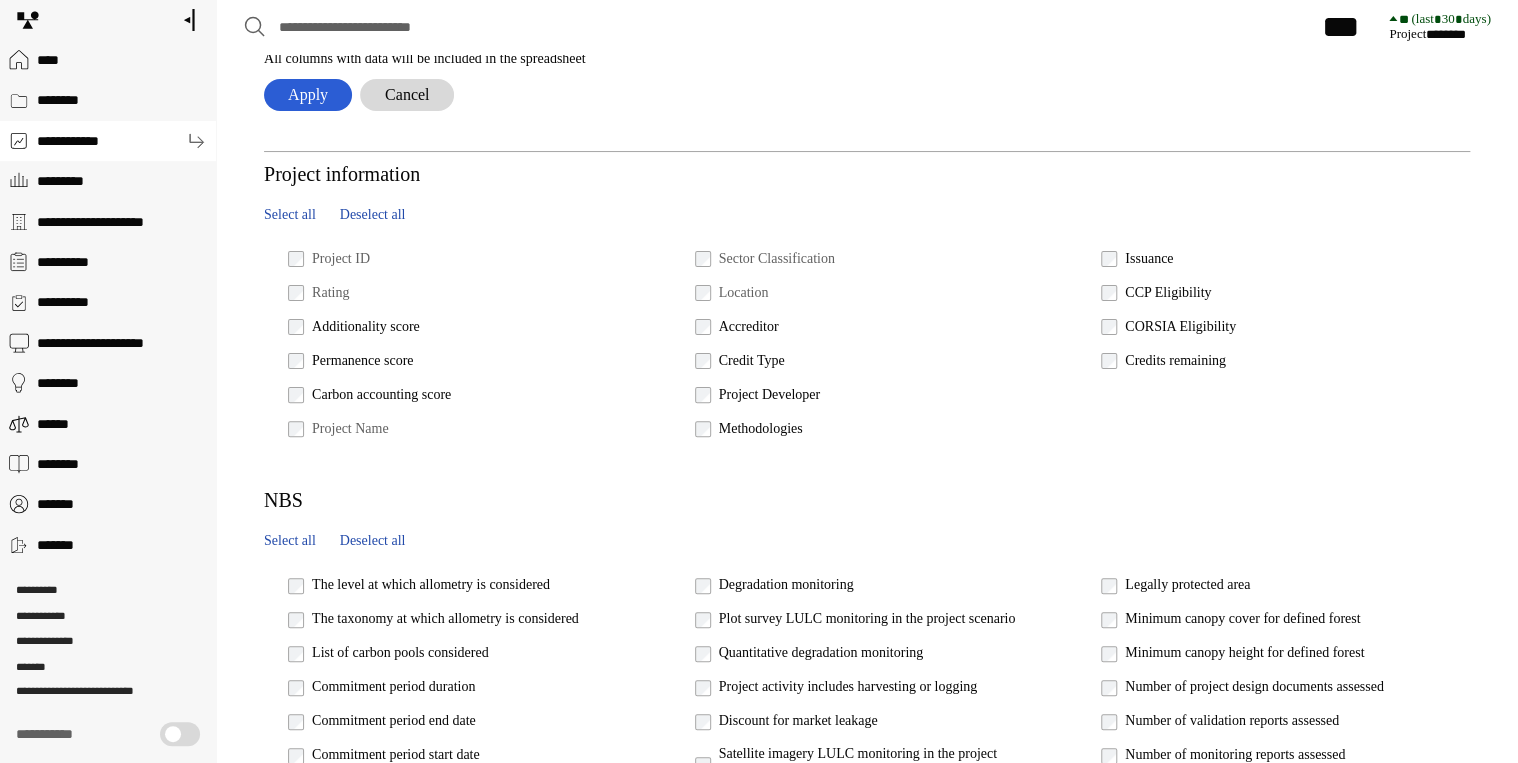 scroll, scrollTop: 0, scrollLeft: 0, axis: both 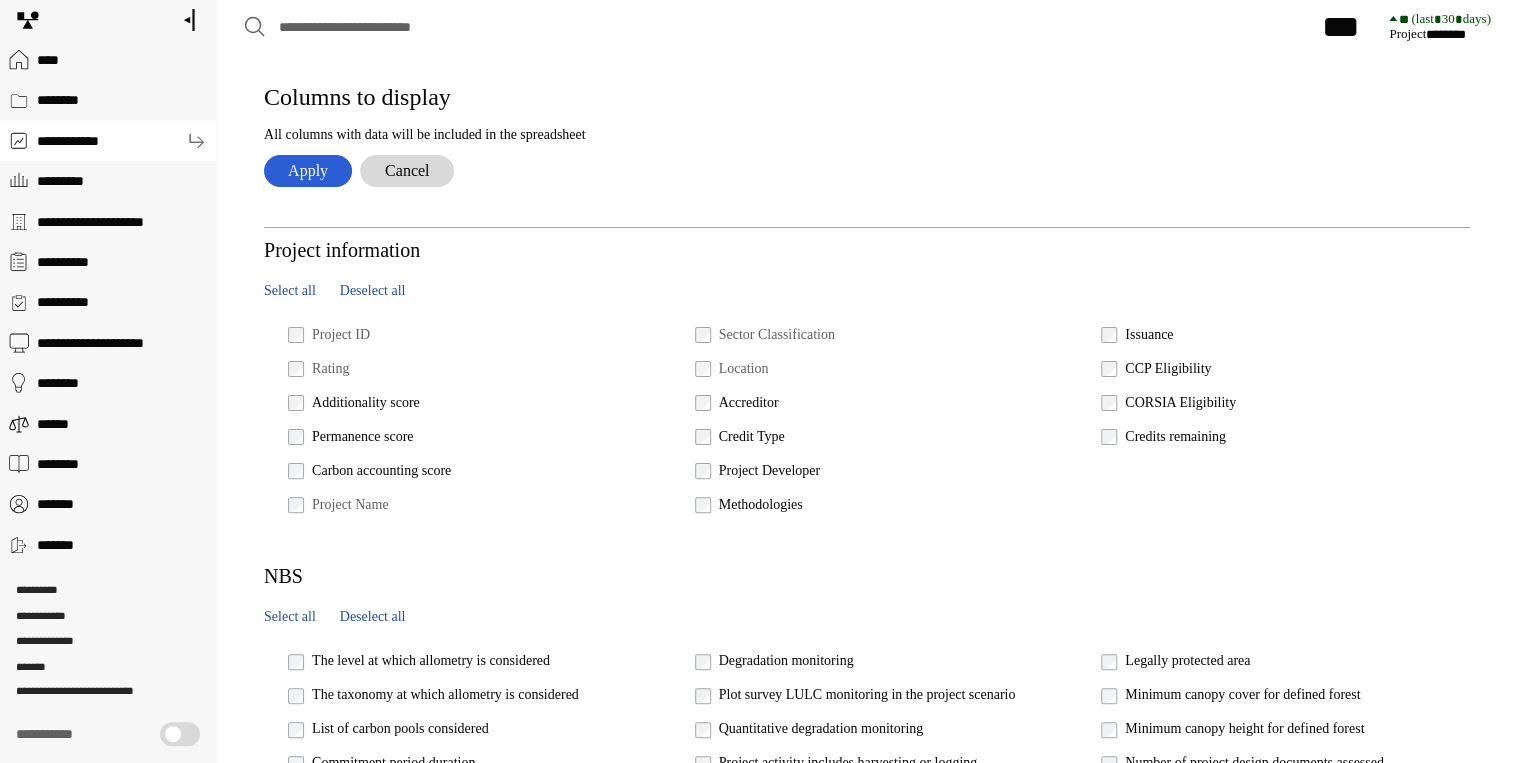 click on "Cancel" at bounding box center [407, 171] 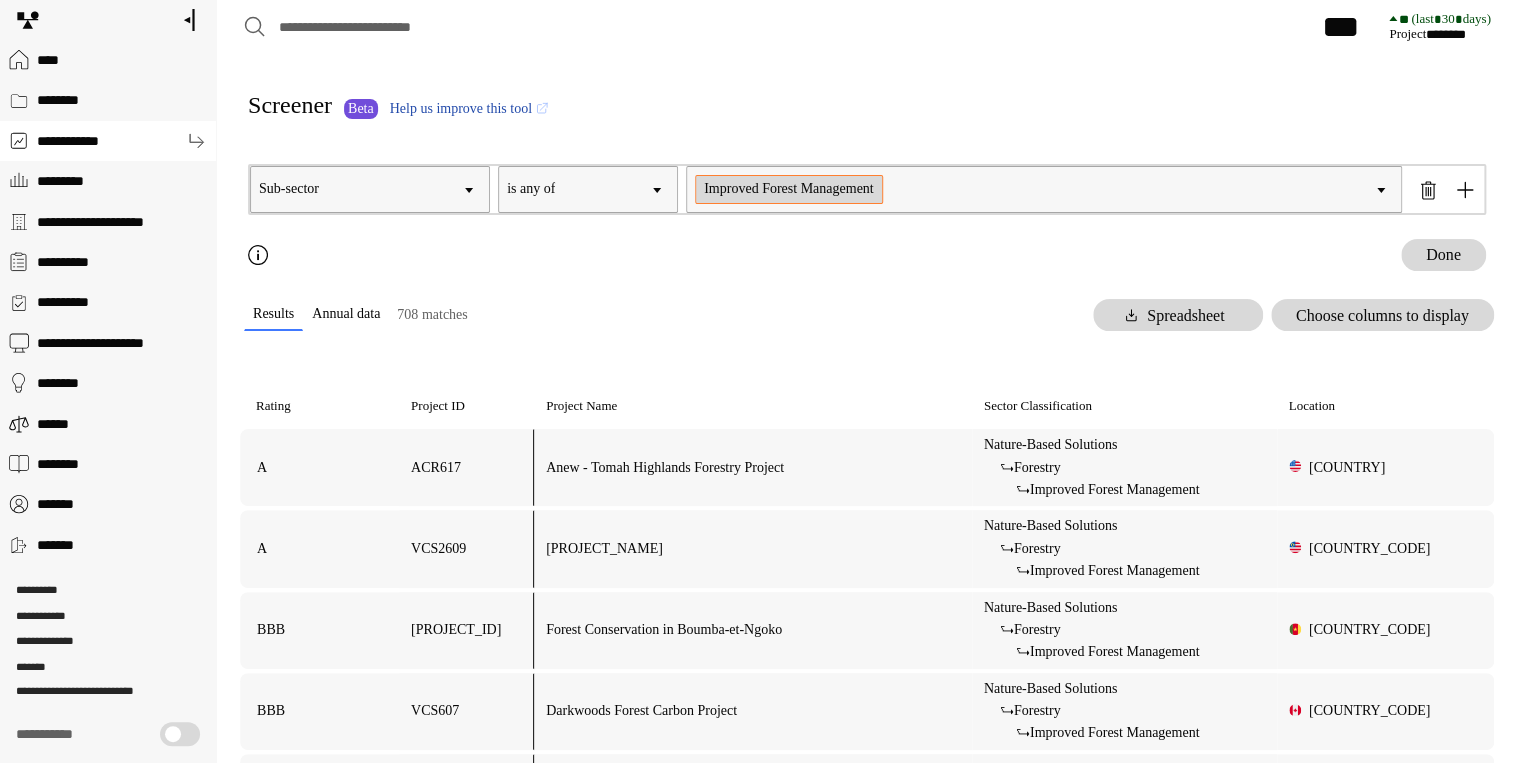 click on "Sub-sector" at bounding box center [370, 189] 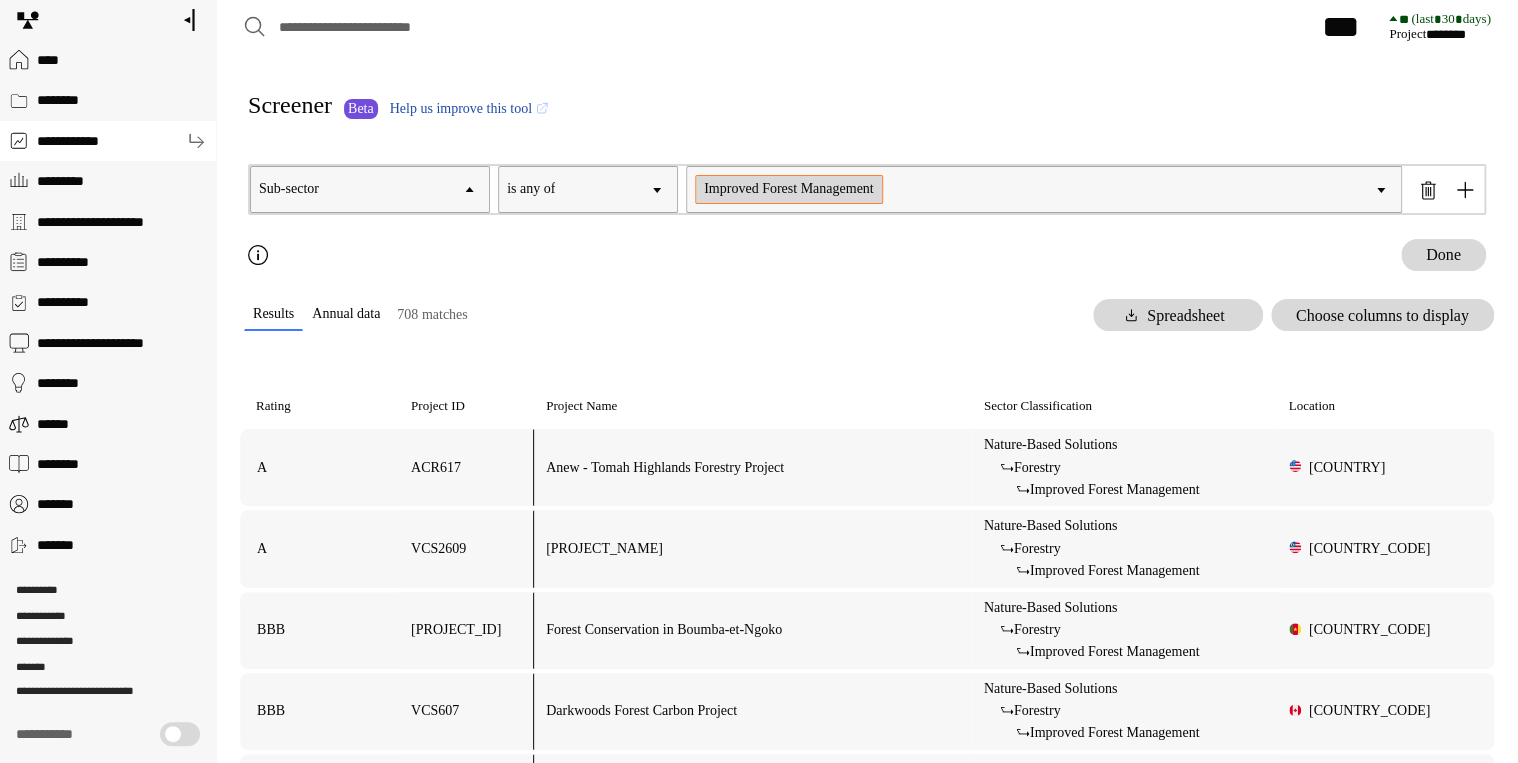click on "Screener Beta Help us improve this tool" at bounding box center [867, 113] 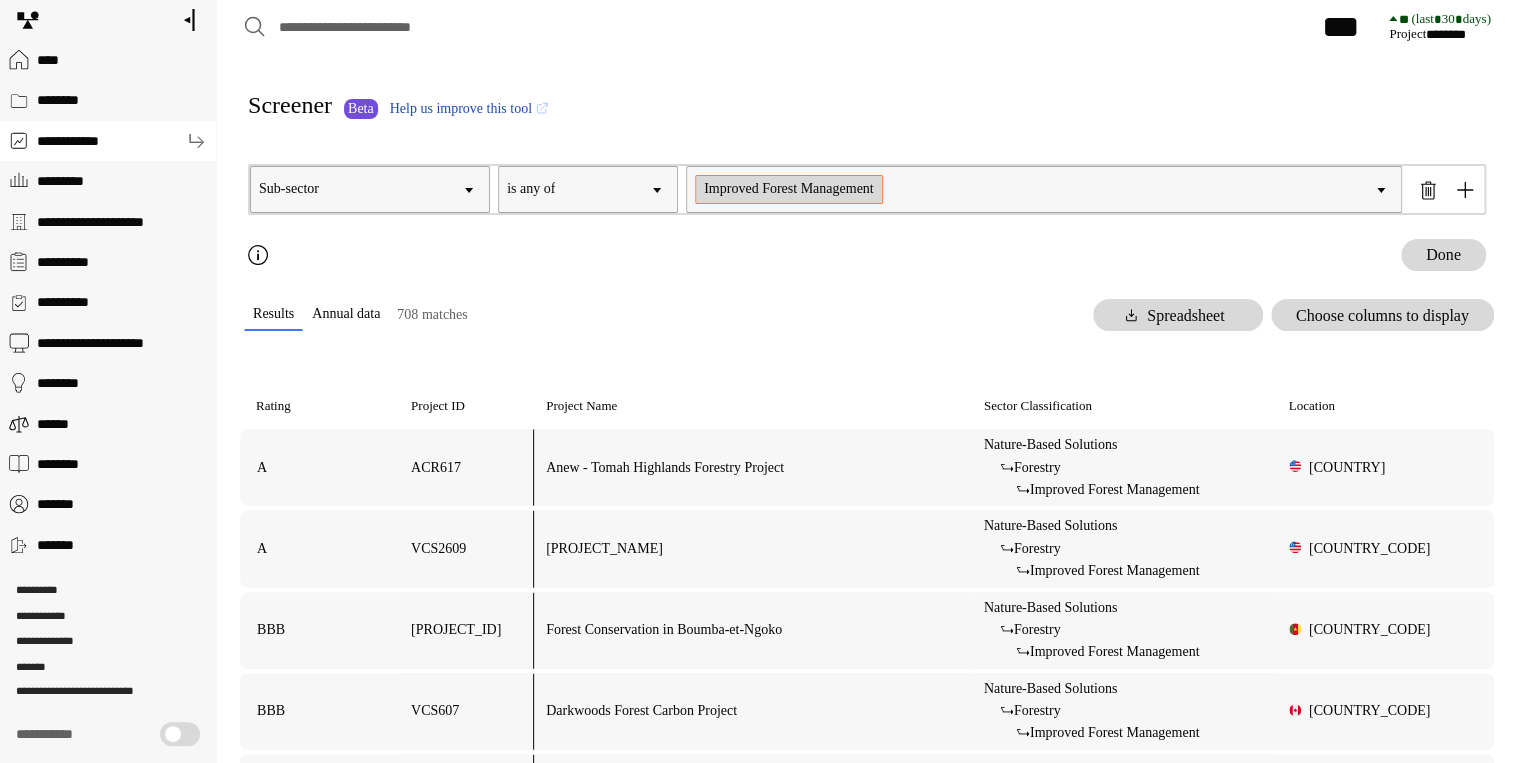 click 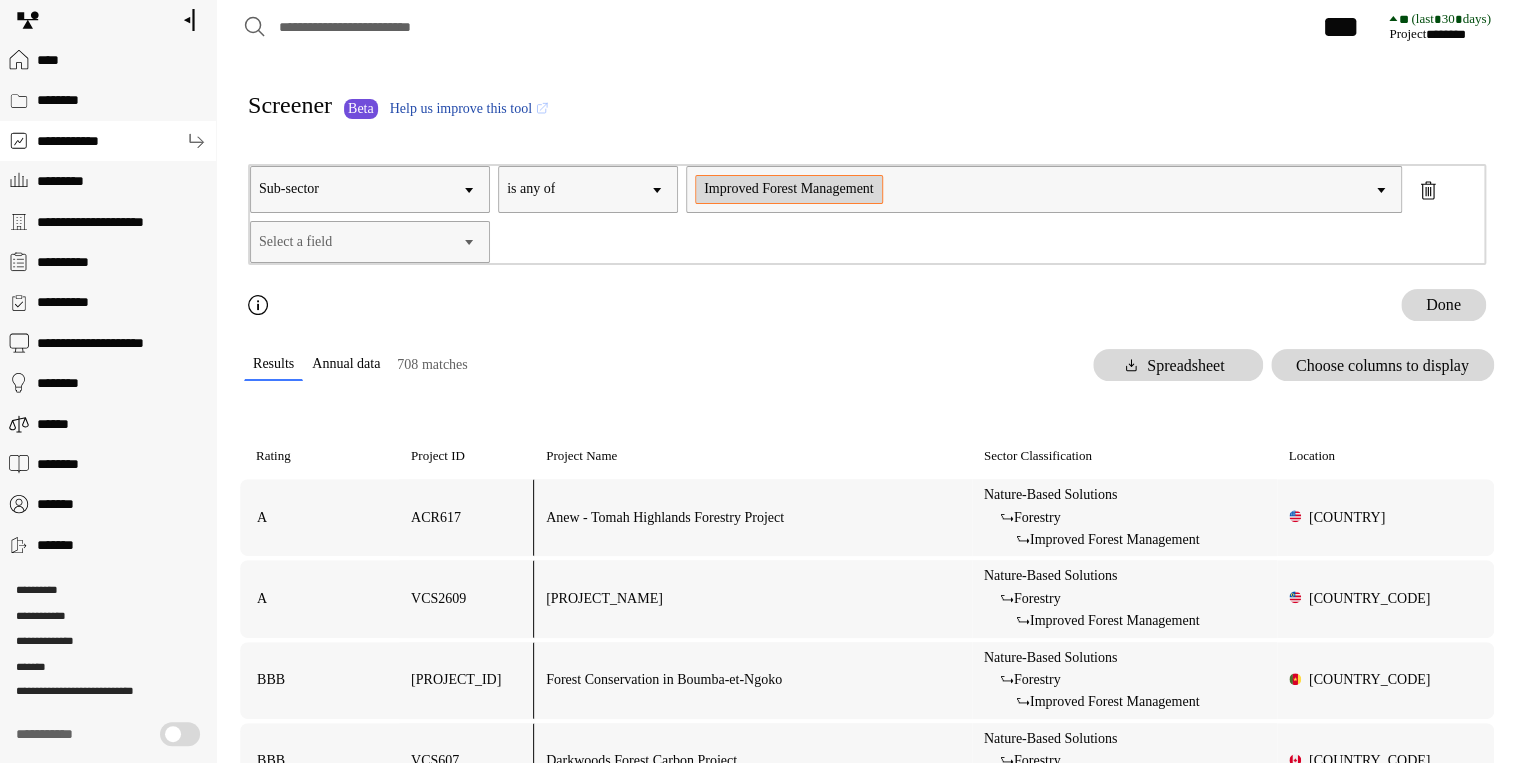 click on "Select a field" at bounding box center (370, 242) 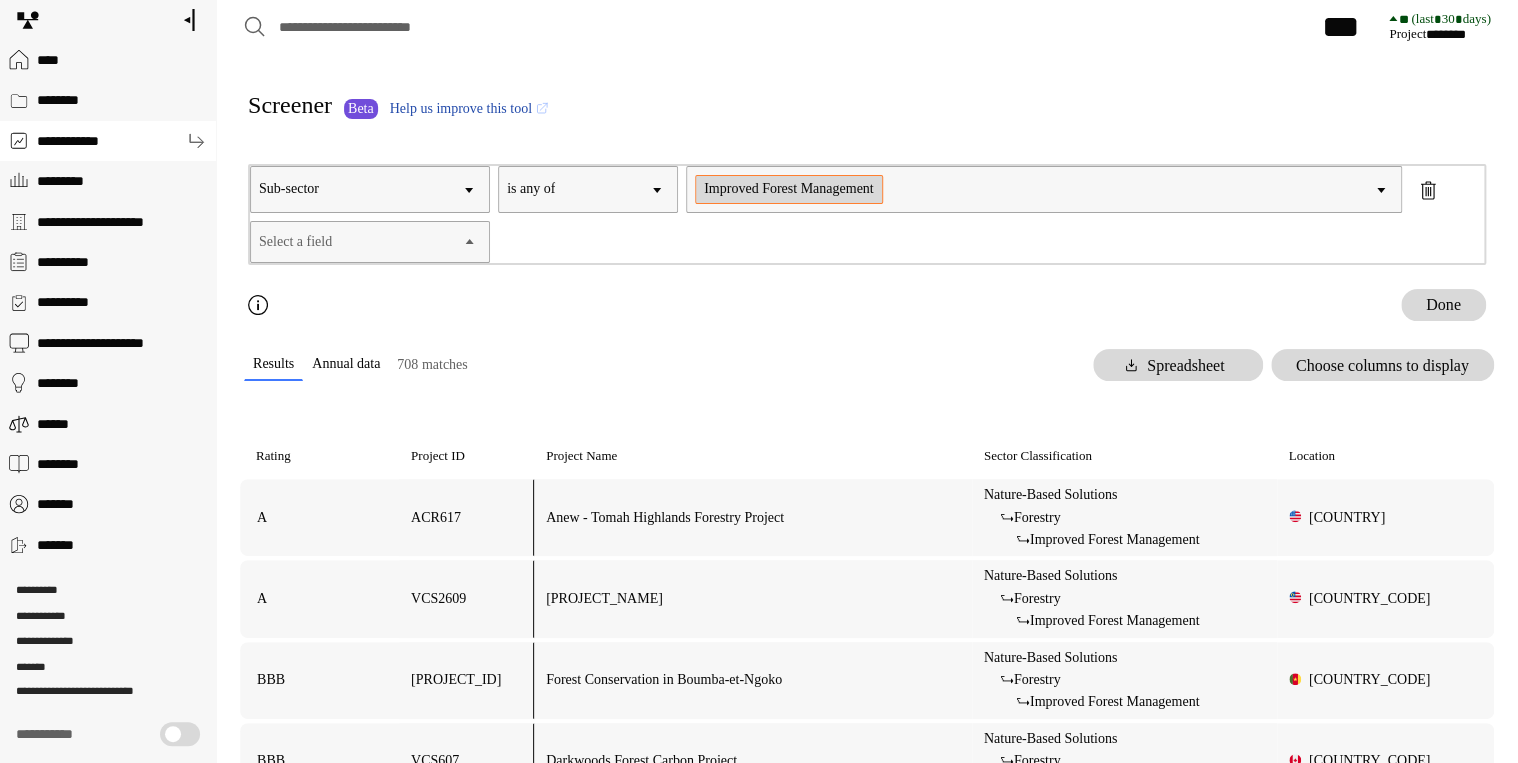 scroll, scrollTop: 1840, scrollLeft: 0, axis: vertical 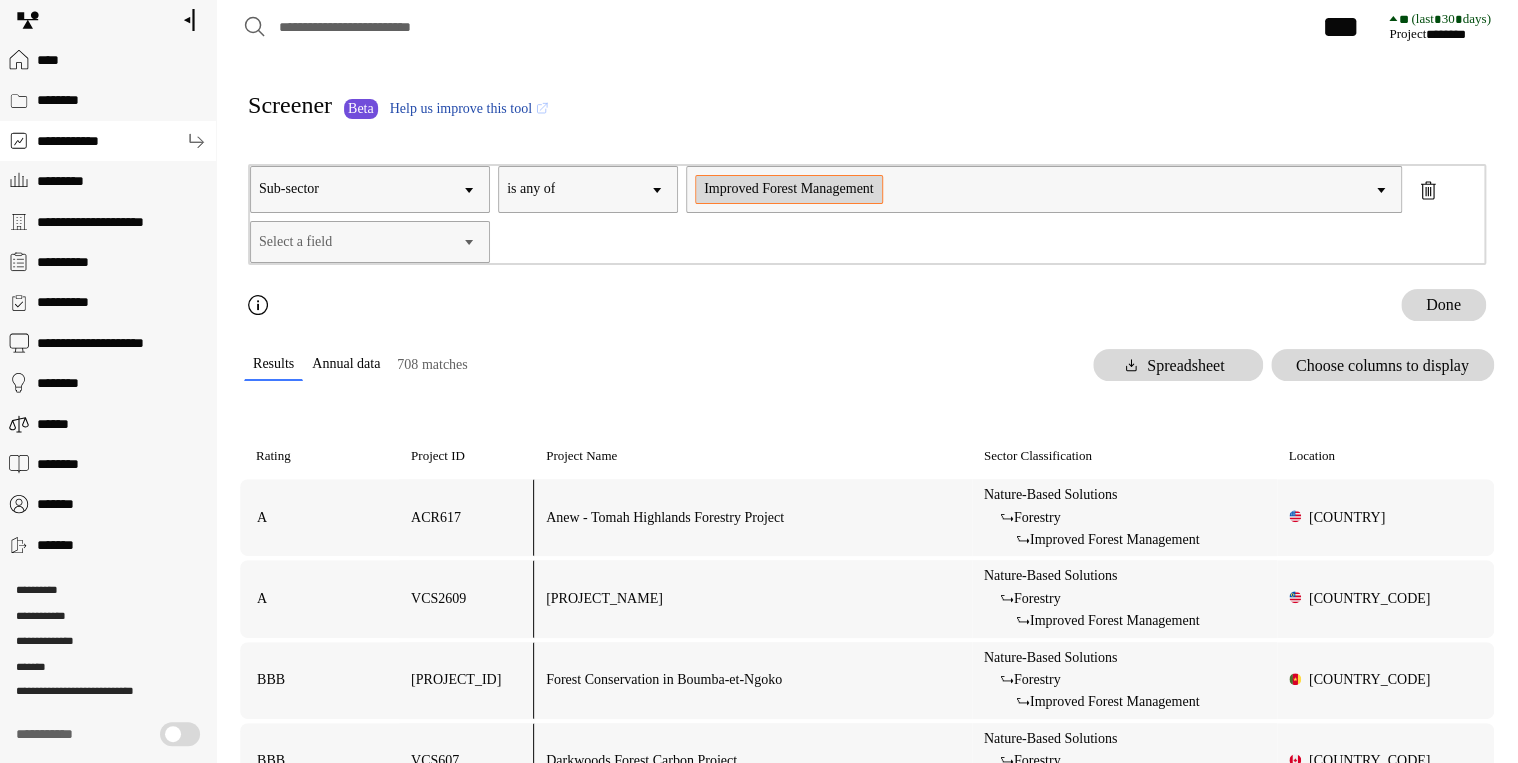 click on "Select a field" at bounding box center [370, 242] 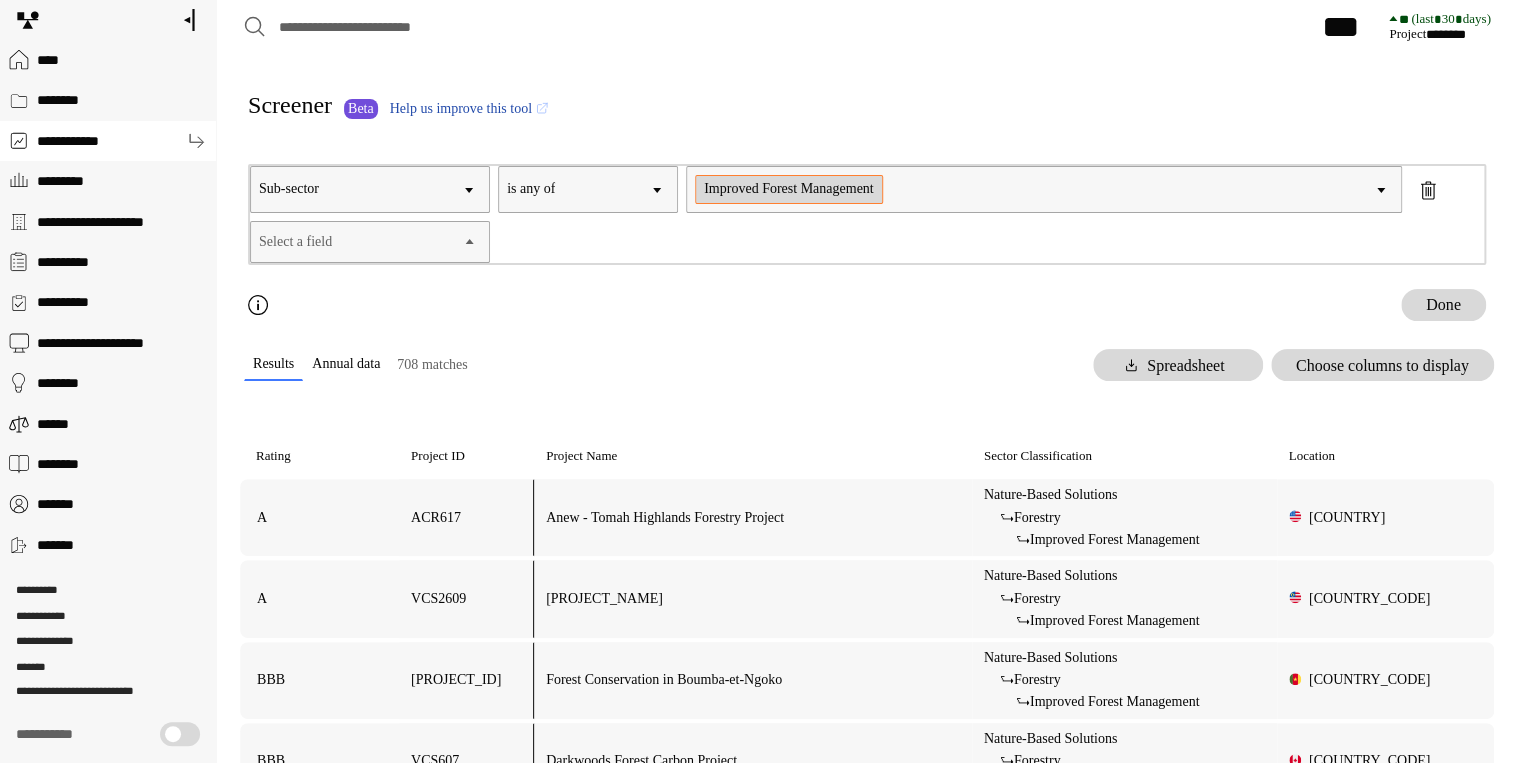 scroll, scrollTop: 0, scrollLeft: 0, axis: both 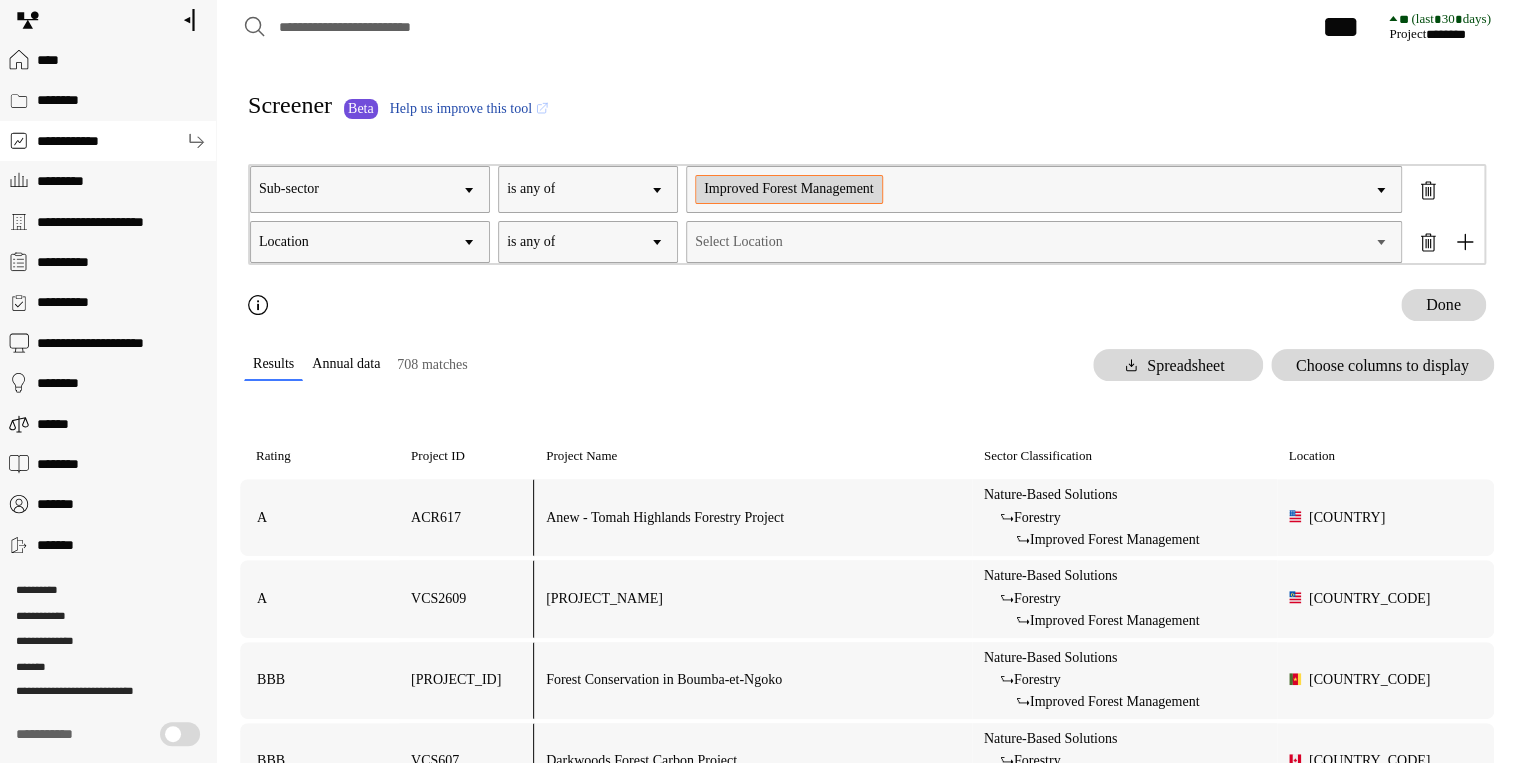 click on "Select Location" at bounding box center [1032, 242] 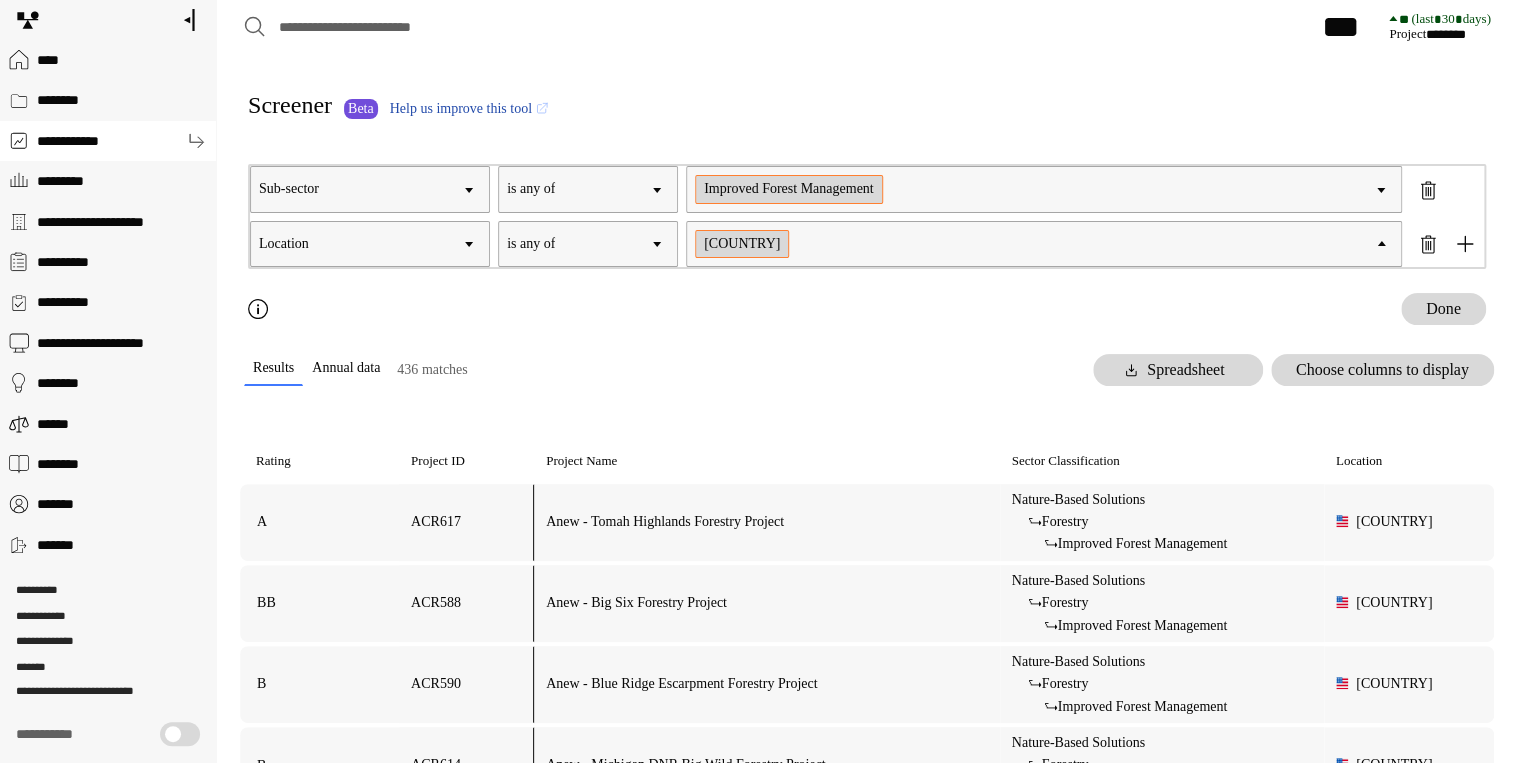 type on "*****" 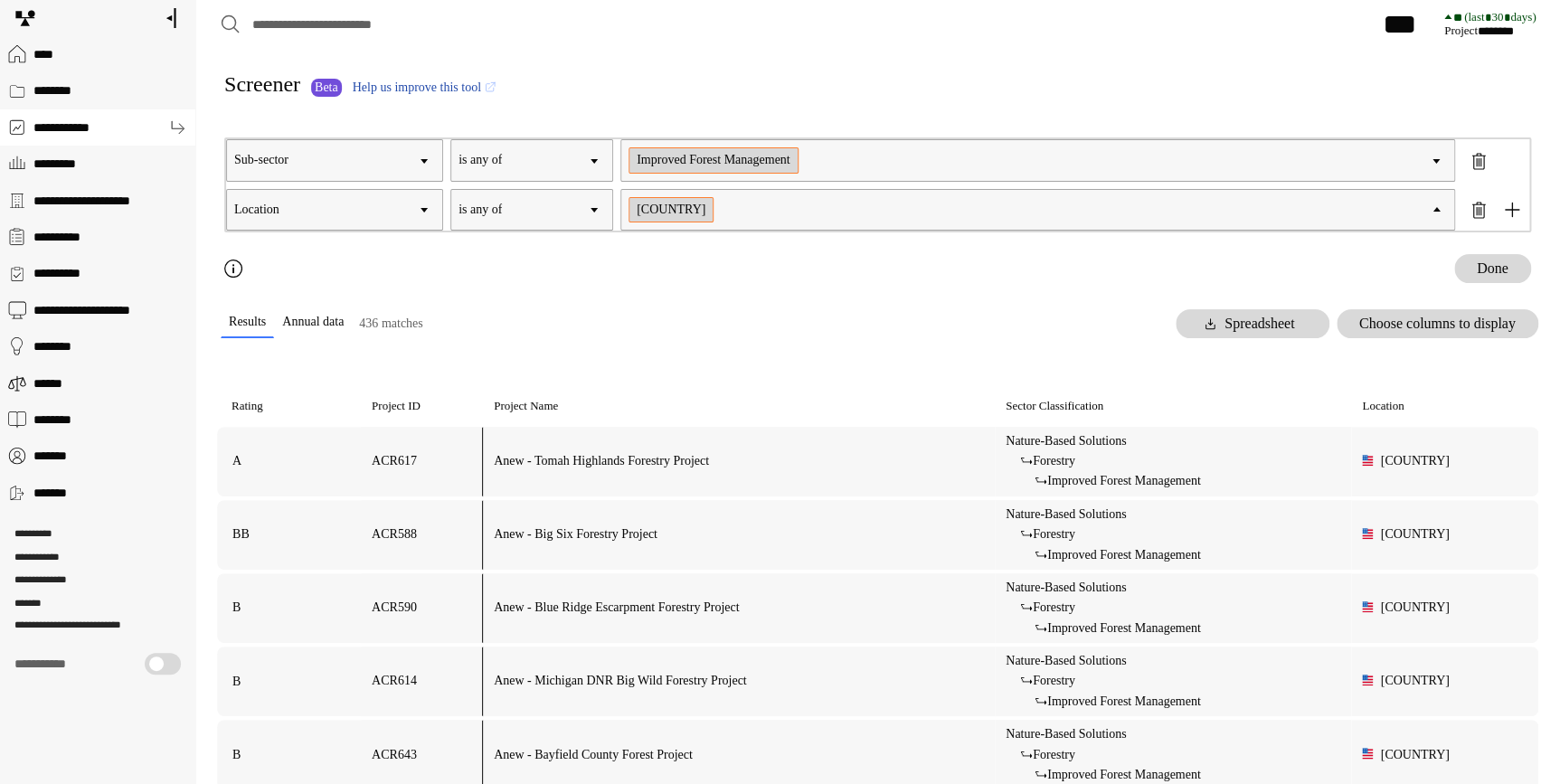 scroll, scrollTop: 0, scrollLeft: 0, axis: both 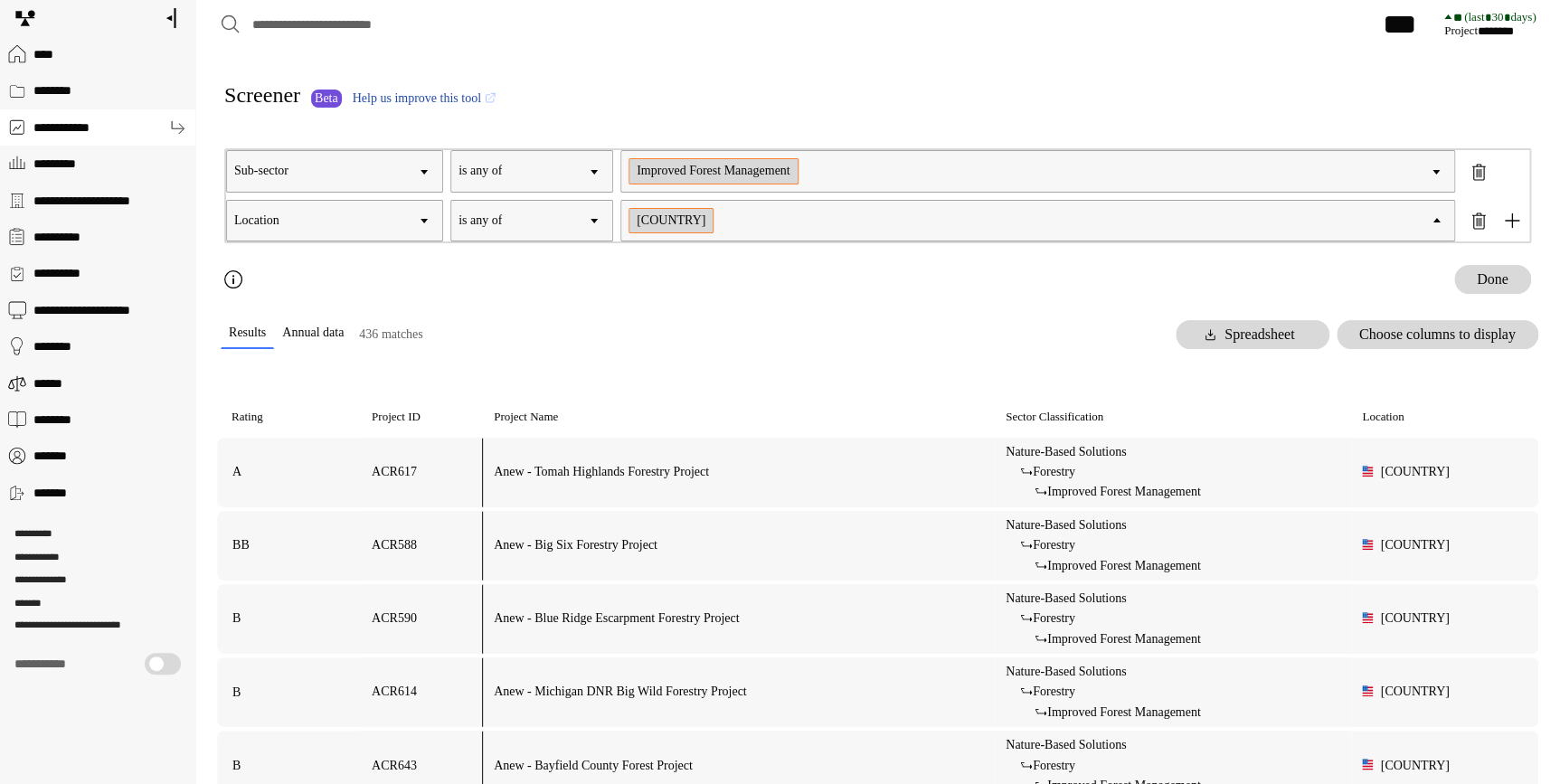 click 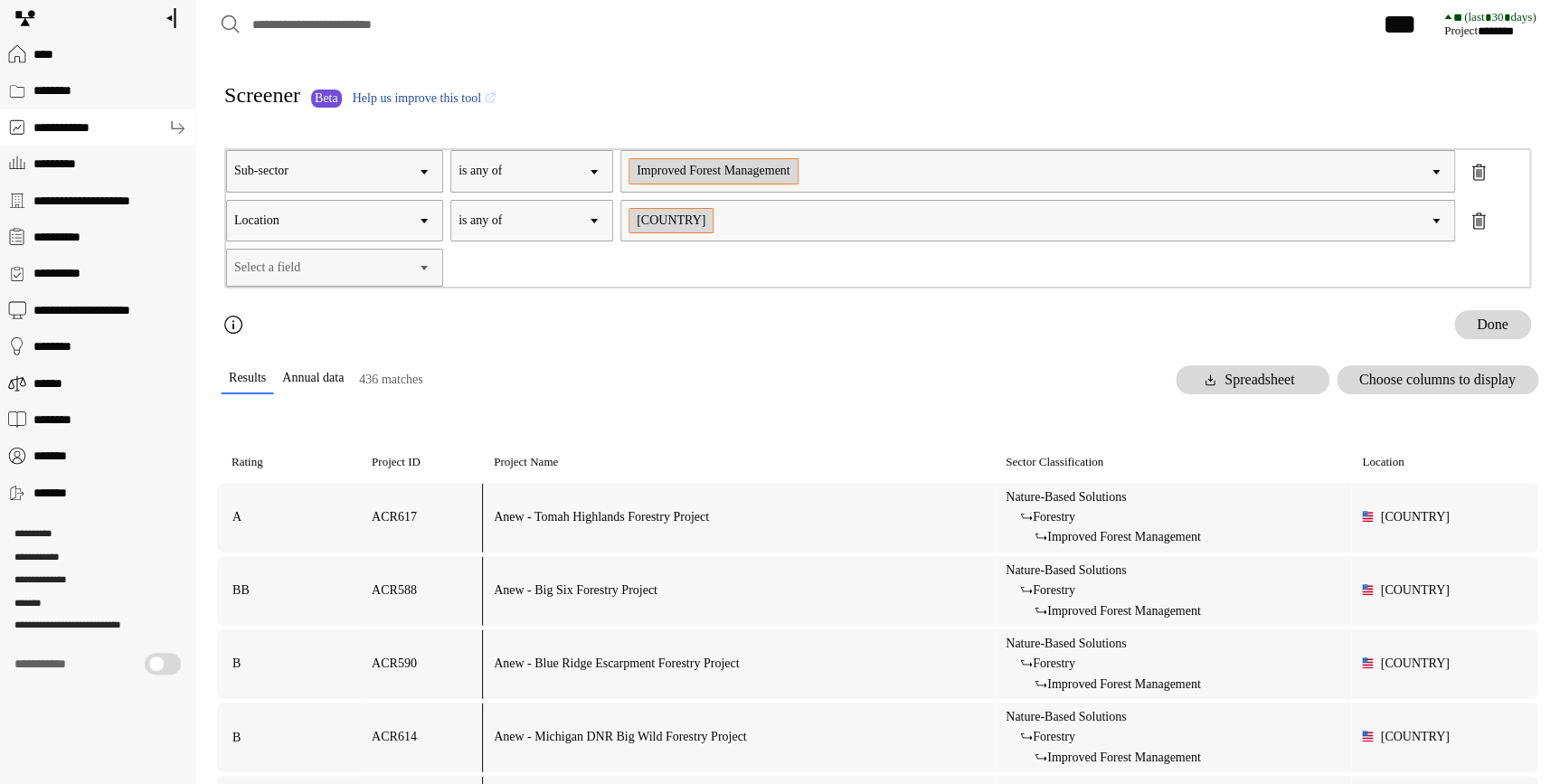 click on "Select a field" at bounding box center (335, 268) 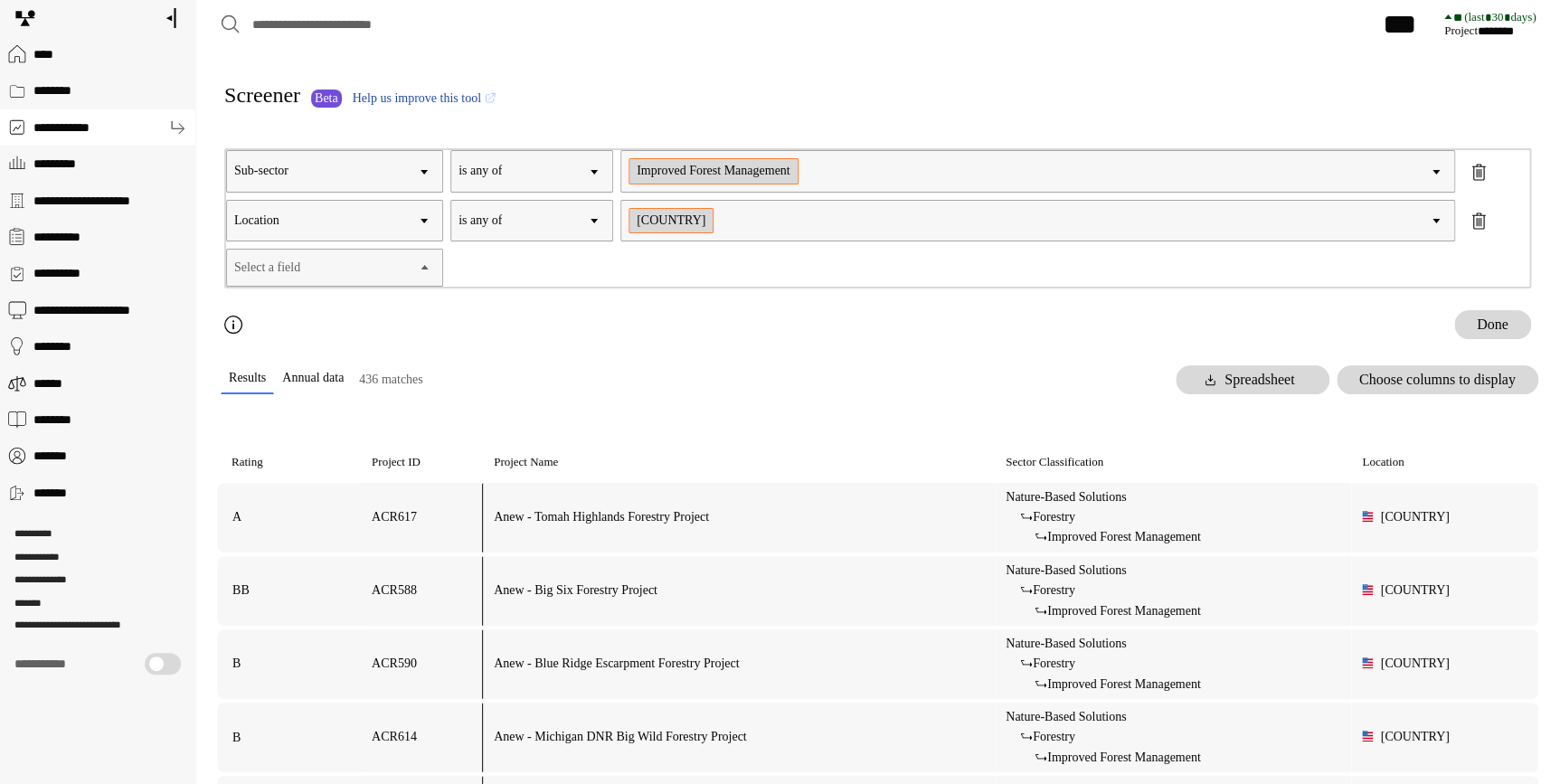 type on "*****" 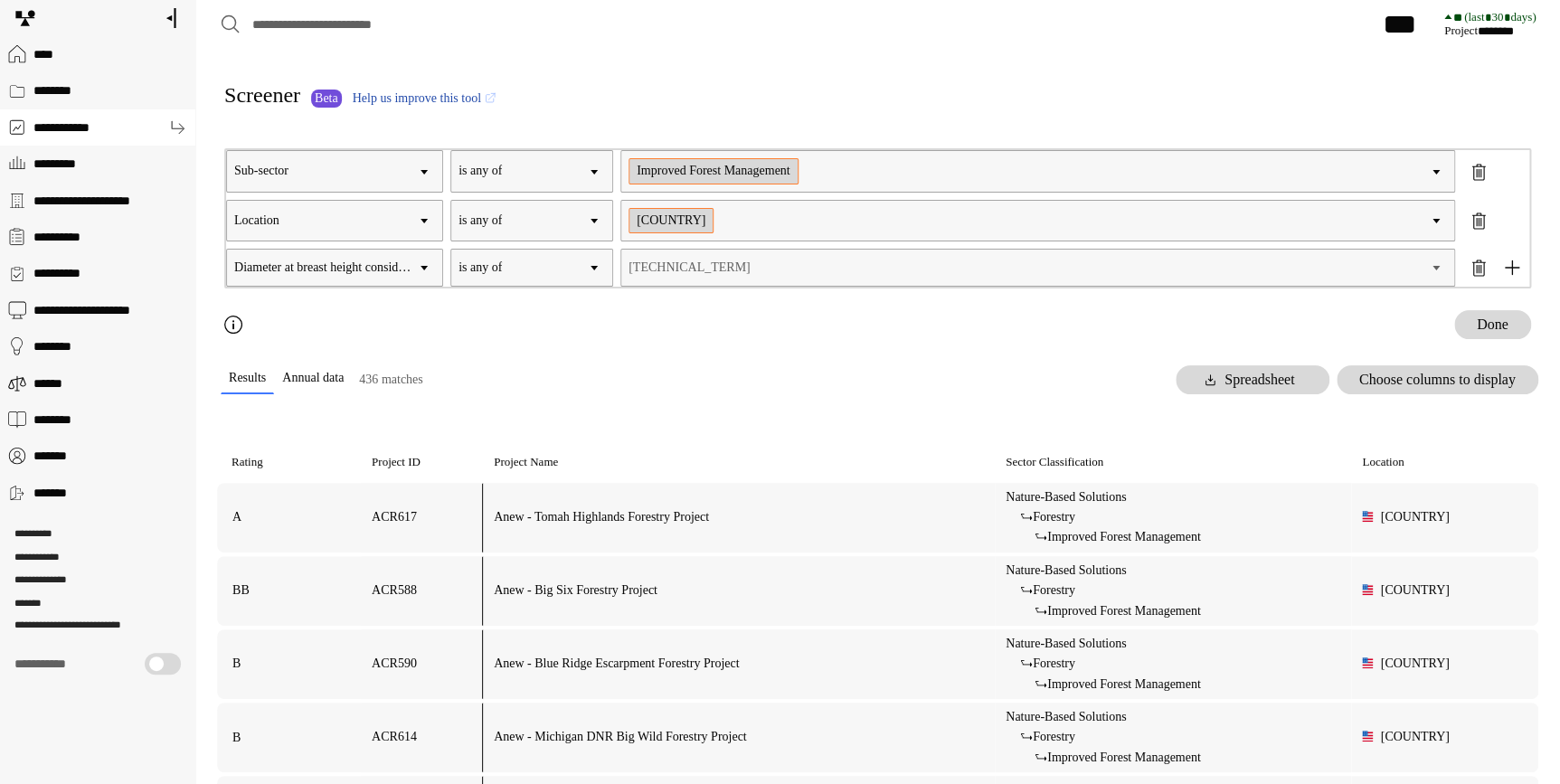 click on "[TECHNICAL_TERM]" at bounding box center (1026, 268) 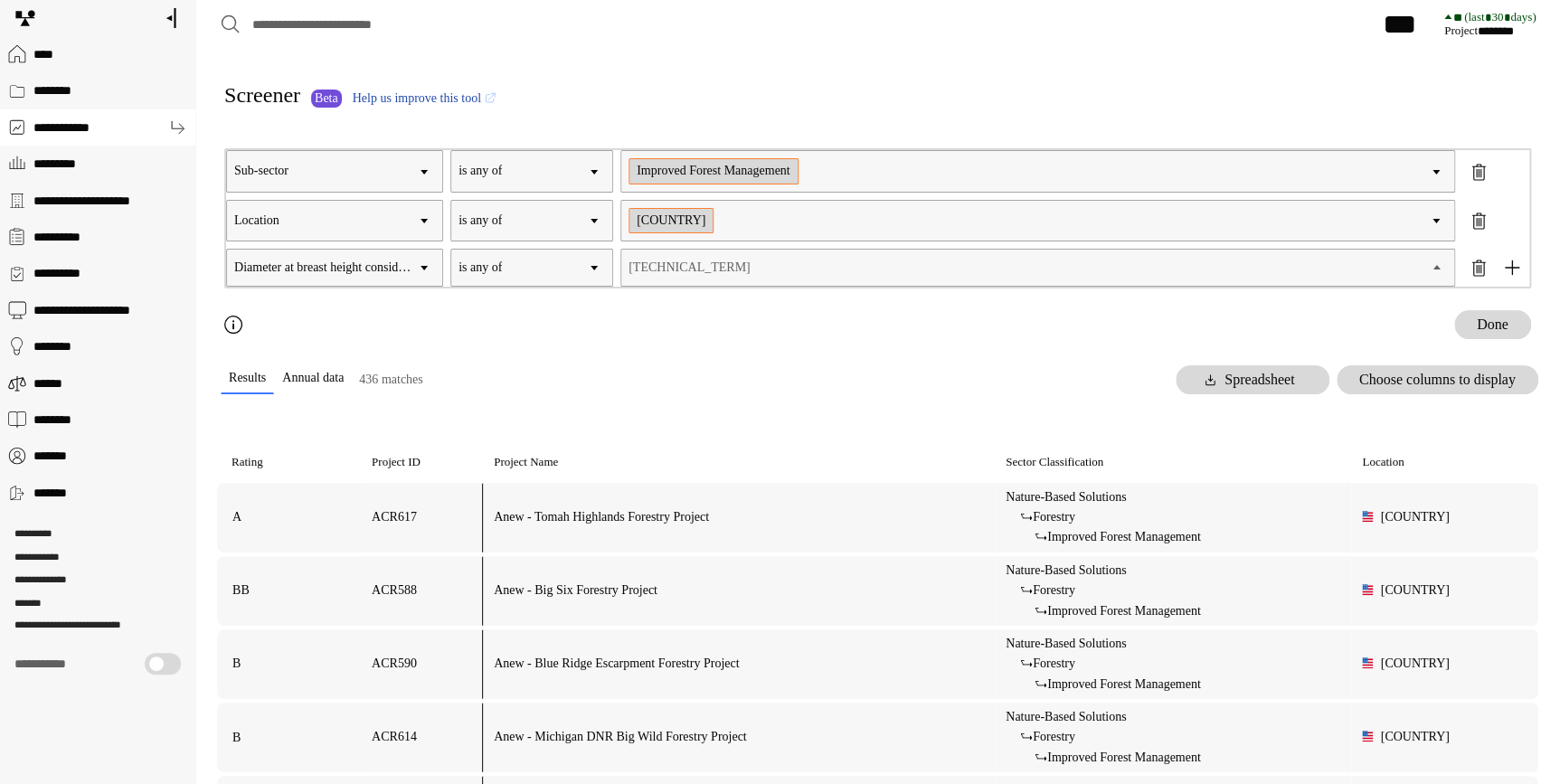 click on "Yes" at bounding box center [0, 0] 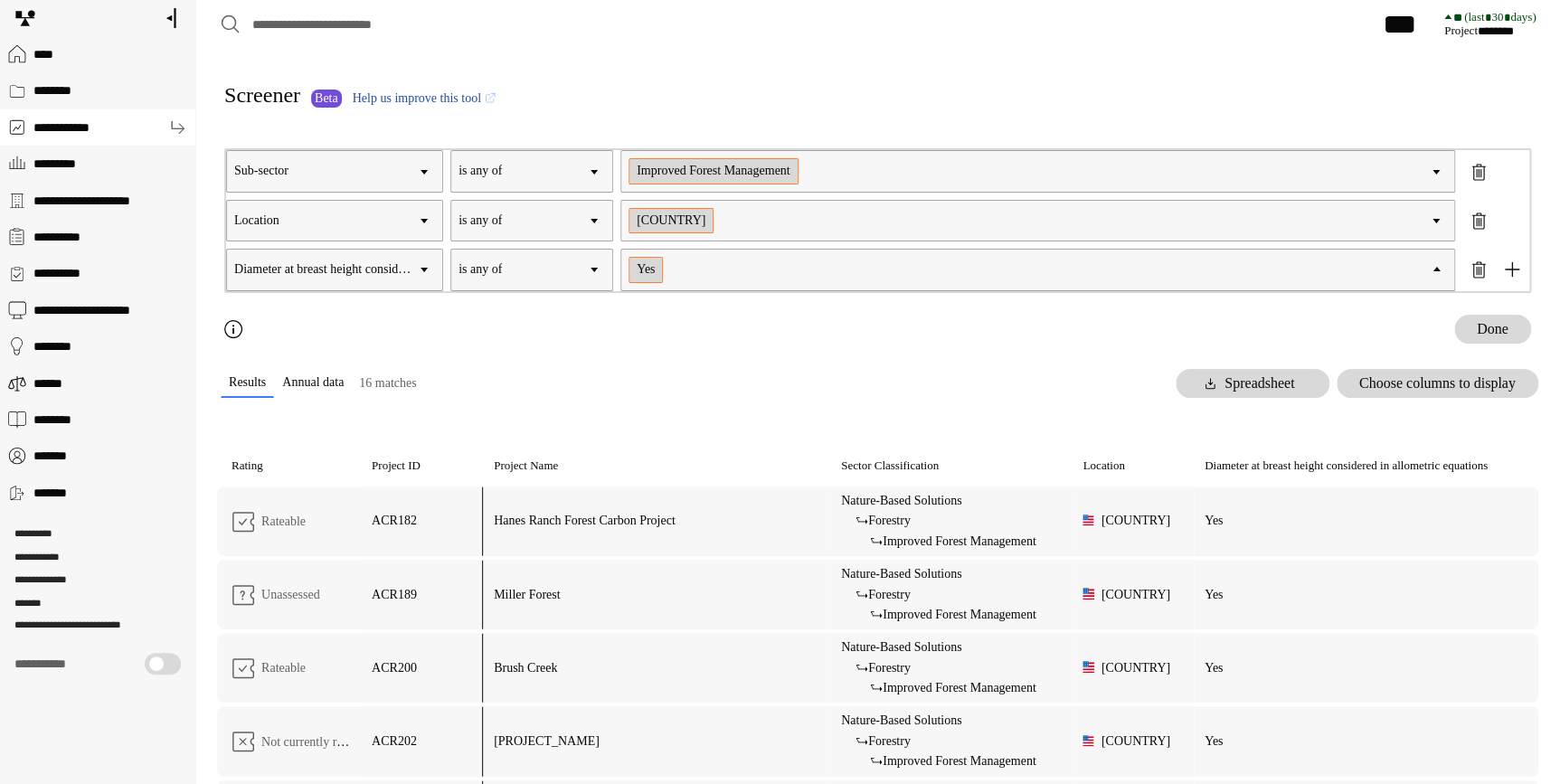 click on "Done" at bounding box center [877, 329] 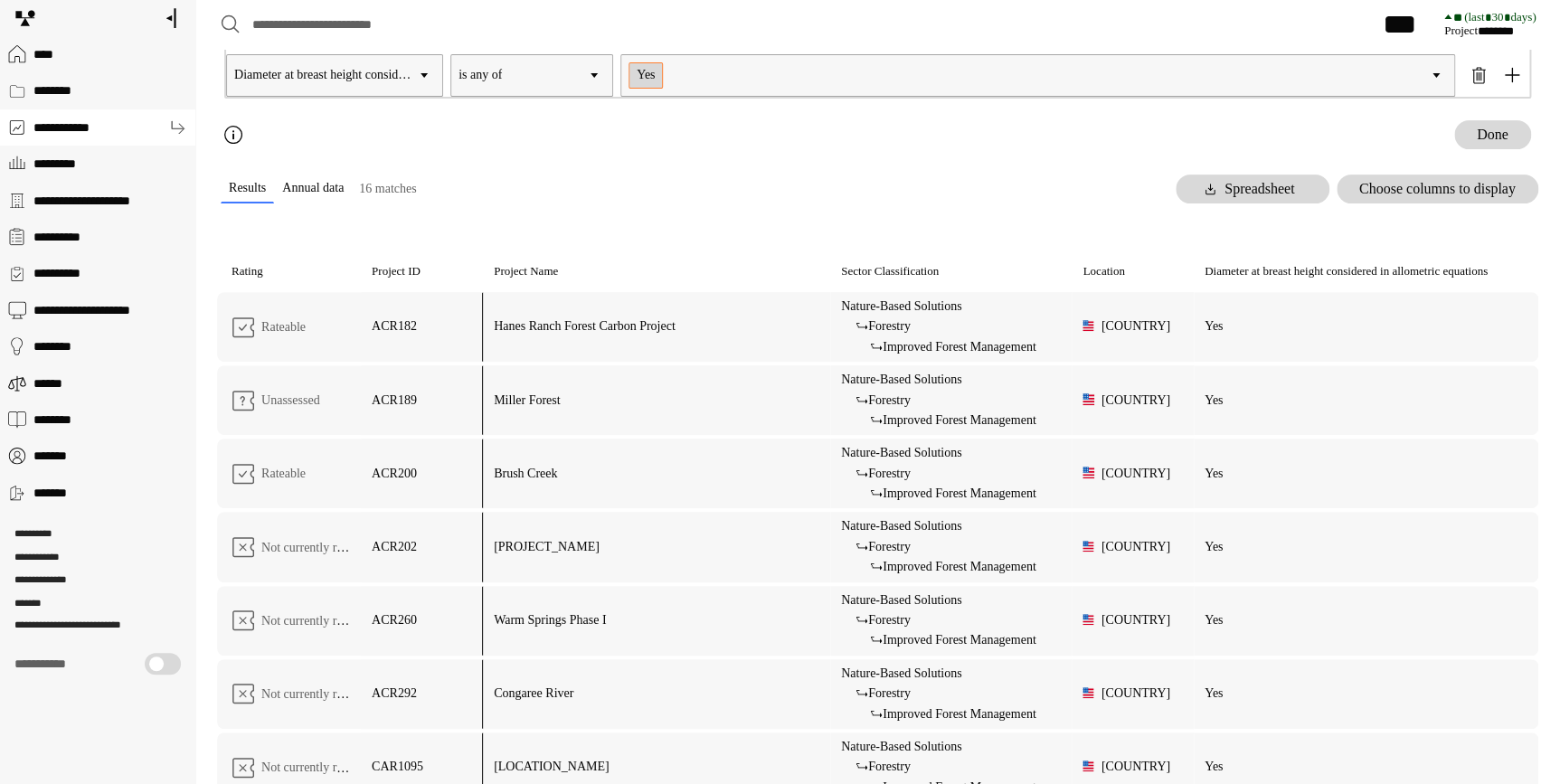 scroll, scrollTop: 0, scrollLeft: 0, axis: both 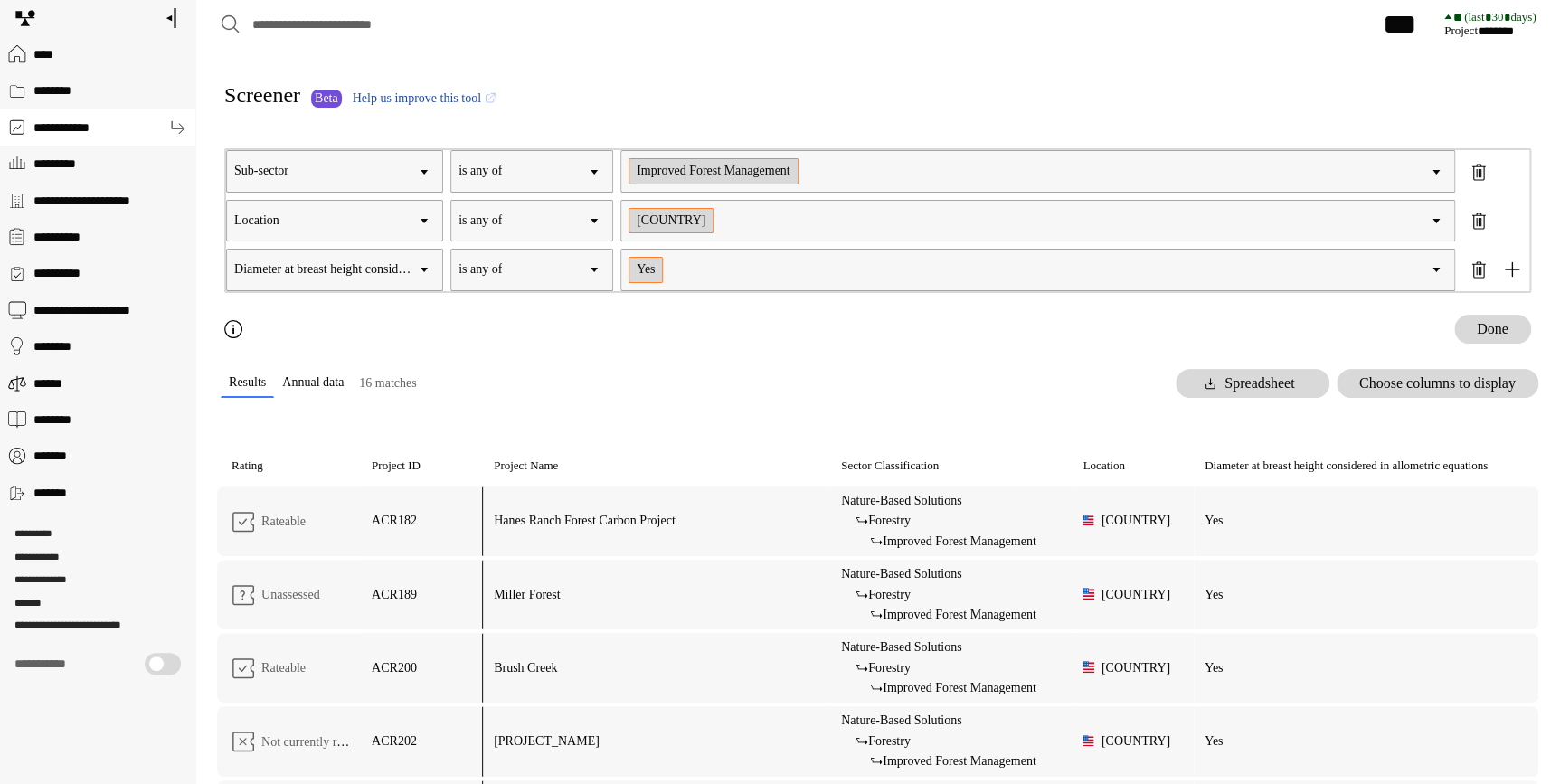 click on "Annual data" at bounding box center (313, 383) 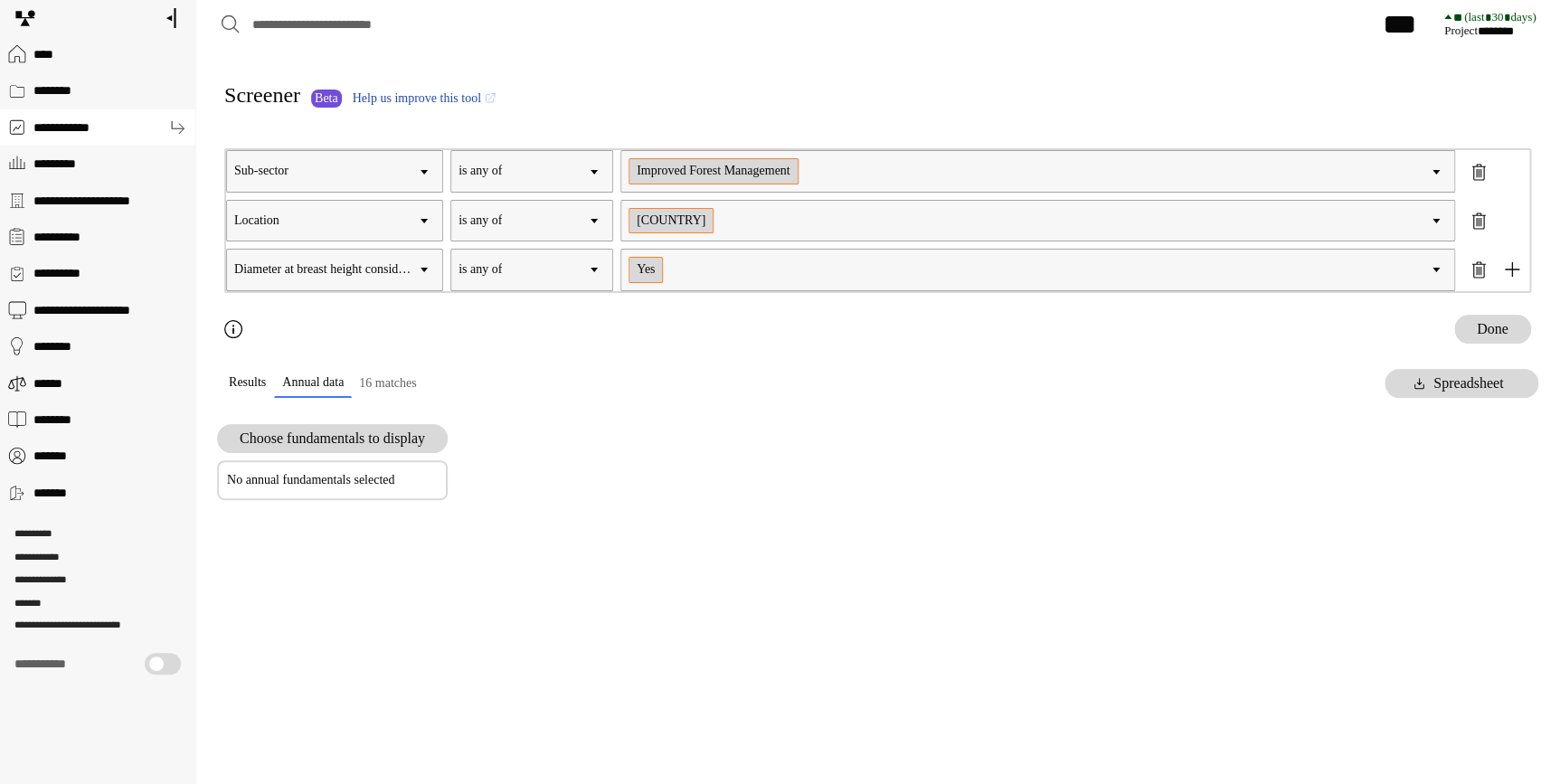 click on "Results" at bounding box center (247, 383) 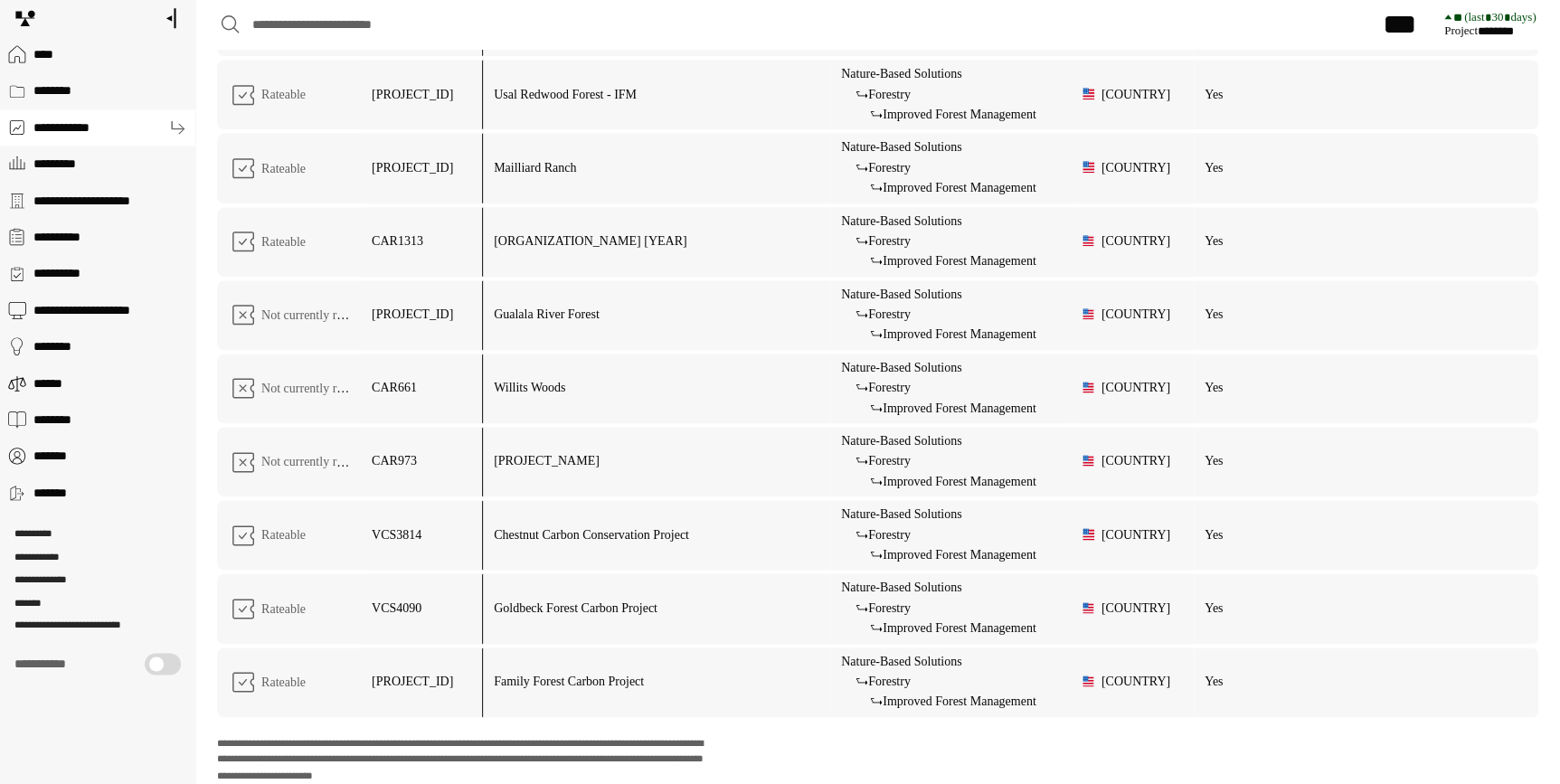 scroll, scrollTop: 904, scrollLeft: 0, axis: vertical 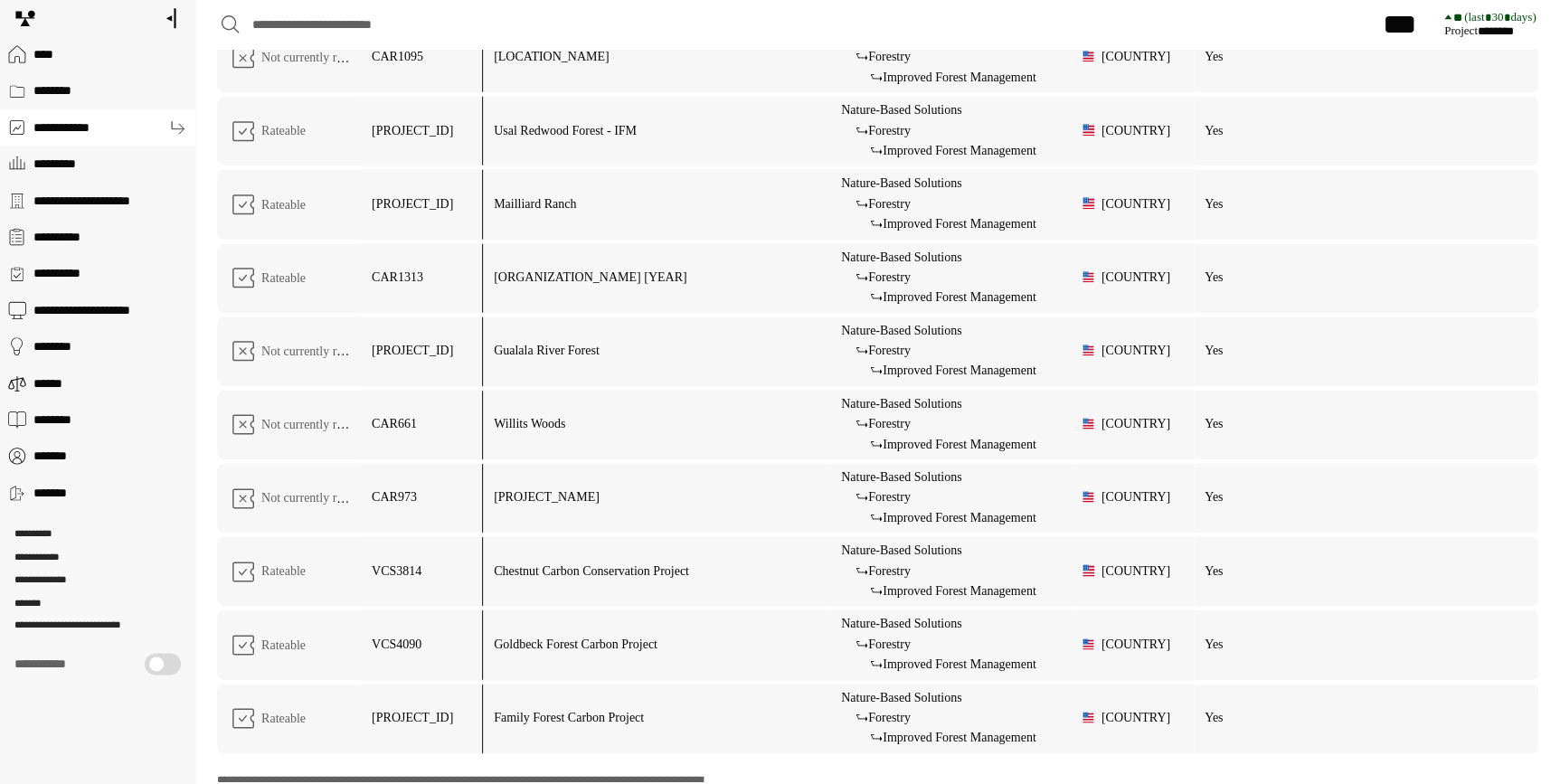 click on "Chestnut Carbon Conservation Project" at bounding box center (657, 571) 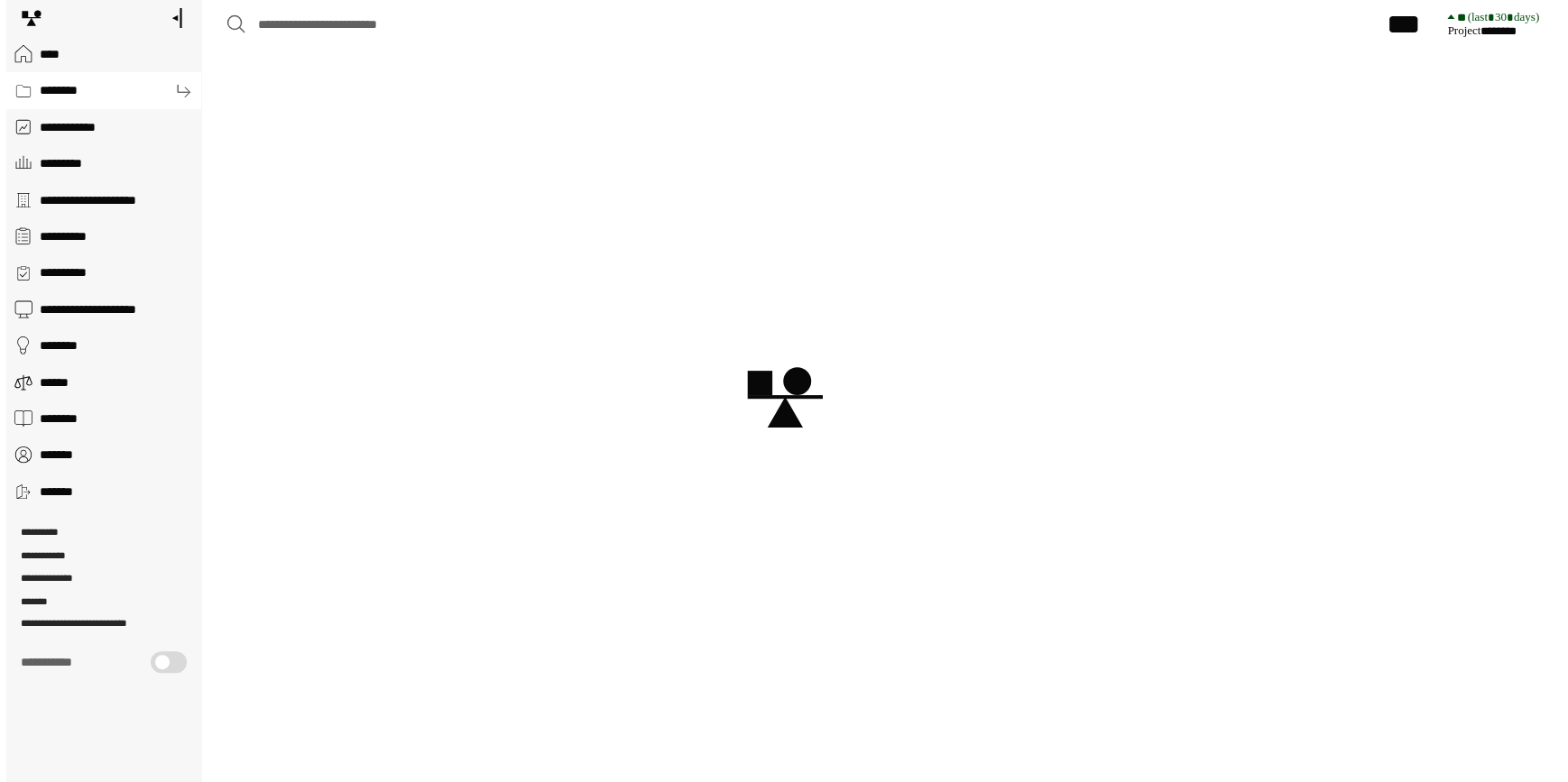 scroll, scrollTop: 0, scrollLeft: 0, axis: both 